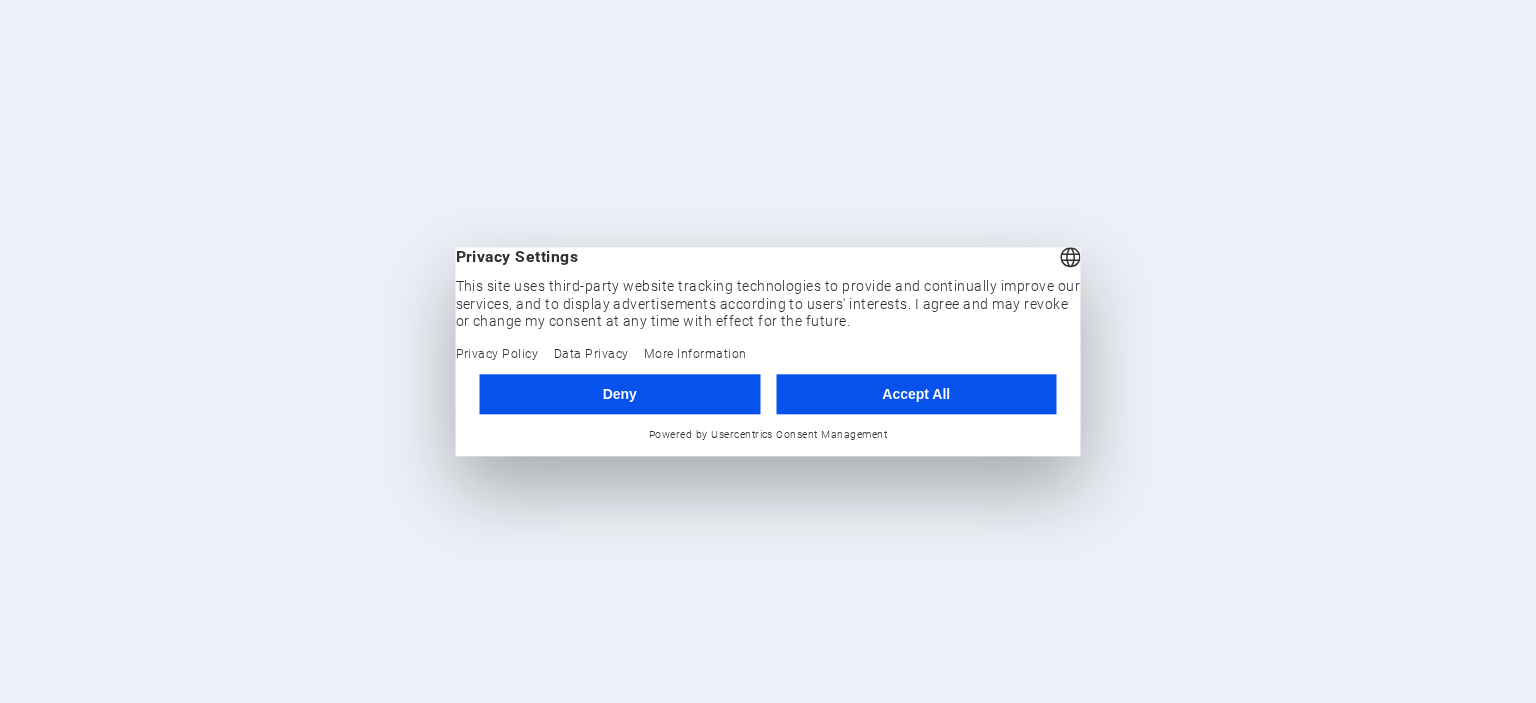 scroll, scrollTop: 0, scrollLeft: 0, axis: both 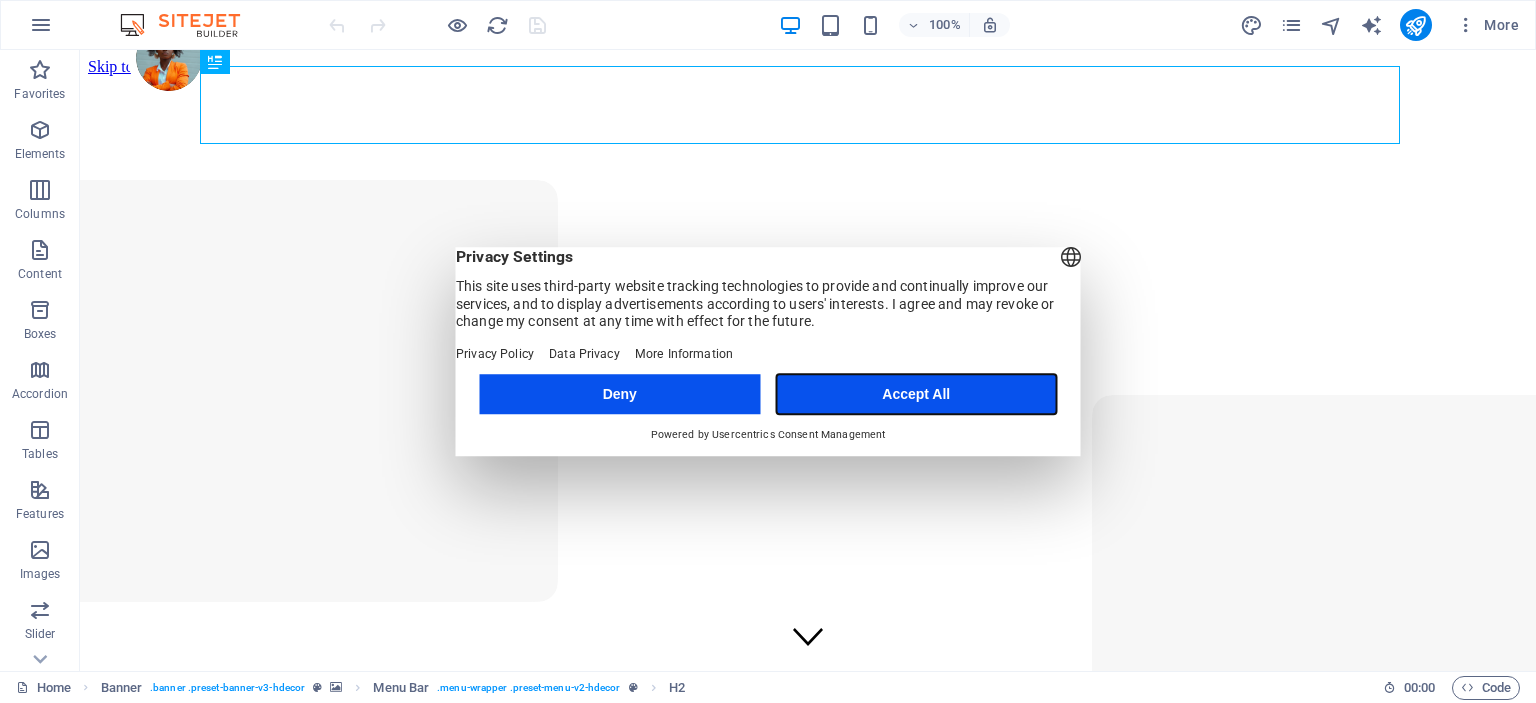 click on "Accept All" at bounding box center [916, 394] 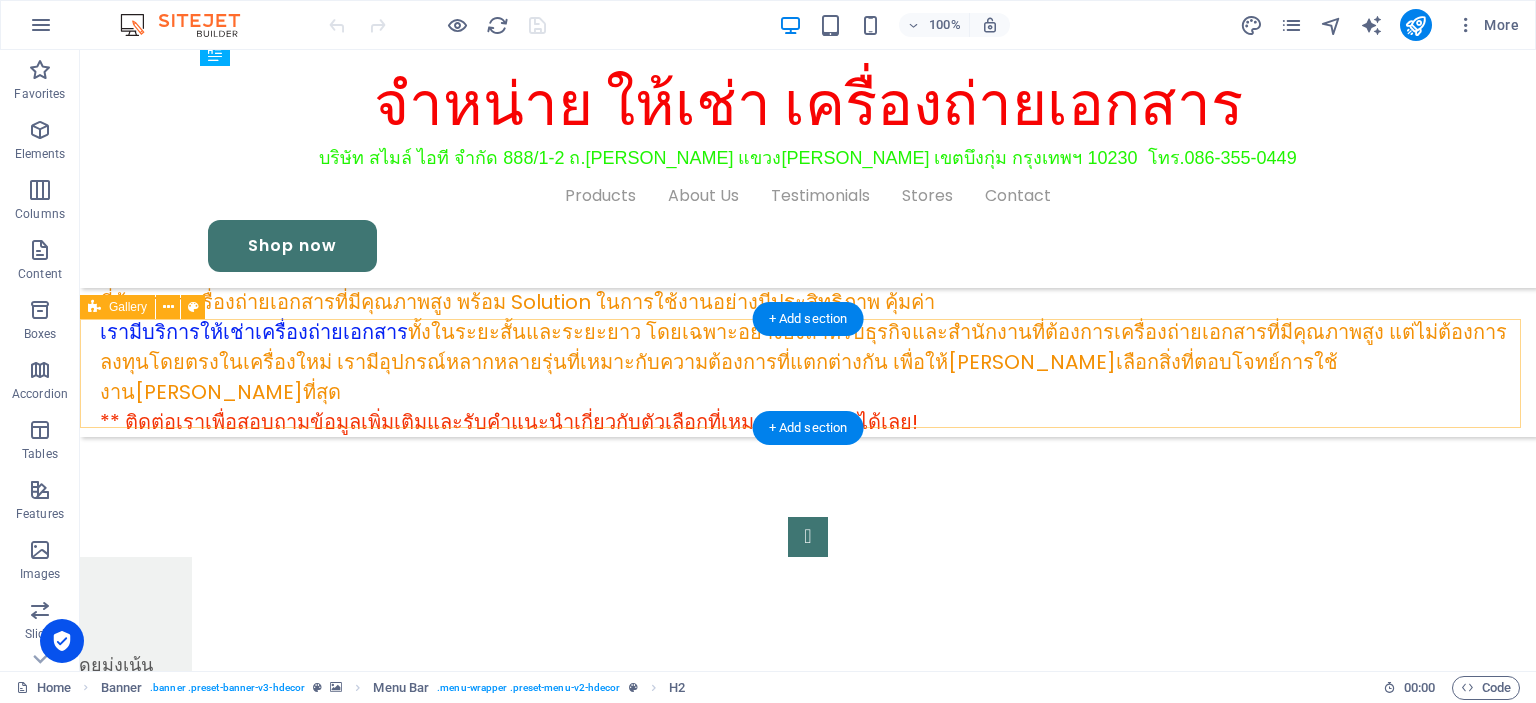 scroll, scrollTop: 1168, scrollLeft: 0, axis: vertical 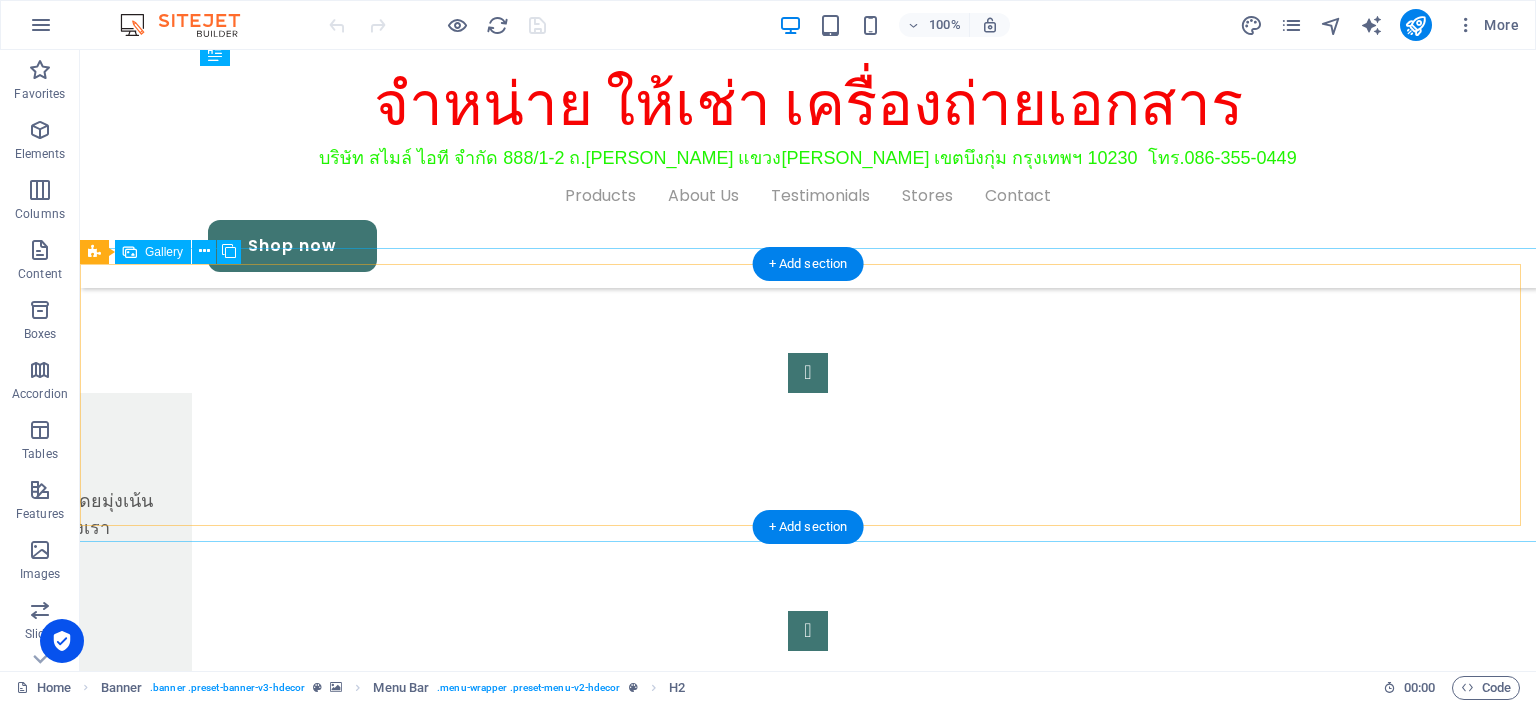 click at bounding box center (213, 974) 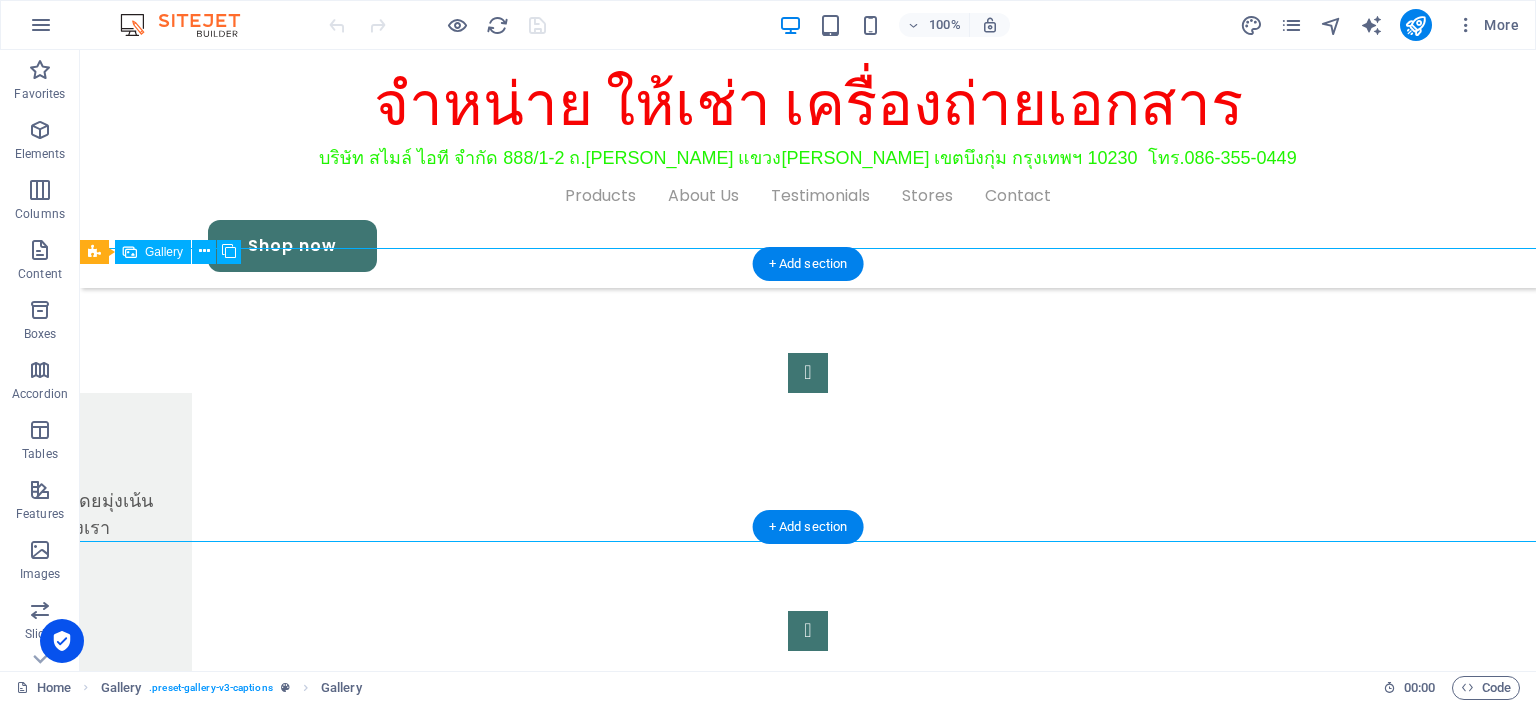 click at bounding box center [213, 974] 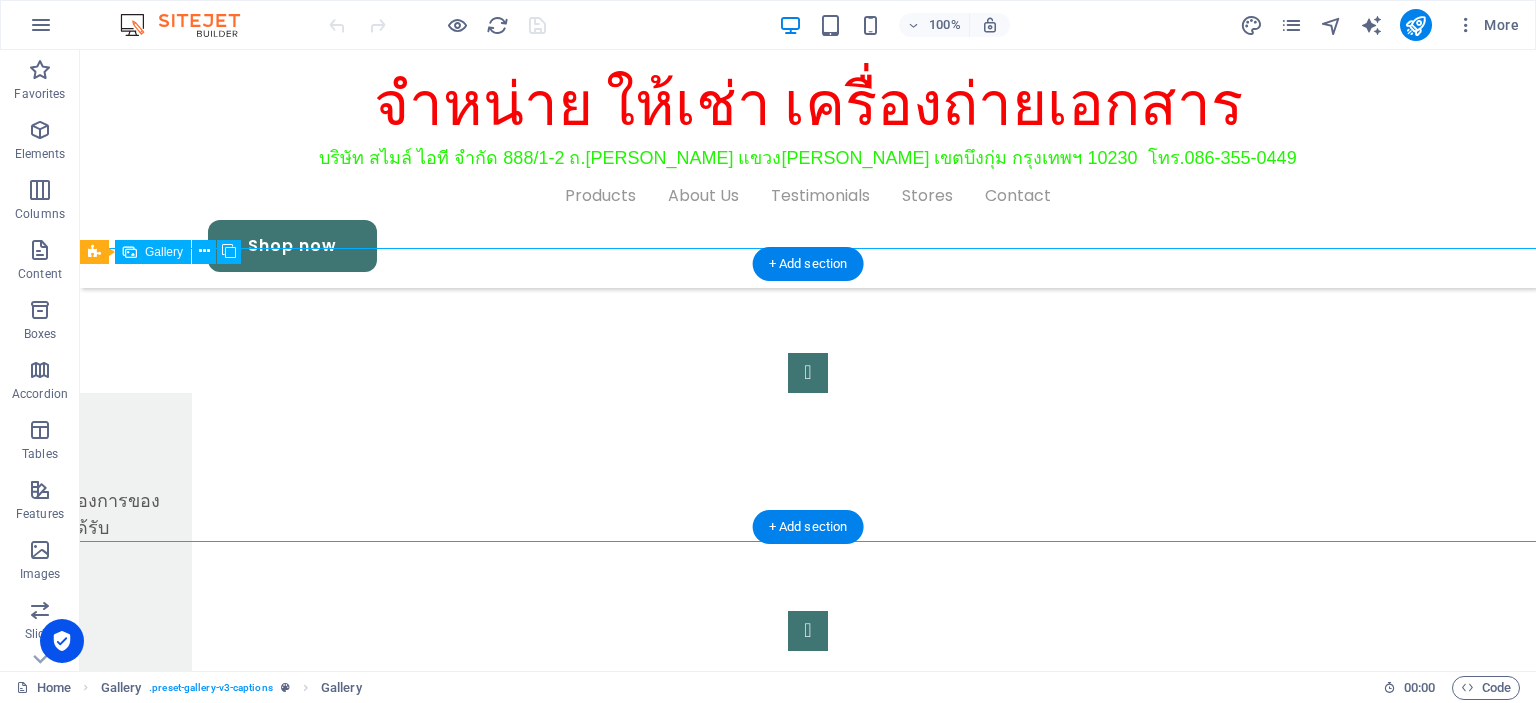 select on "4" 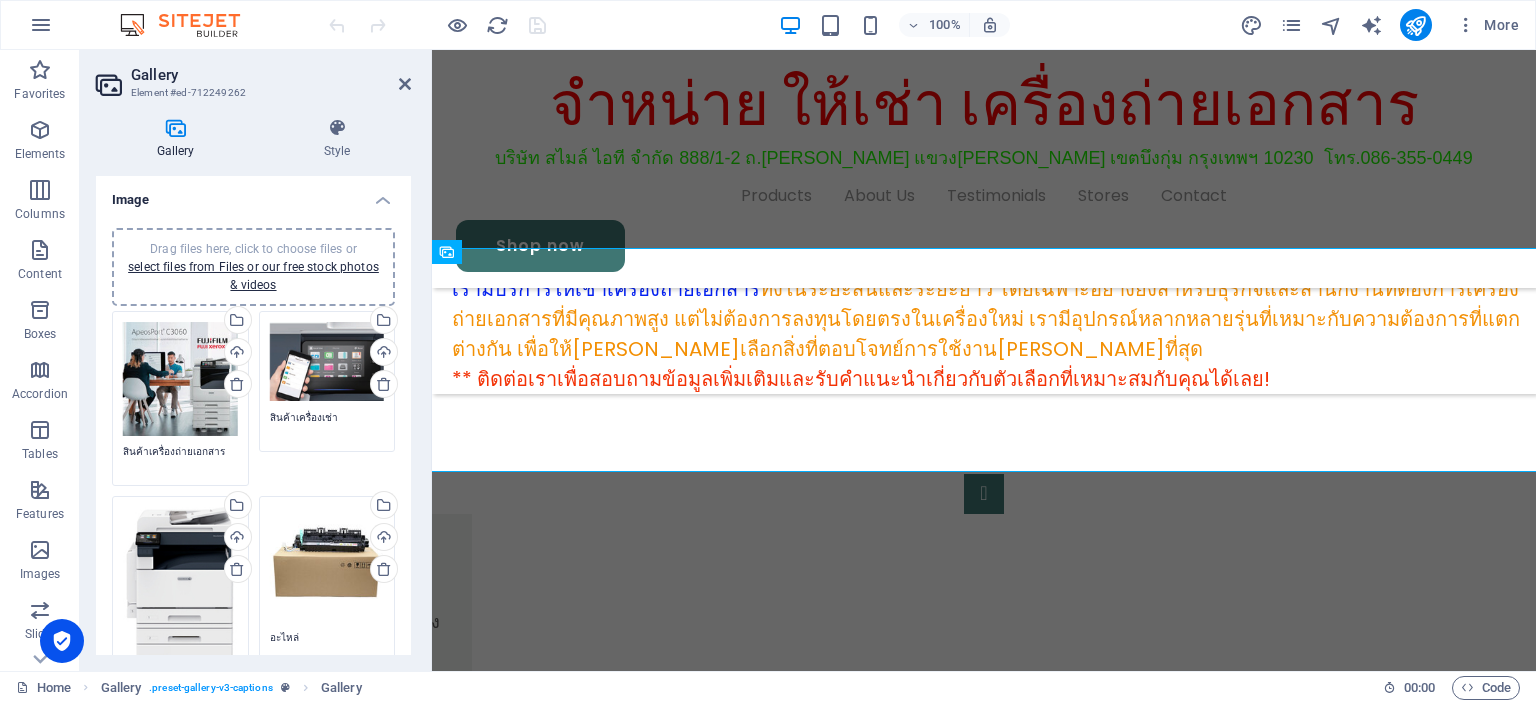 scroll, scrollTop: 1199, scrollLeft: 0, axis: vertical 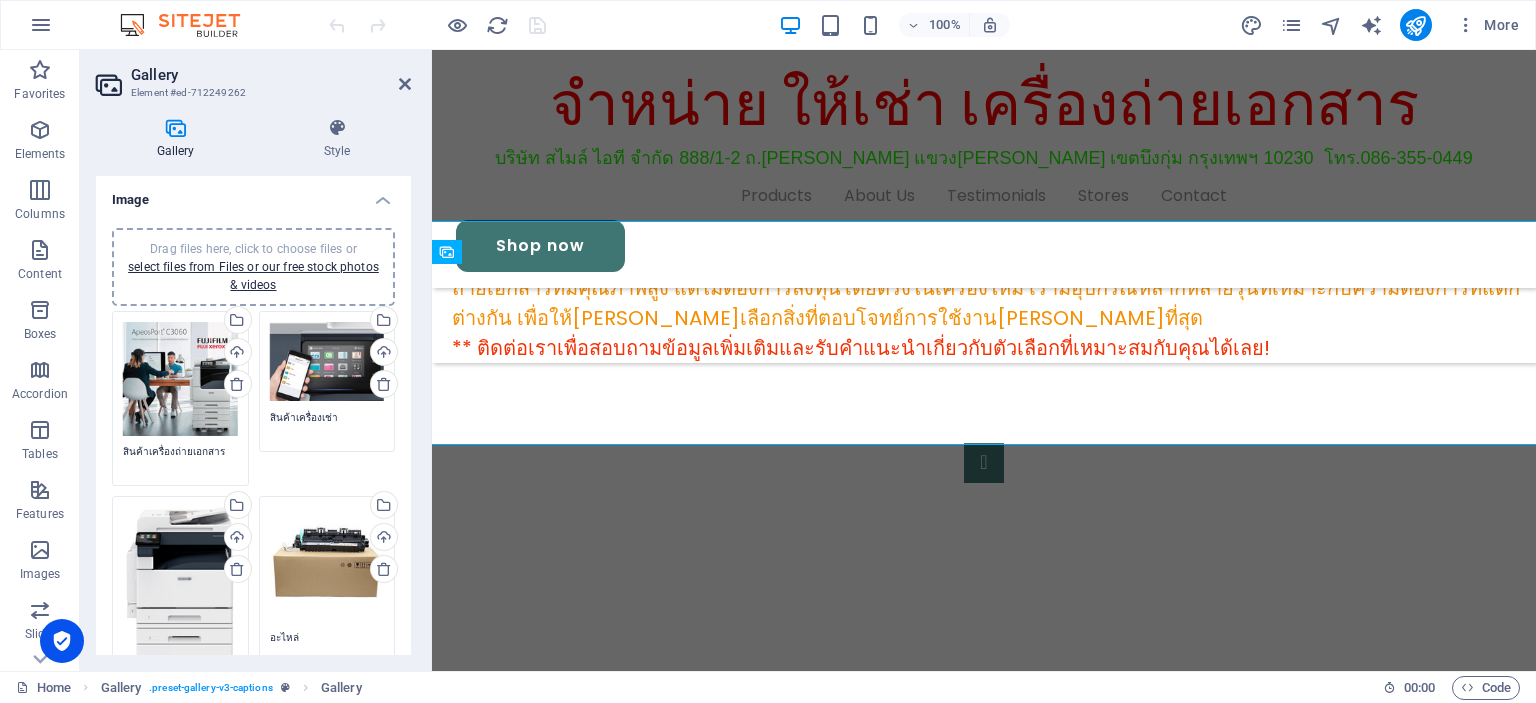 click on "Drag files here, click to choose files or select files from Files or our free stock photos & videos" at bounding box center (180, 379) 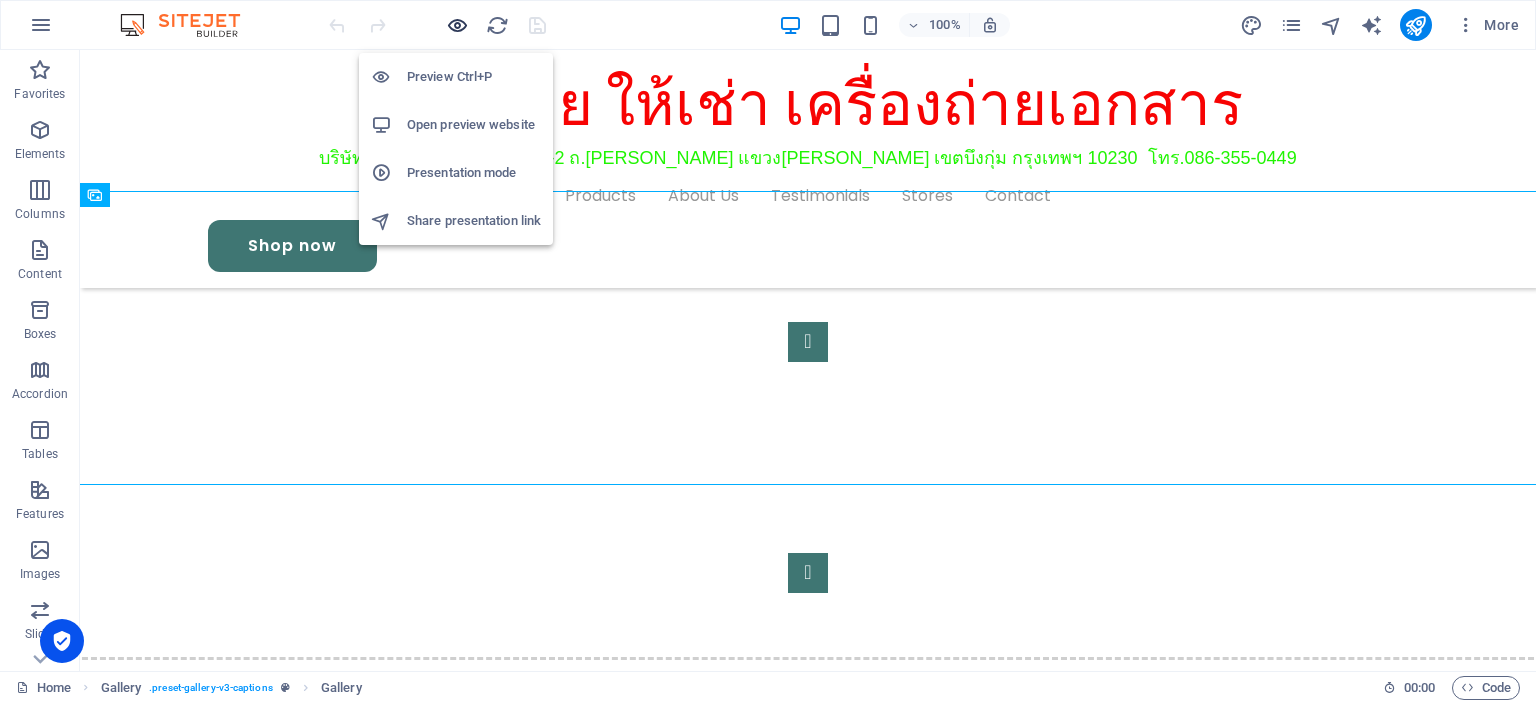 click at bounding box center (457, 25) 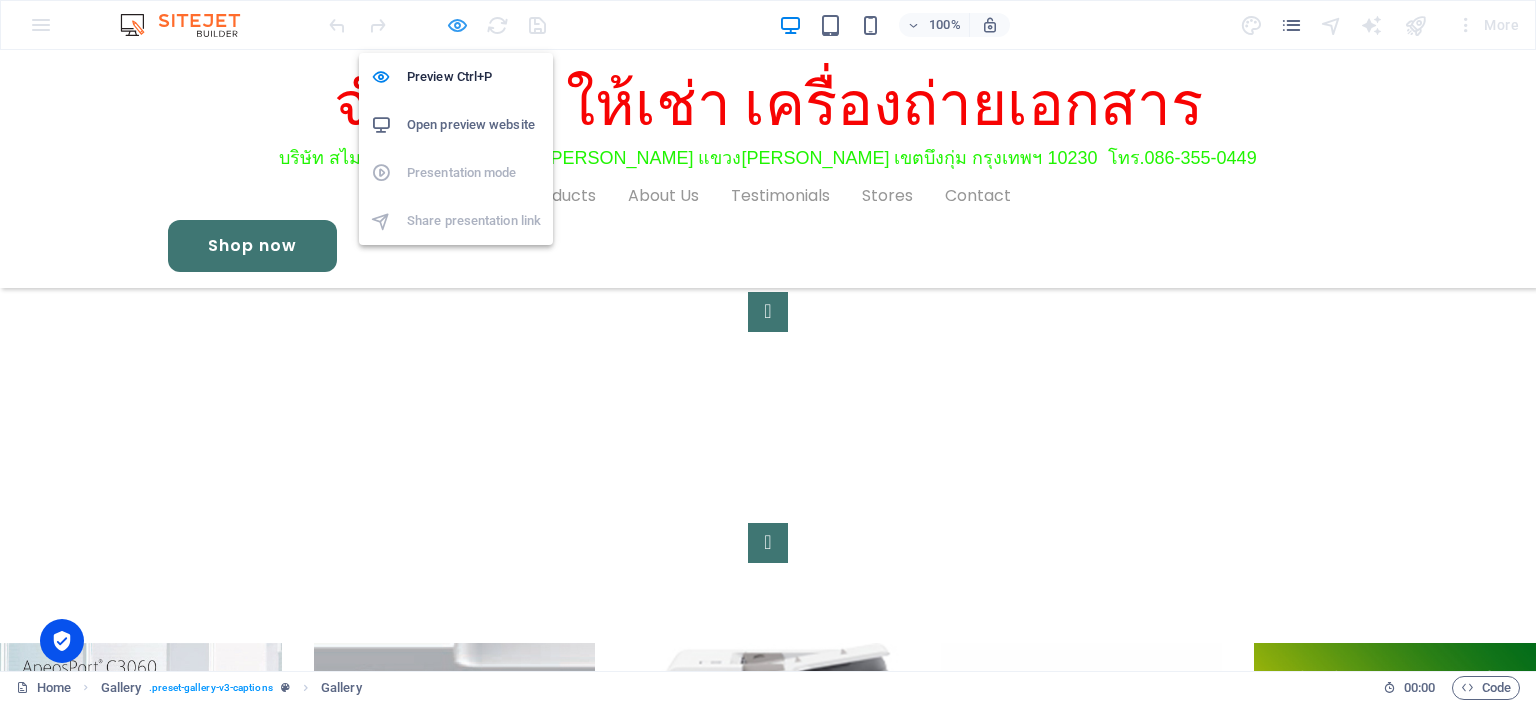 click at bounding box center (457, 25) 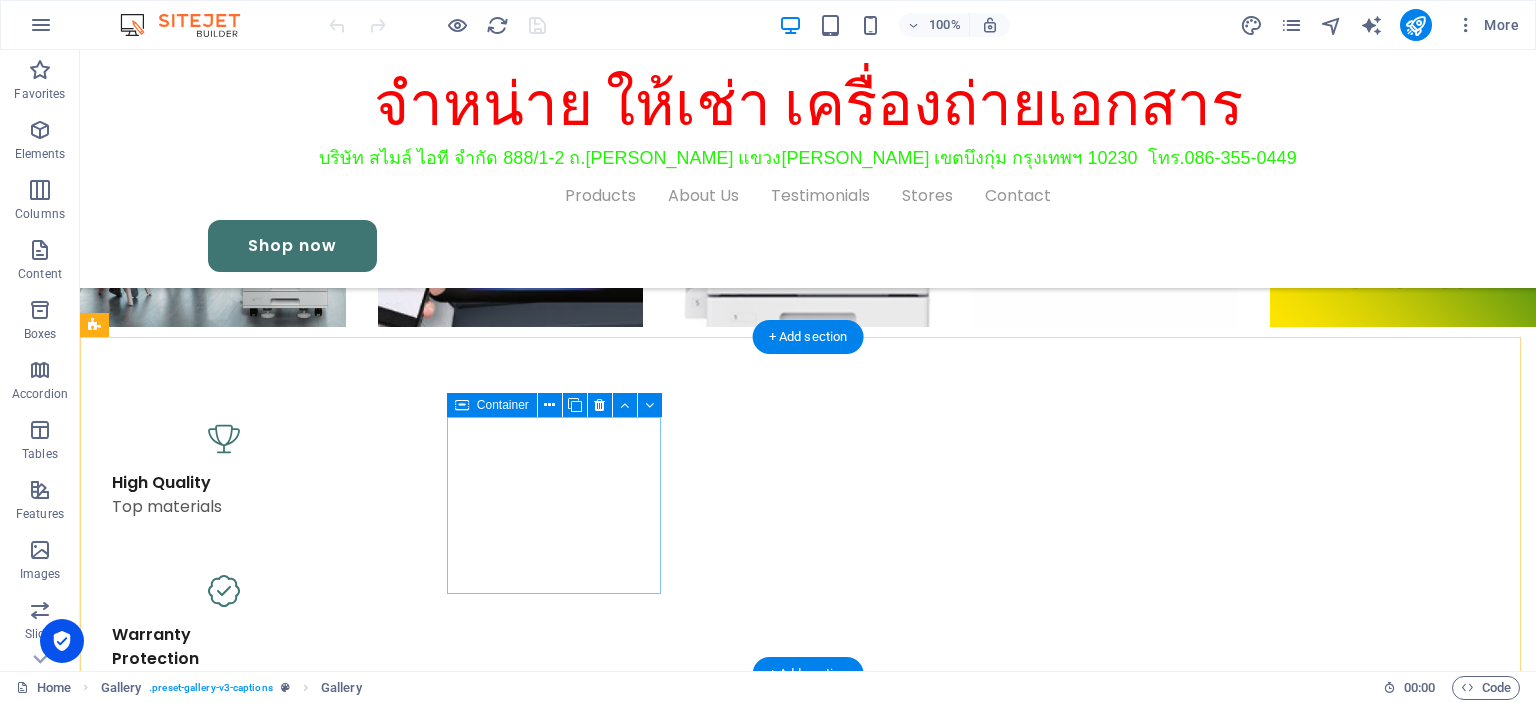 scroll, scrollTop: 1895, scrollLeft: 0, axis: vertical 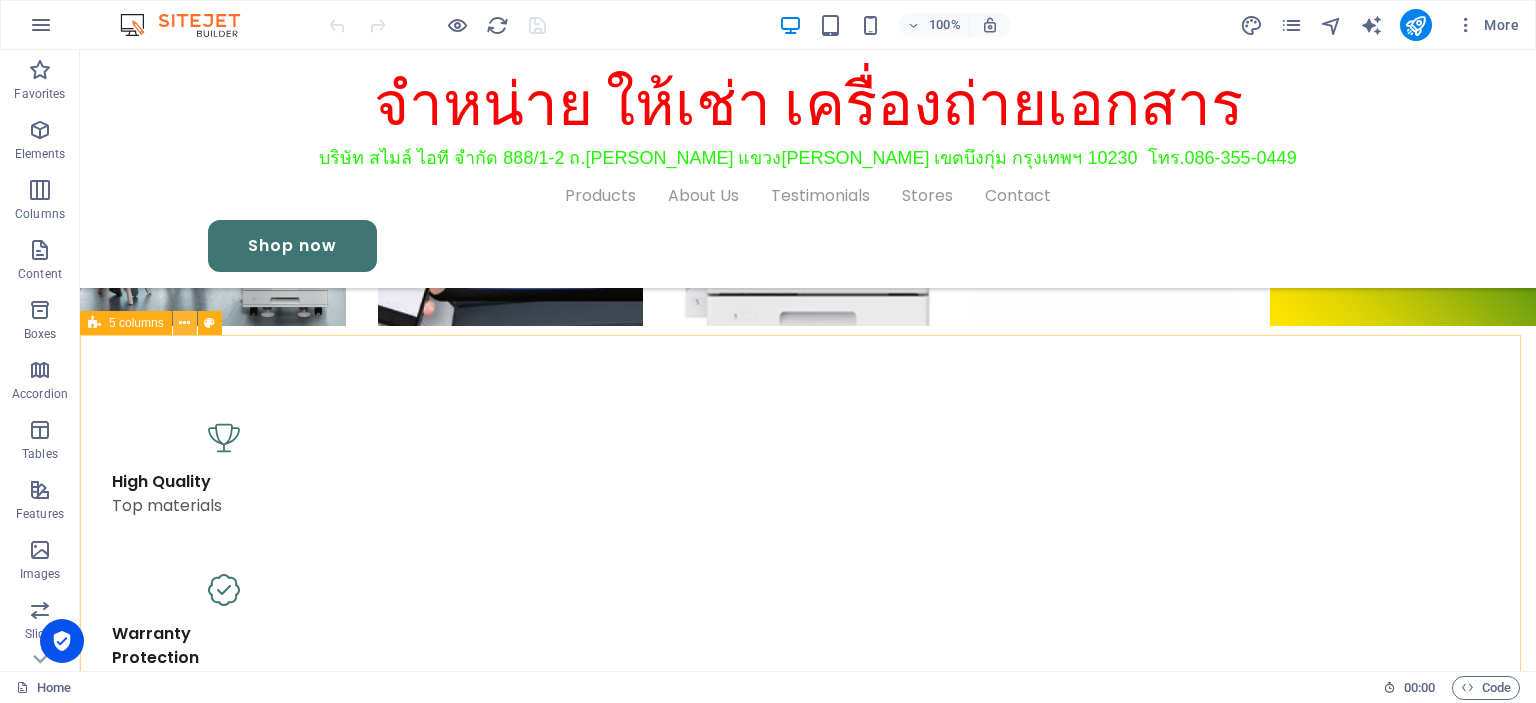 click at bounding box center [184, 323] 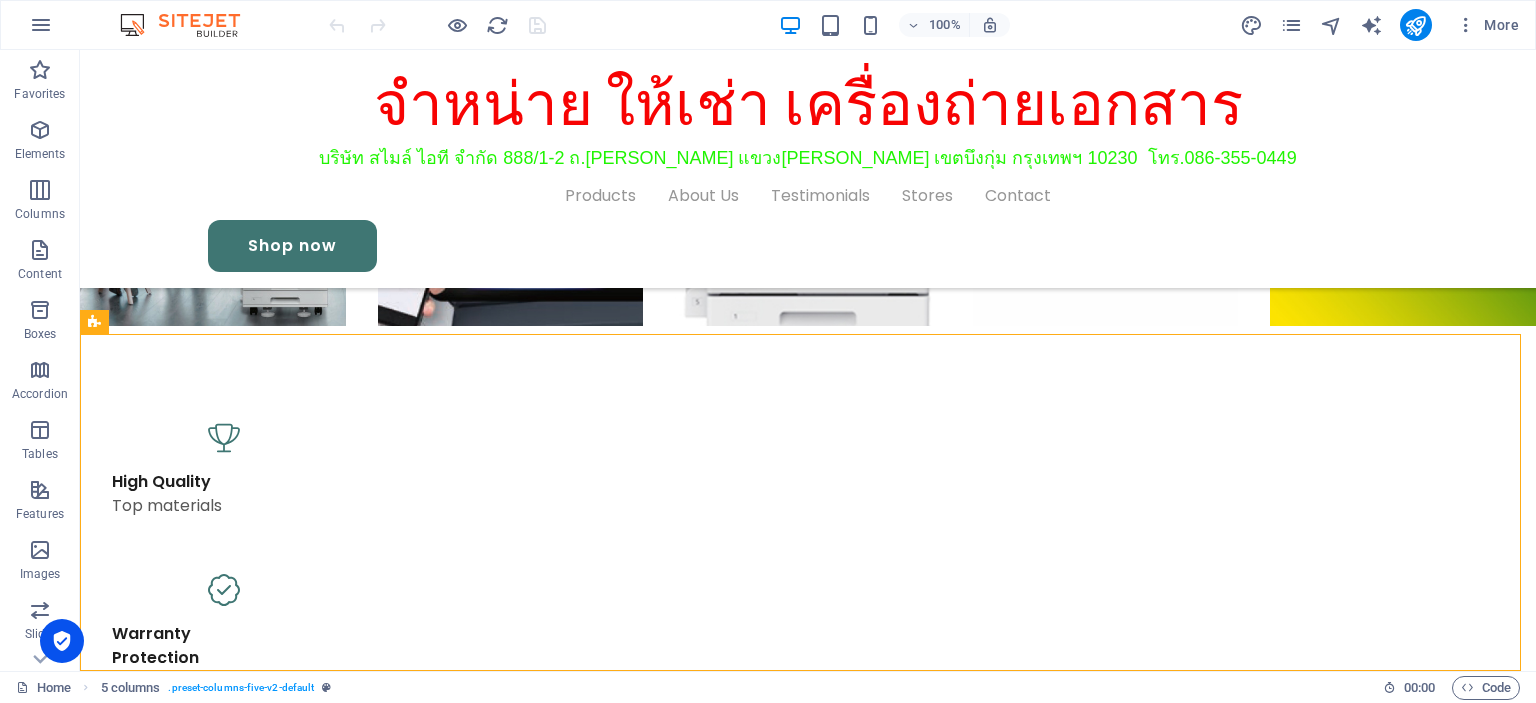 click on "Products เครื่องถ่ายเอกสาร หมึก อะไหล่" at bounding box center [808, 1260] 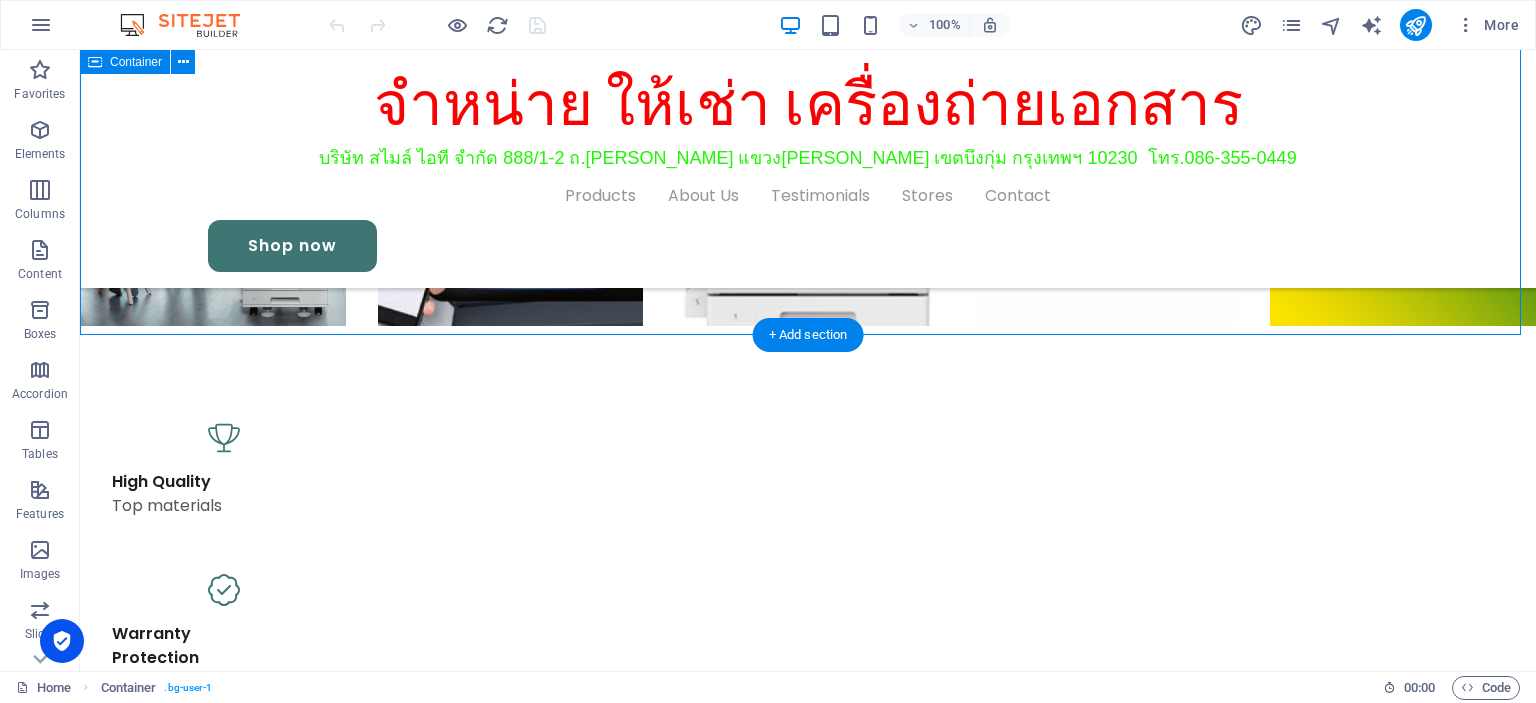 scroll, scrollTop: 1949, scrollLeft: 0, axis: vertical 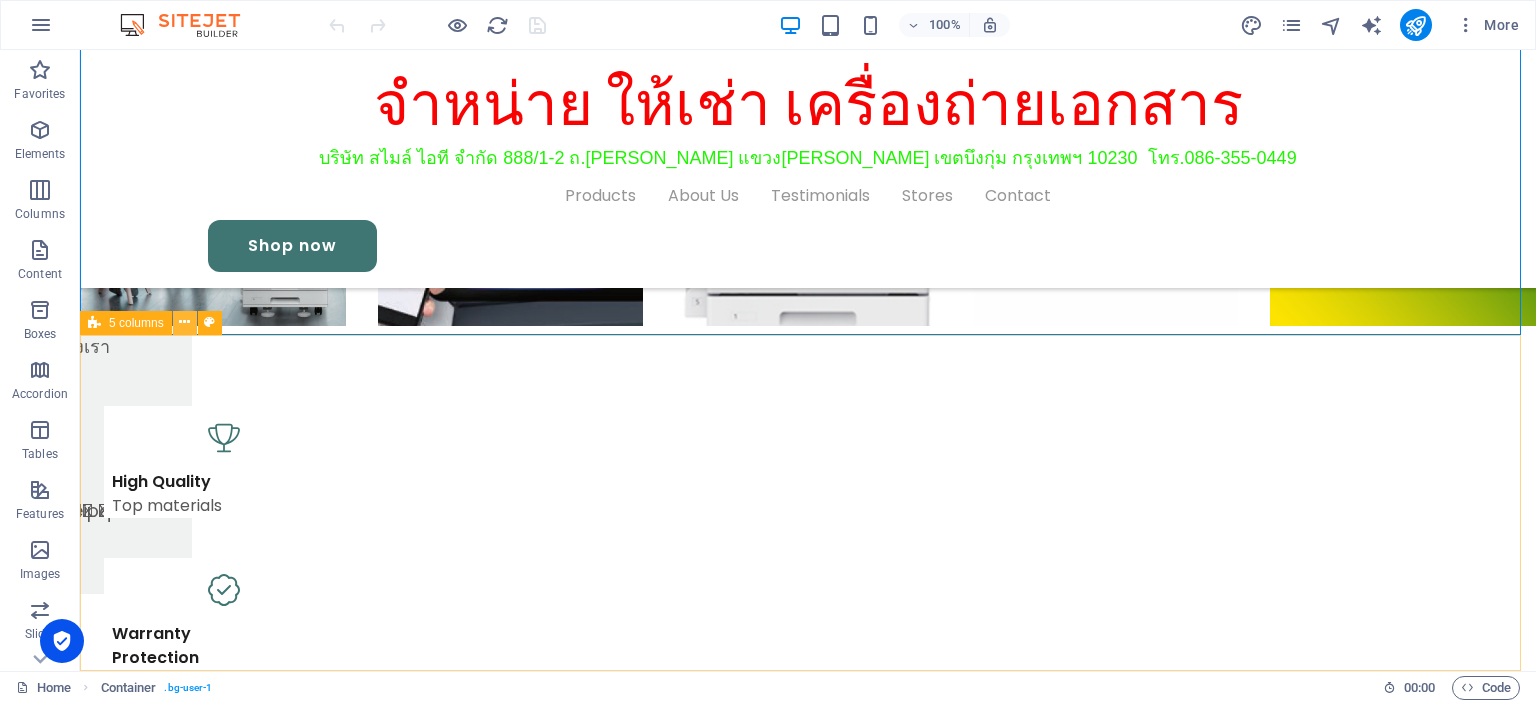 click at bounding box center (184, 322) 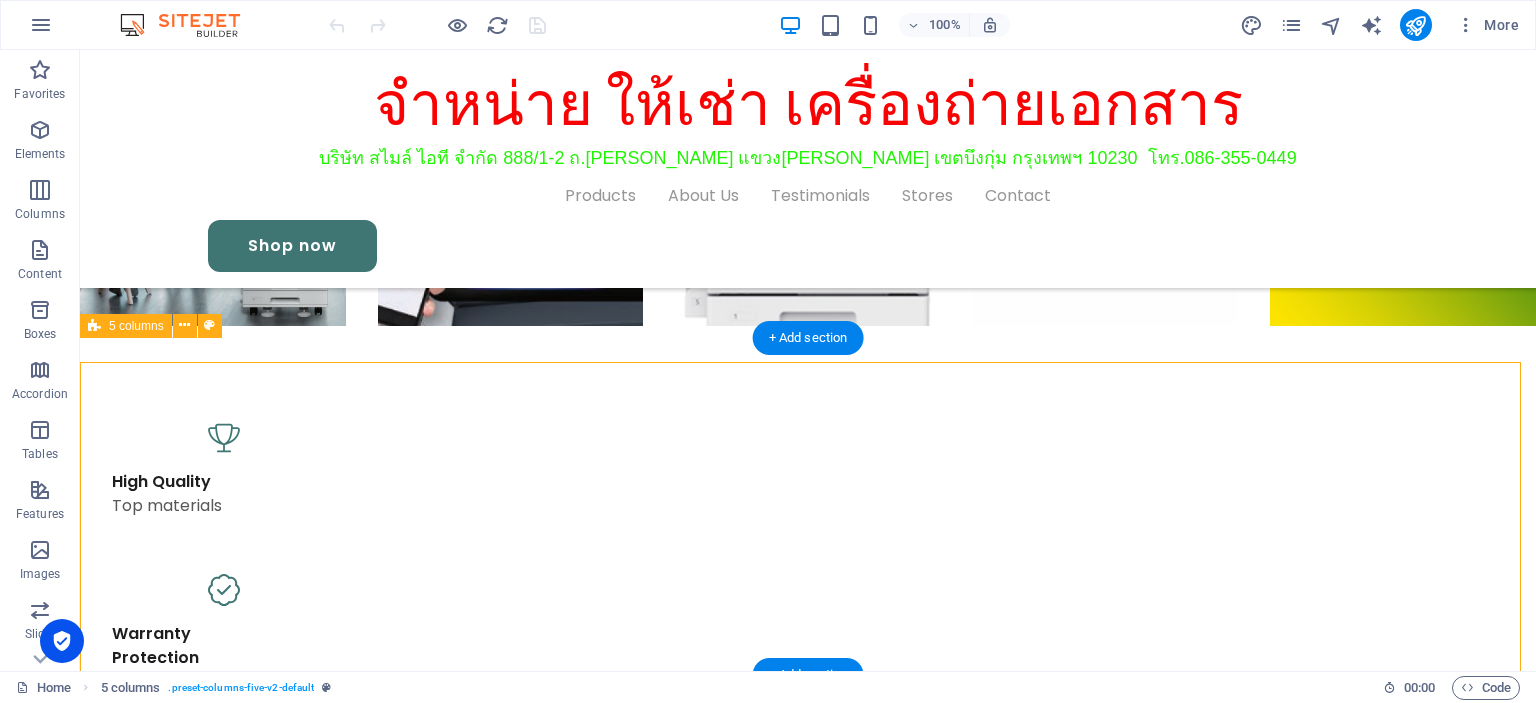 scroll, scrollTop: 1922, scrollLeft: 0, axis: vertical 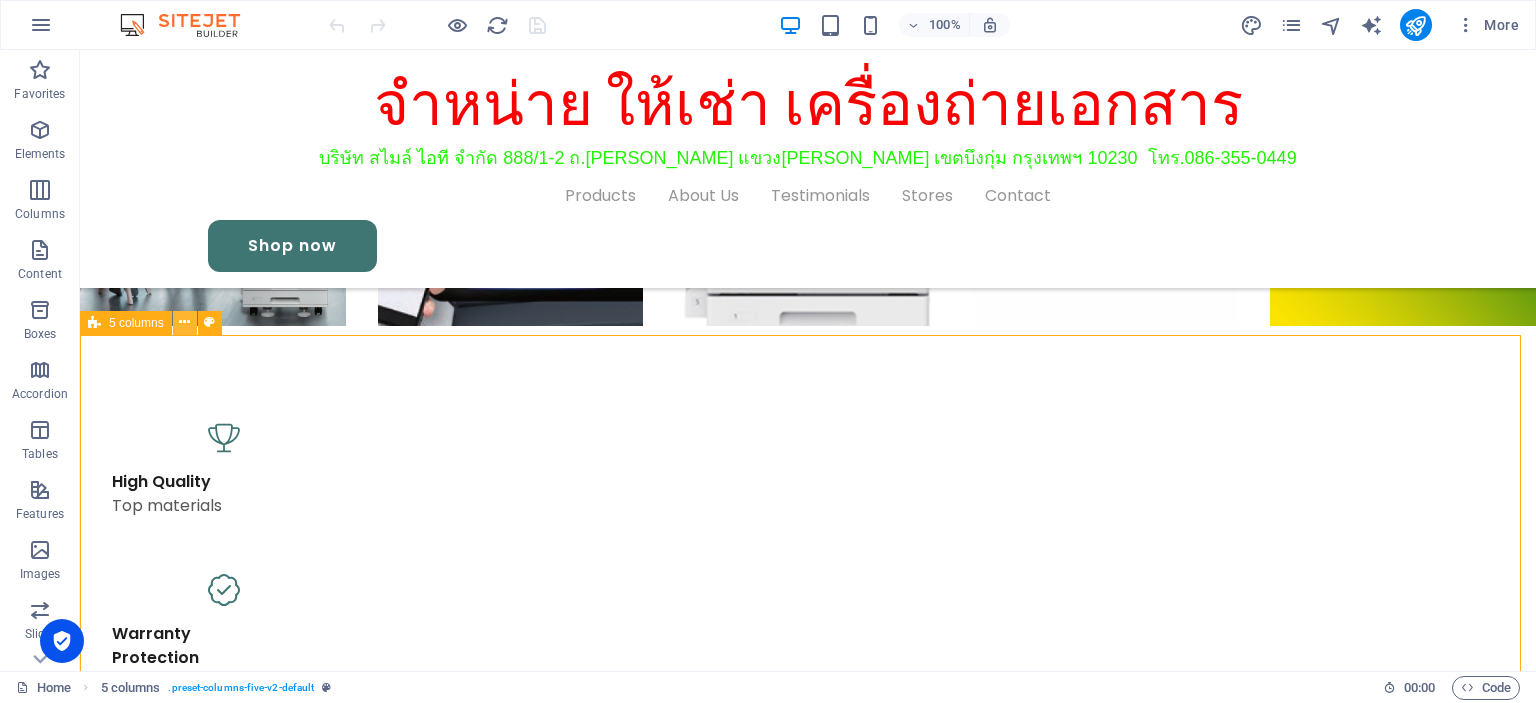 click at bounding box center (184, 322) 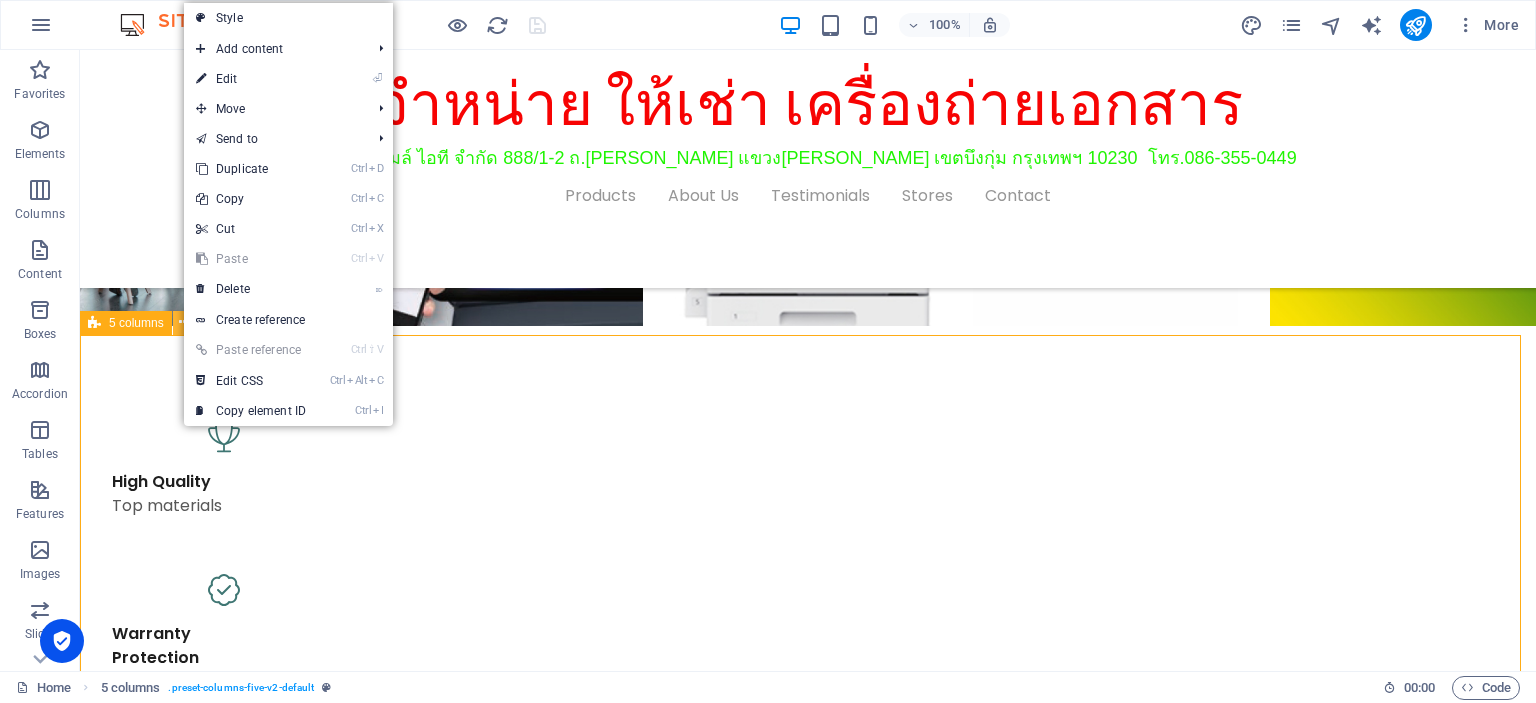 click at bounding box center (184, 322) 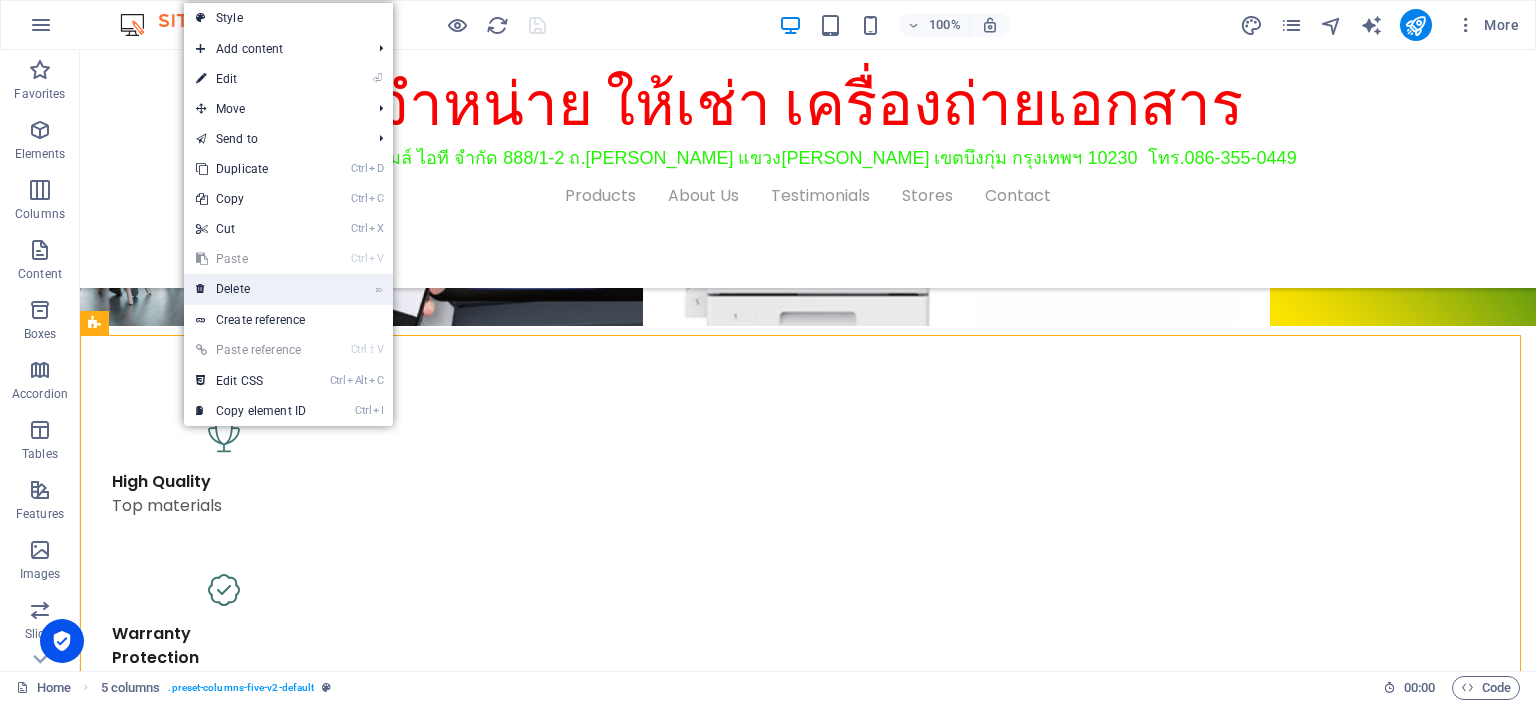 drag, startPoint x: 182, startPoint y: 321, endPoint x: 275, endPoint y: 285, distance: 99.724625 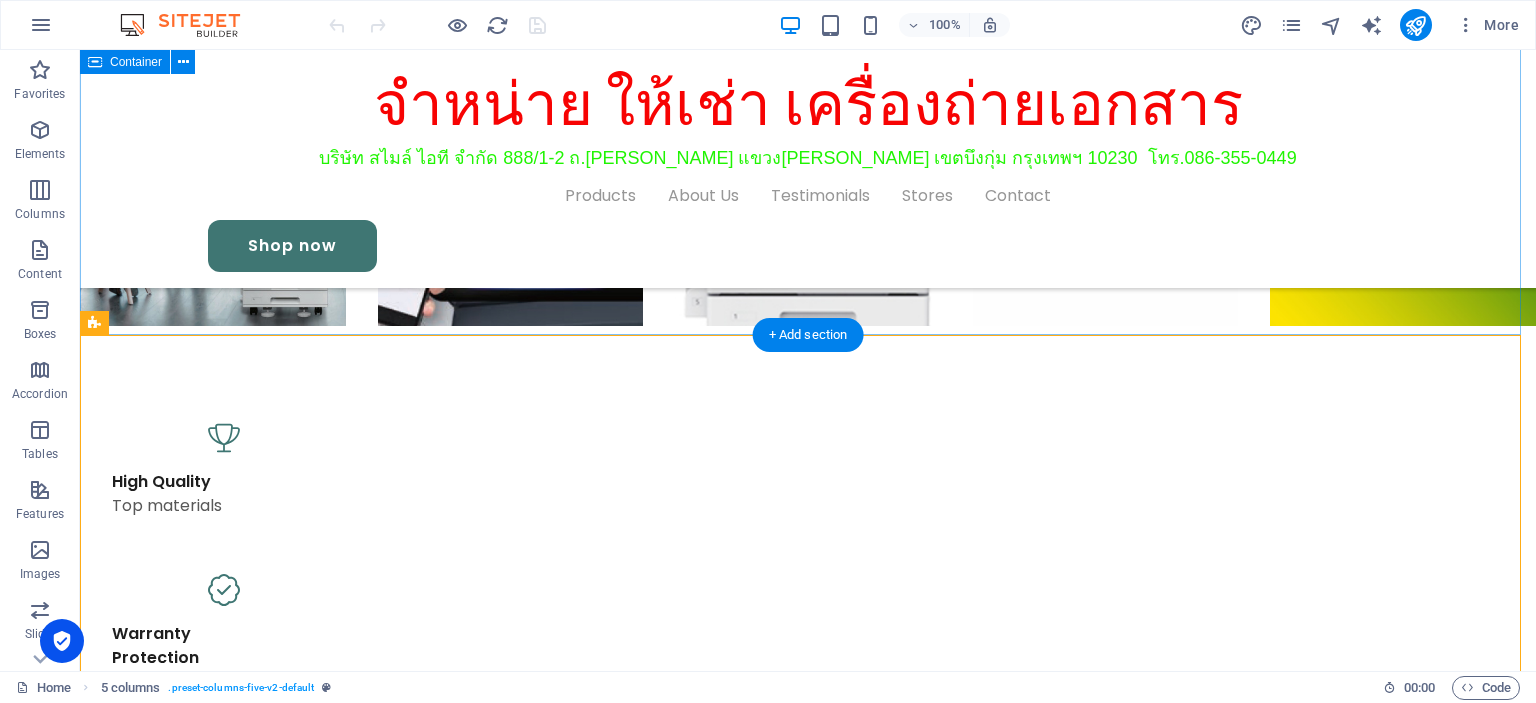 click on "Products เครื่องถ่ายเอกสาร หมึก อะไหล่" at bounding box center (808, 1260) 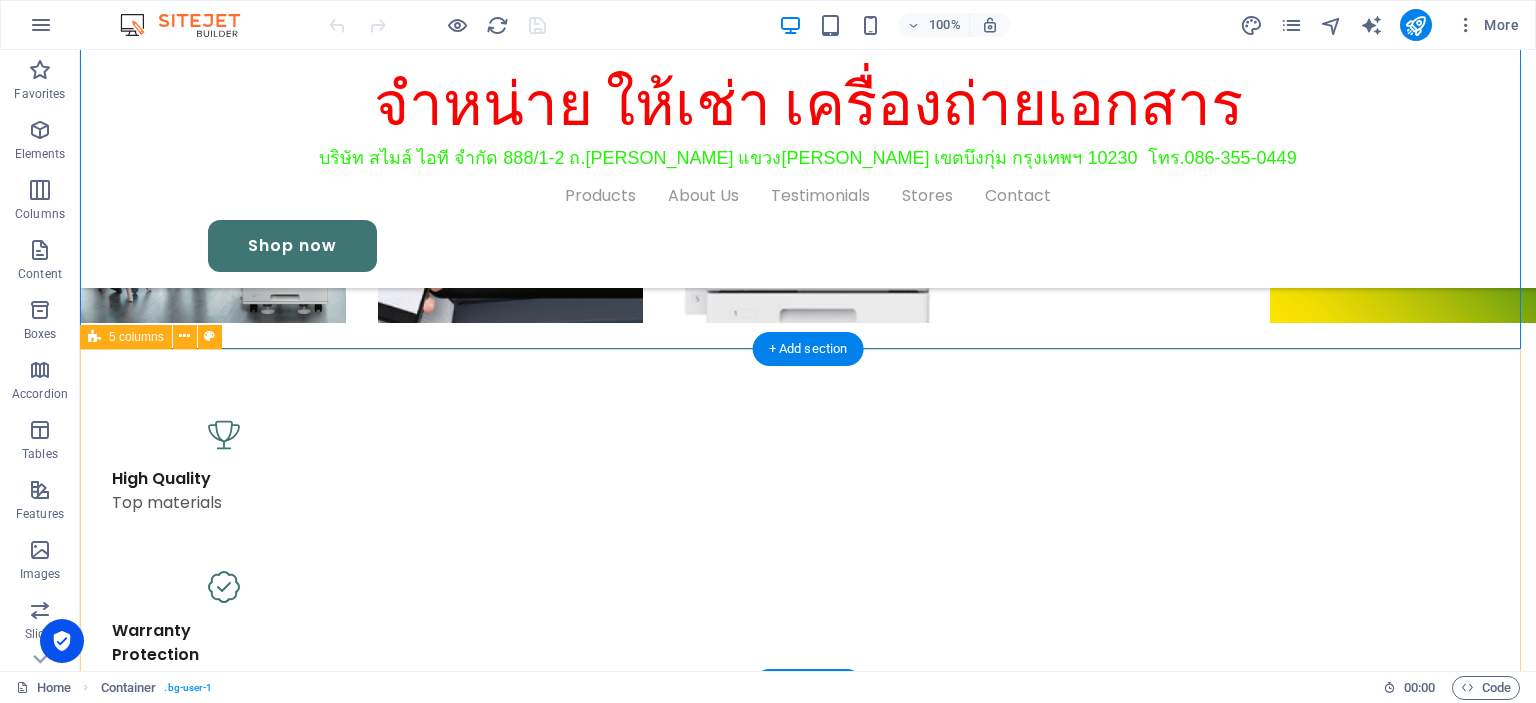 scroll, scrollTop: 1895, scrollLeft: 0, axis: vertical 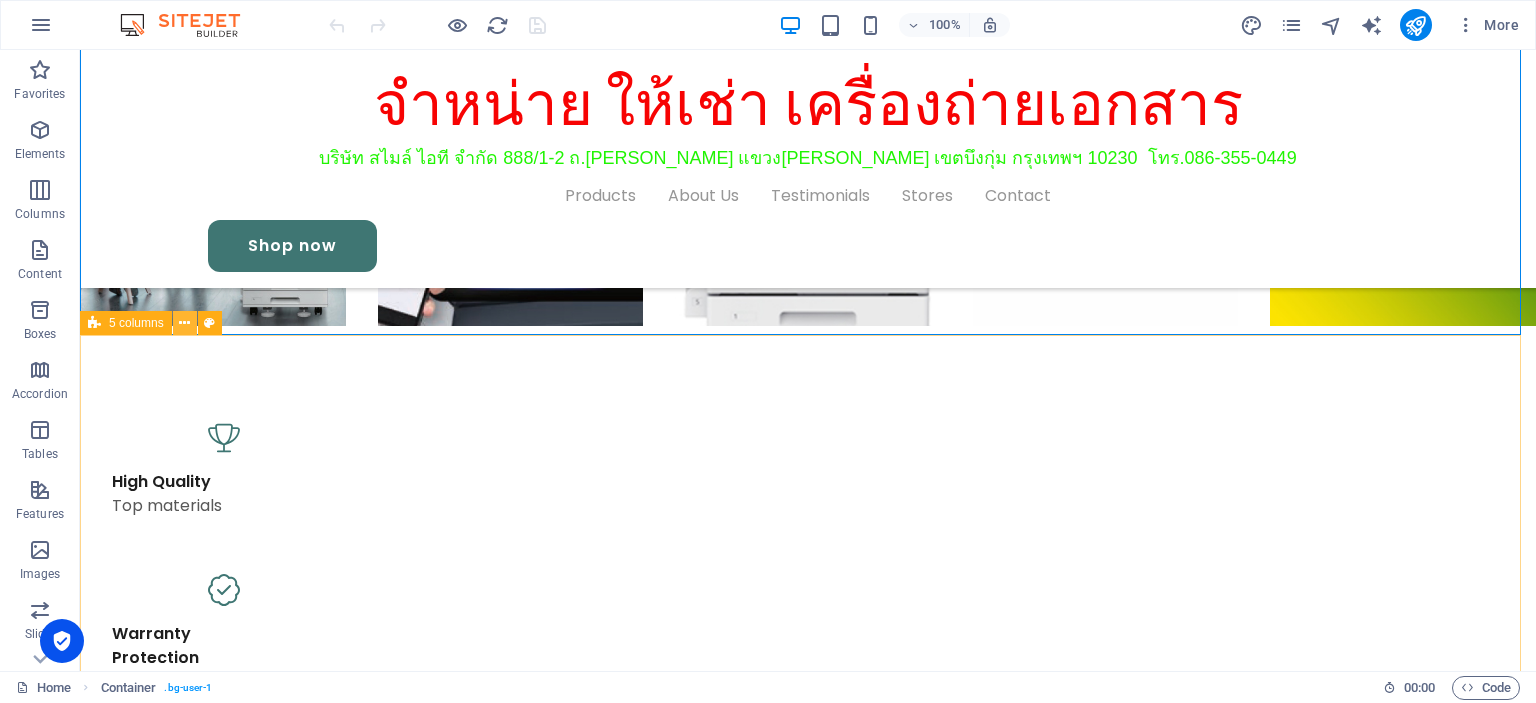 click at bounding box center (184, 323) 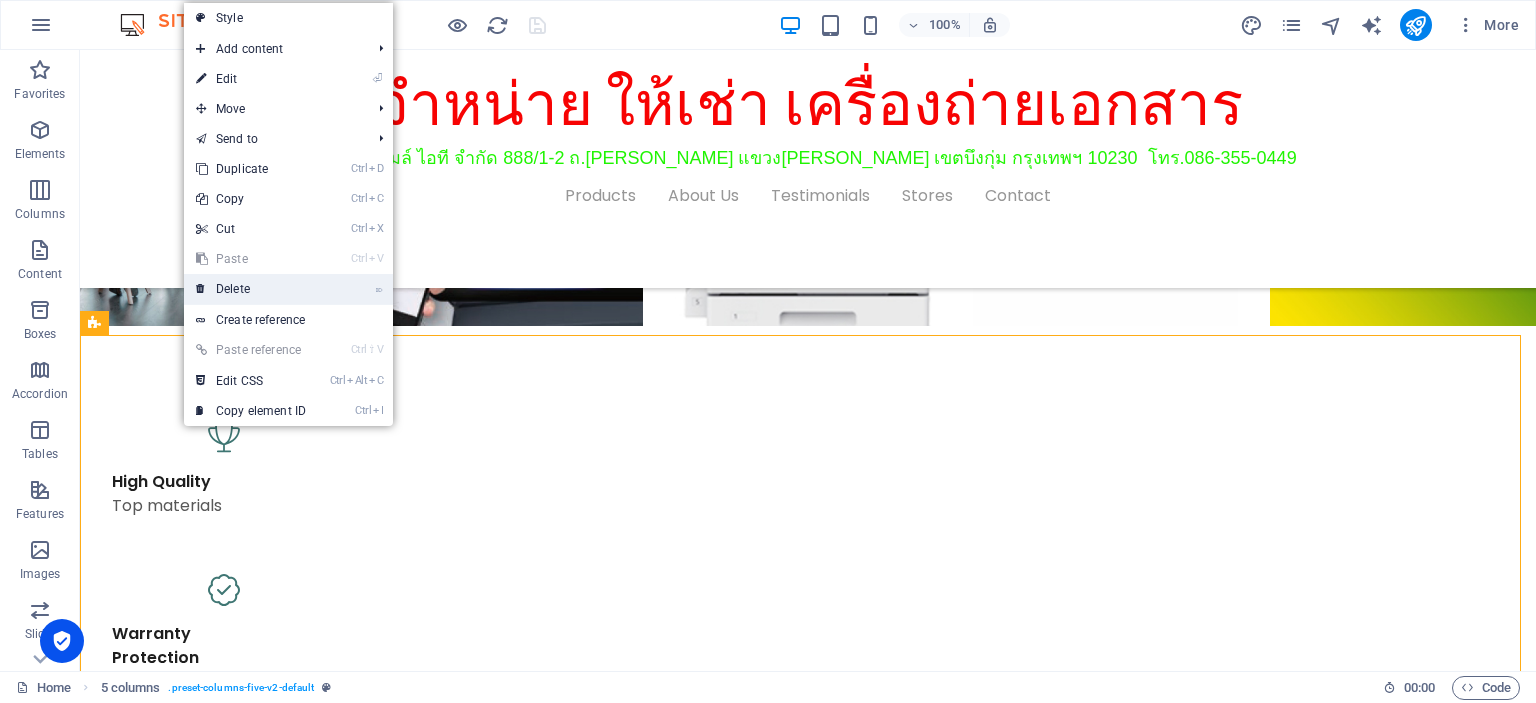 click on "⌦  Delete" at bounding box center (251, 289) 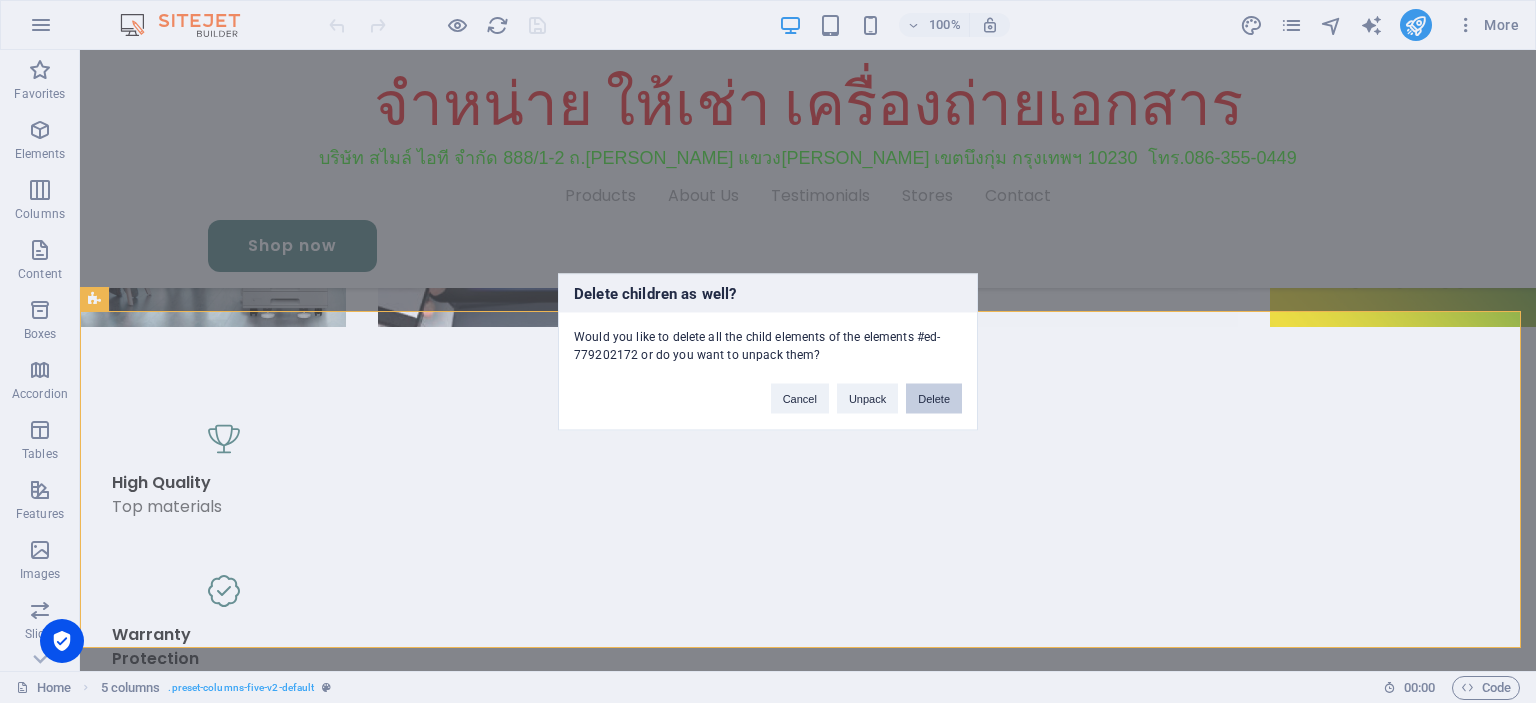 click on "Delete" at bounding box center (934, 398) 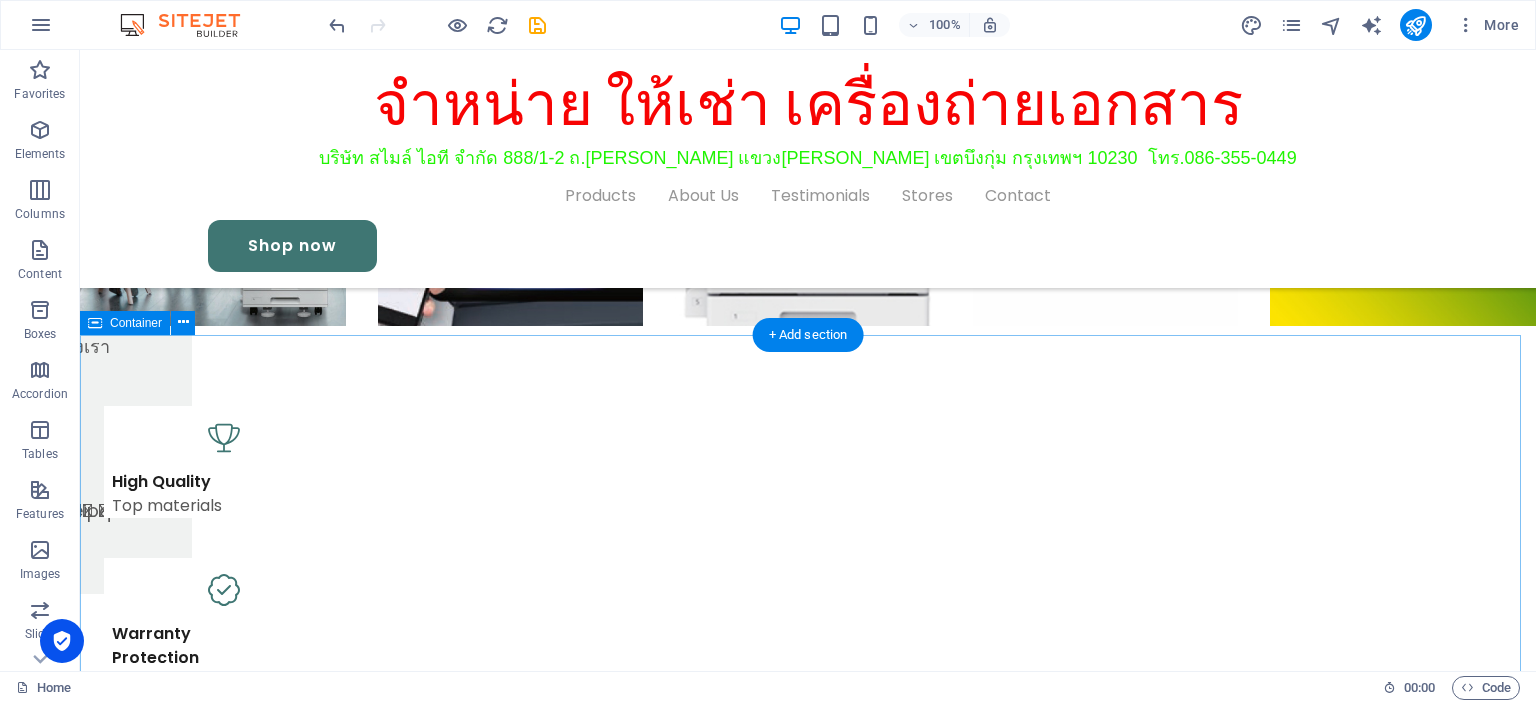 scroll, scrollTop: 2021, scrollLeft: 0, axis: vertical 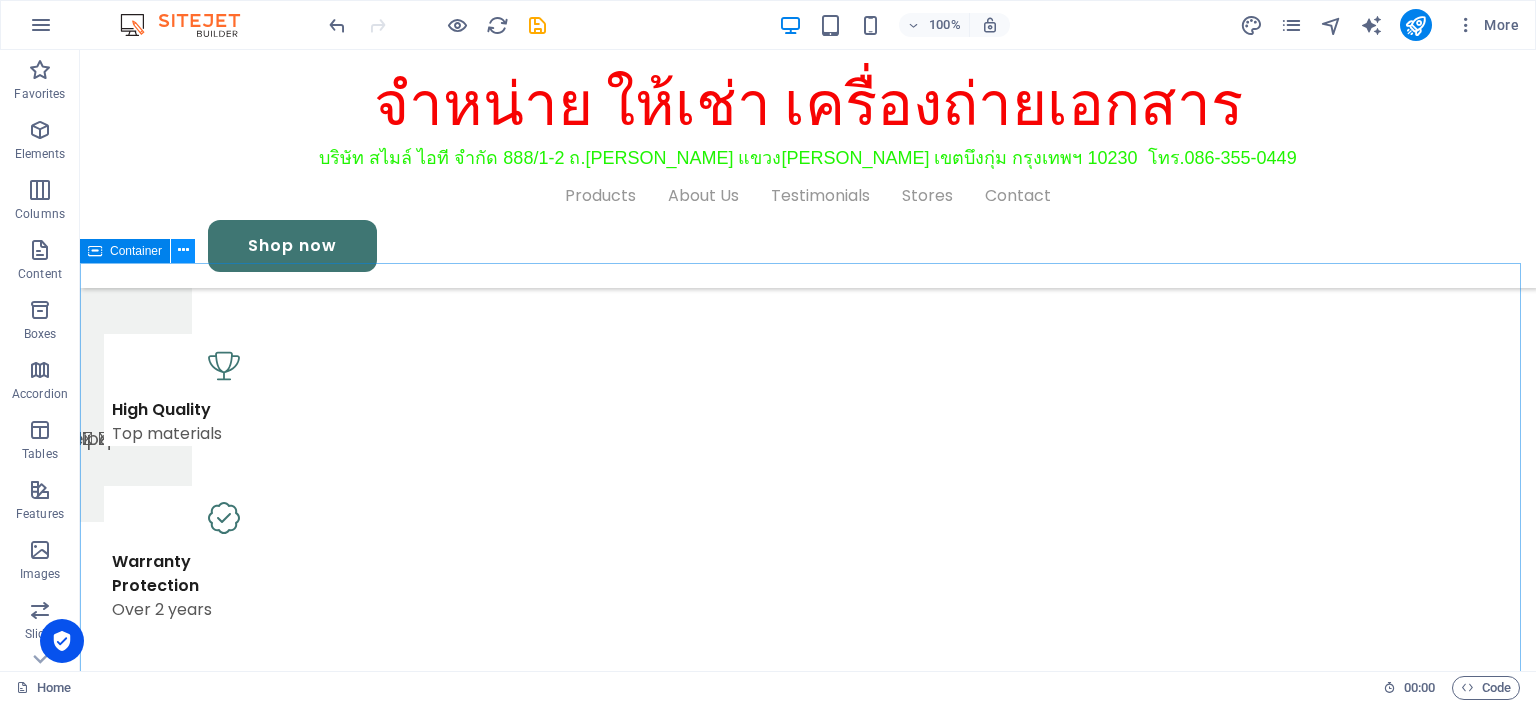 click at bounding box center [183, 251] 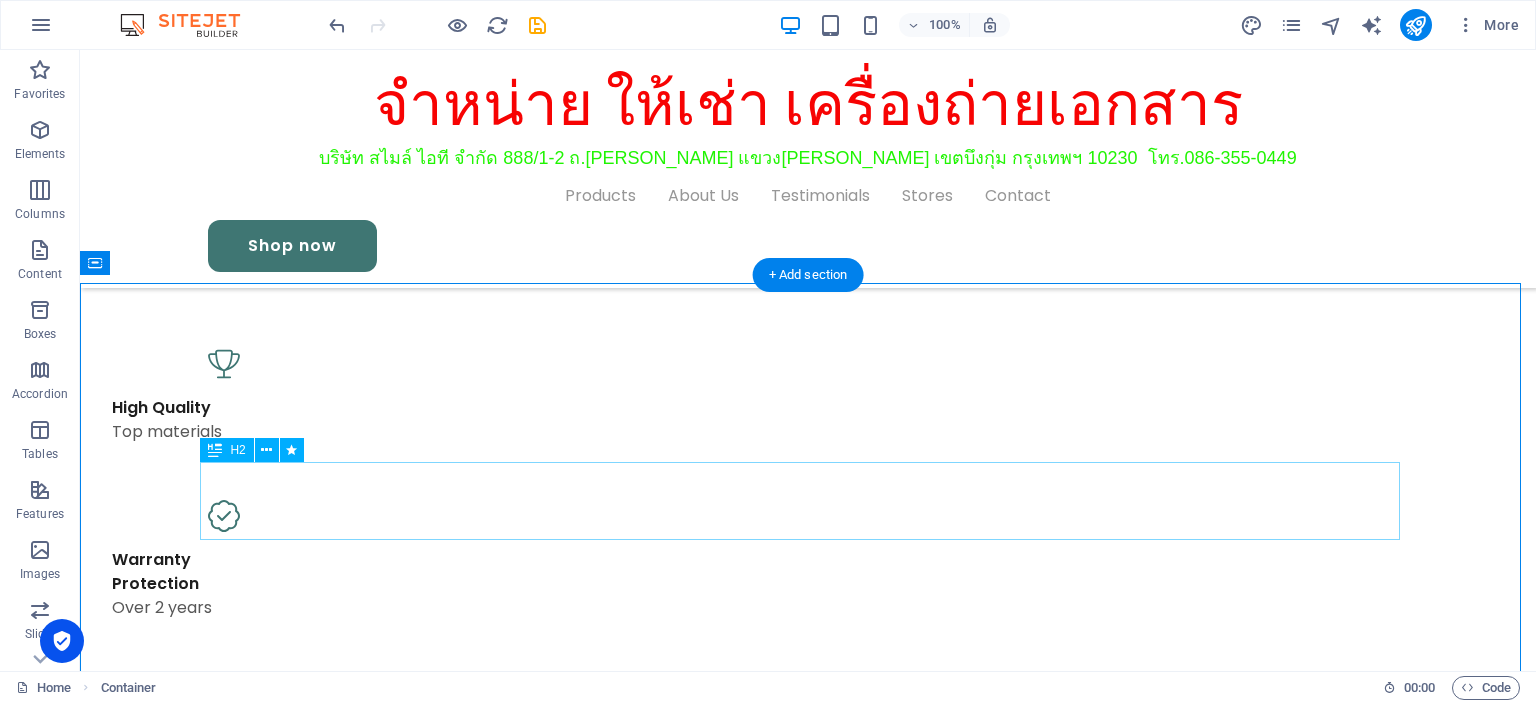 scroll, scrollTop: 1995, scrollLeft: 0, axis: vertical 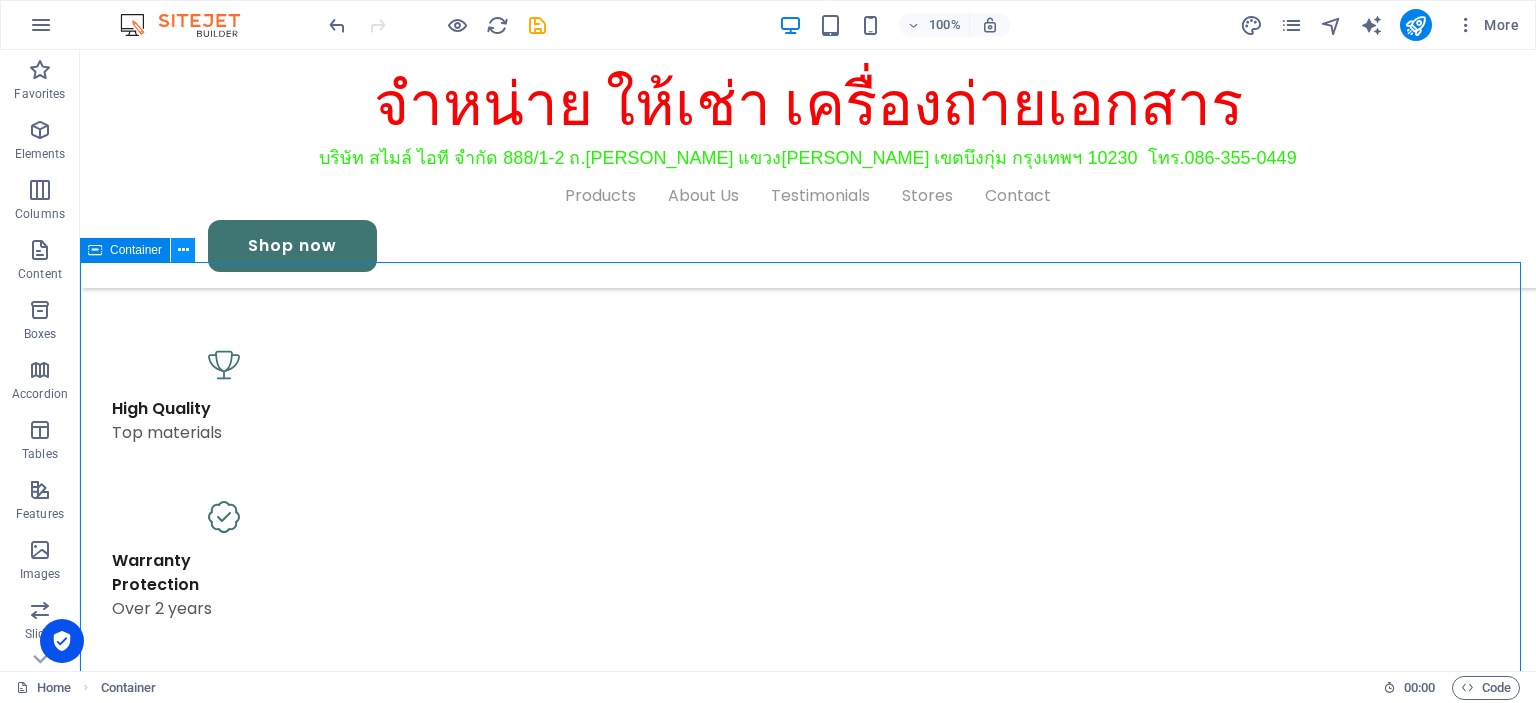 click at bounding box center [183, 250] 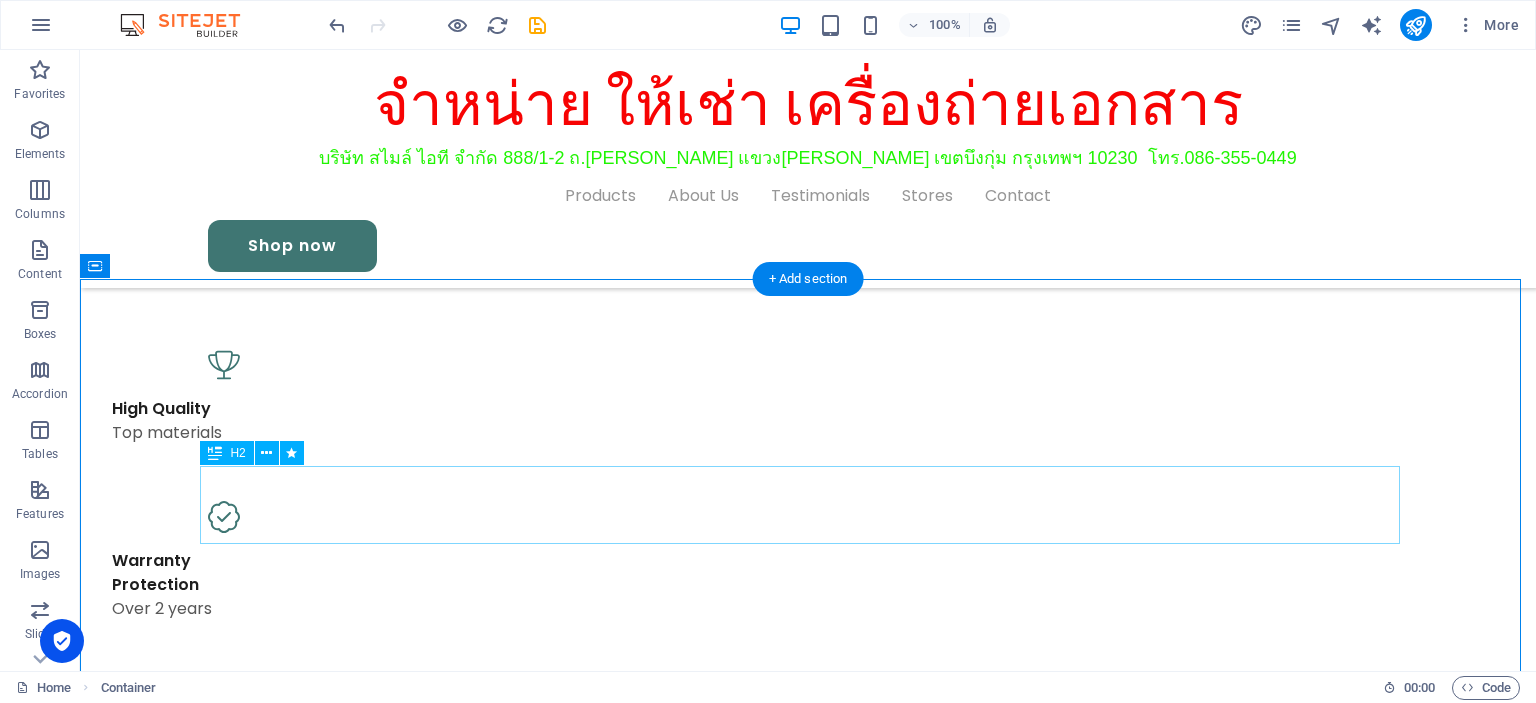 scroll, scrollTop: 1968, scrollLeft: 0, axis: vertical 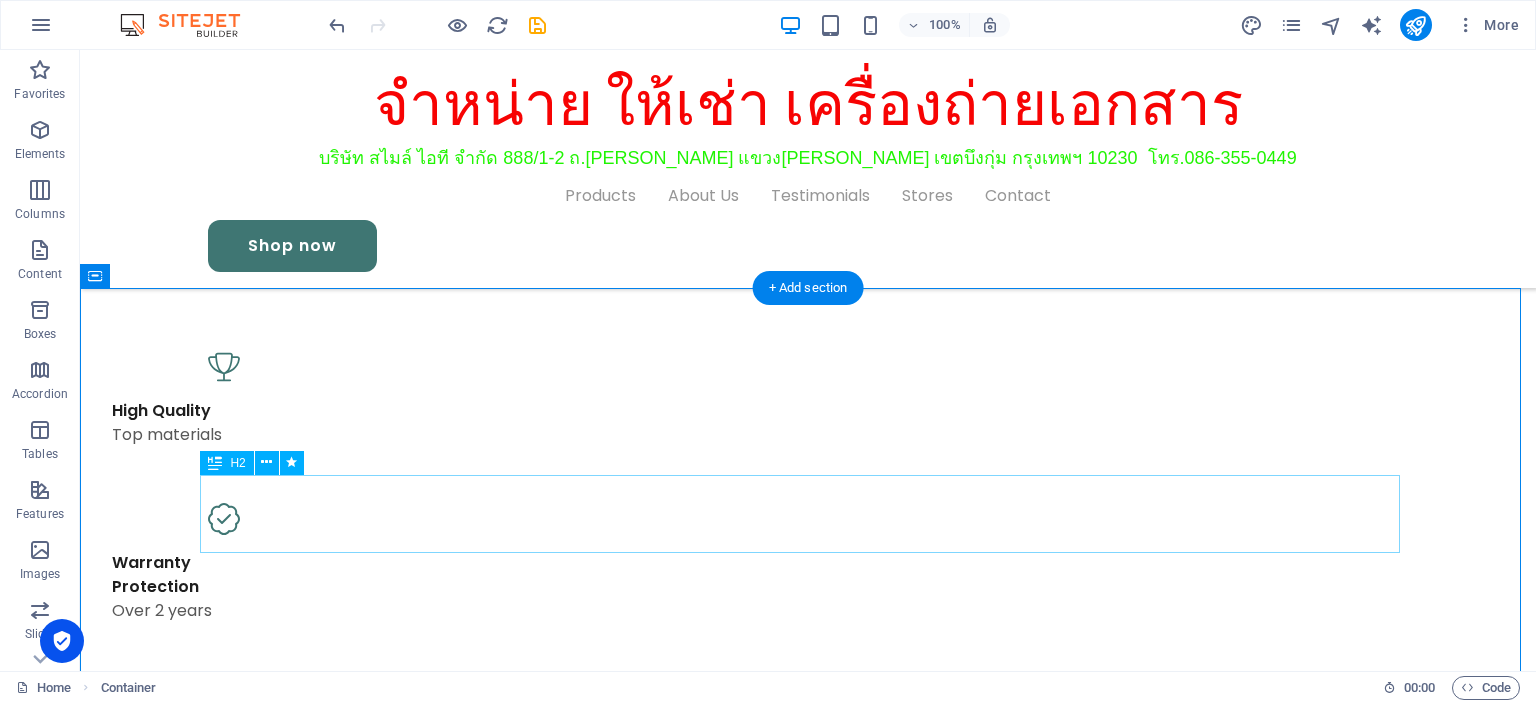 drag, startPoint x: 355, startPoint y: 551, endPoint x: 275, endPoint y: 501, distance: 94.33981 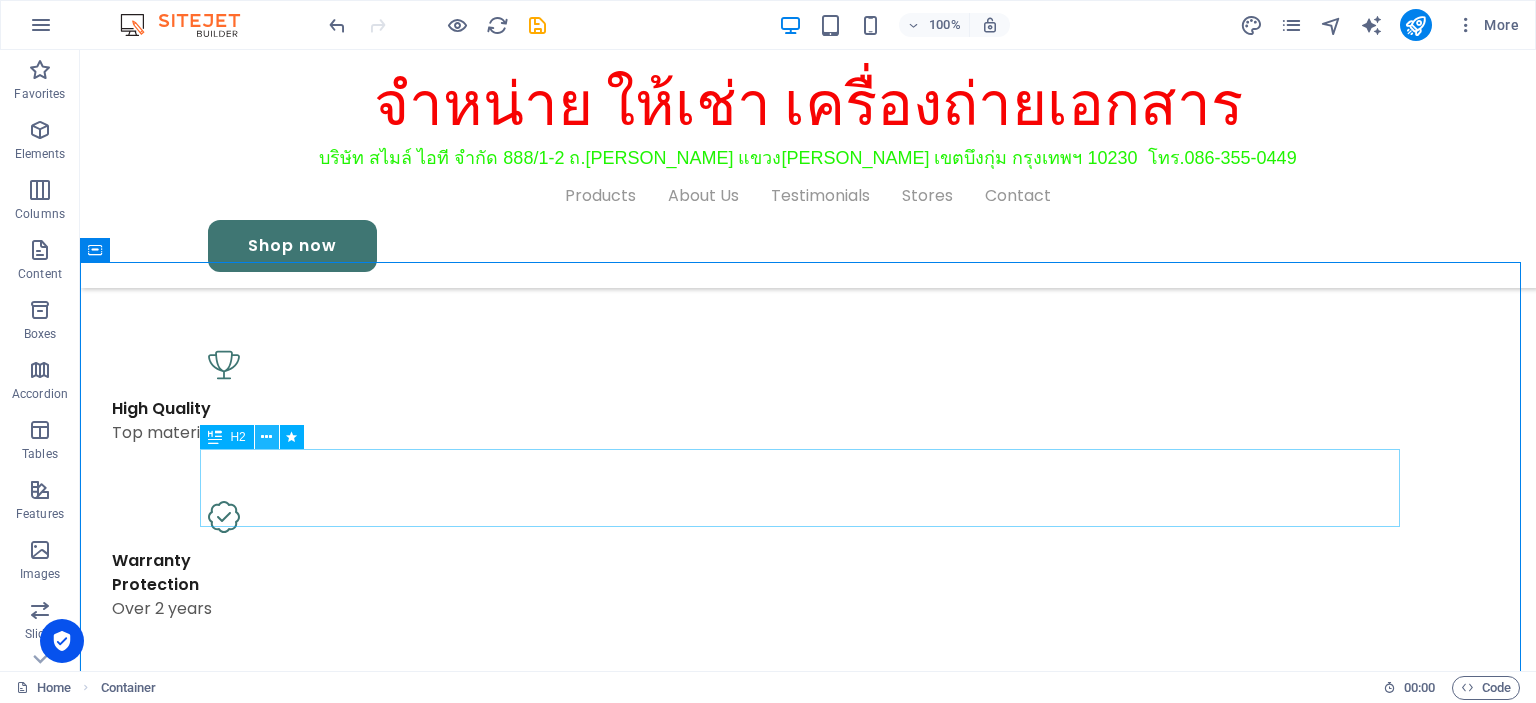 click at bounding box center [266, 437] 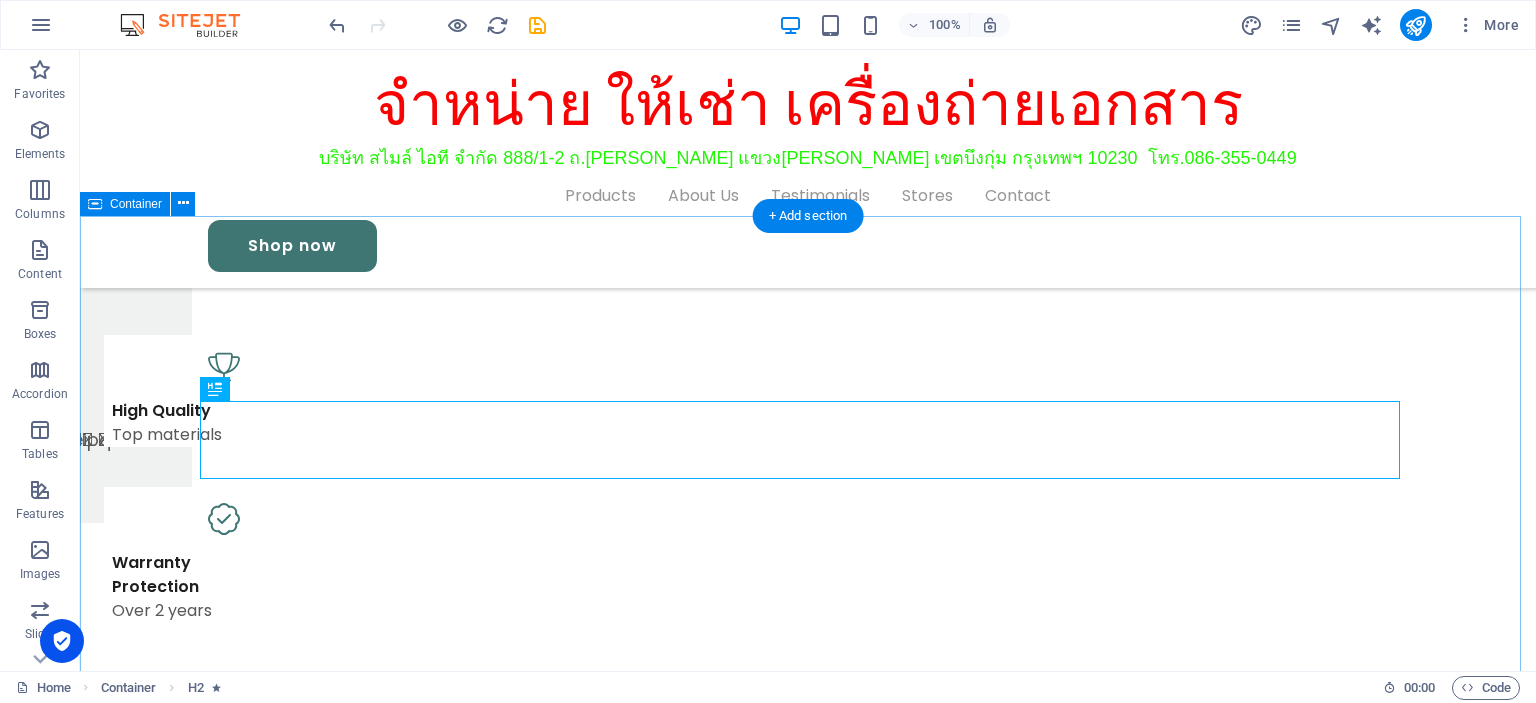 scroll, scrollTop: 2021, scrollLeft: 0, axis: vertical 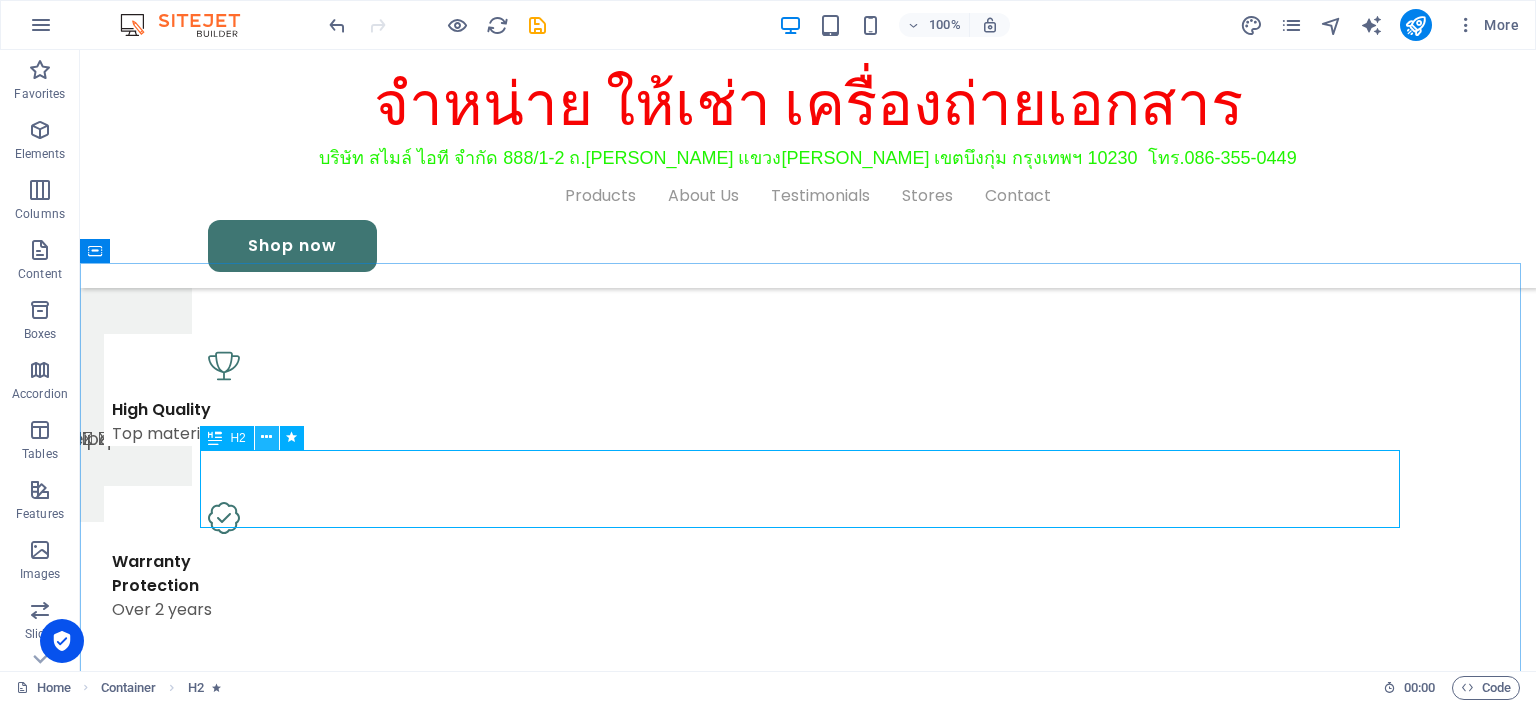 click at bounding box center [267, 438] 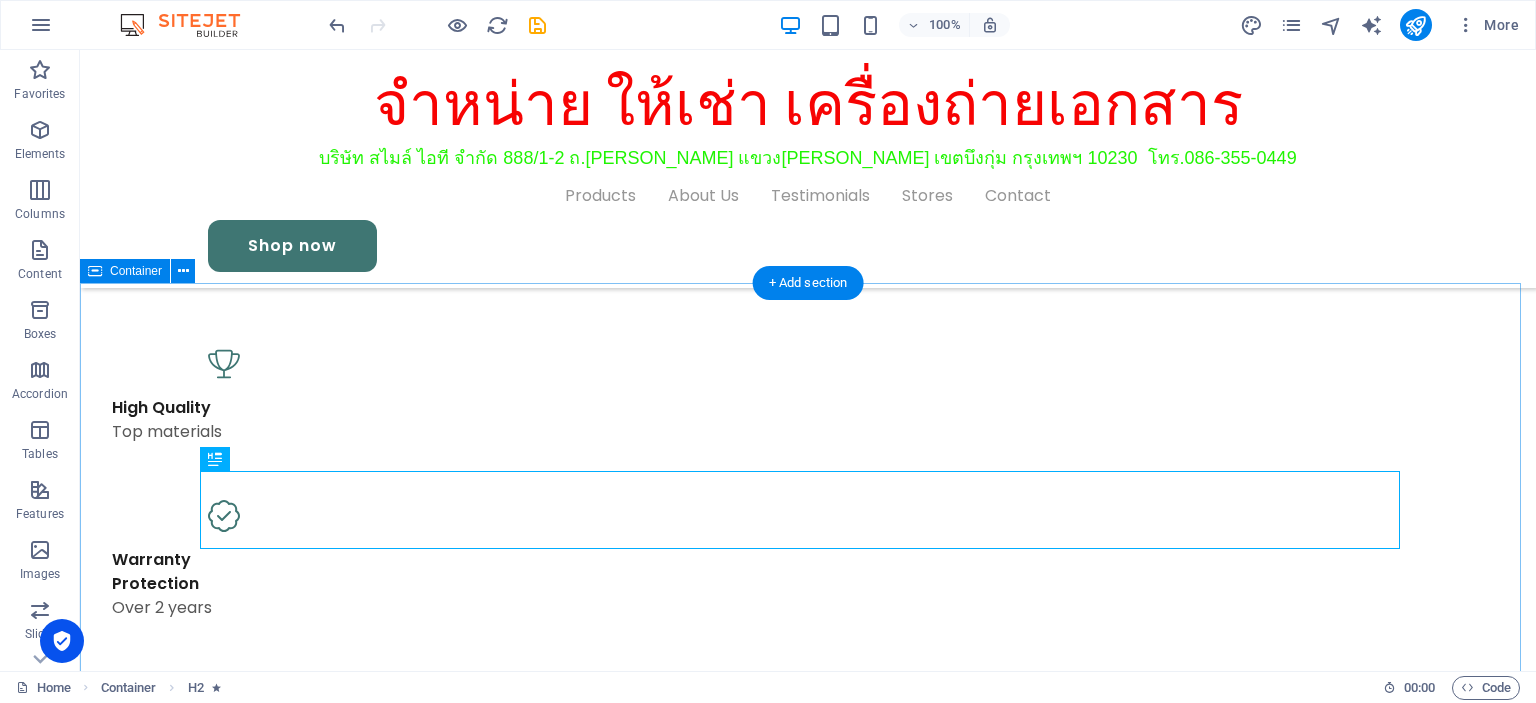 scroll, scrollTop: 1995, scrollLeft: 0, axis: vertical 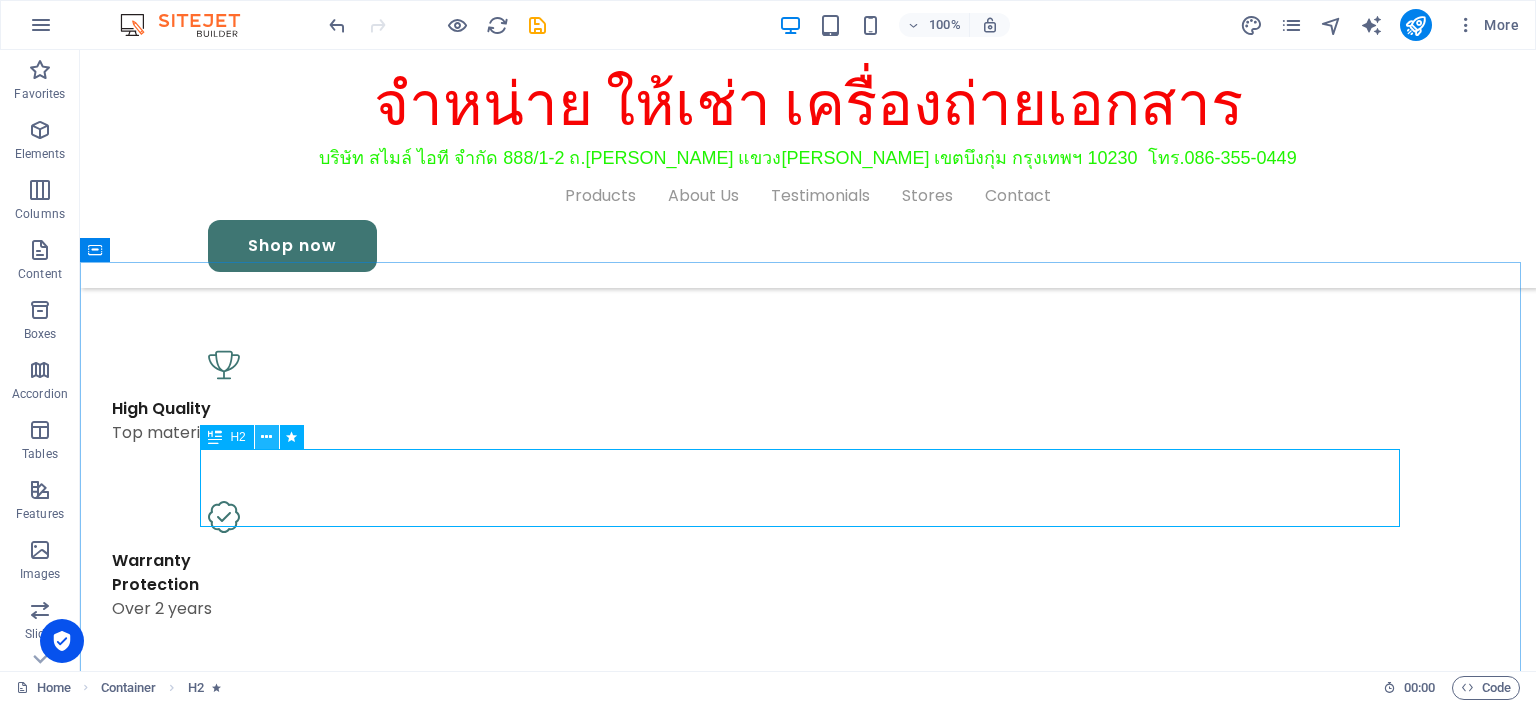 click at bounding box center (266, 437) 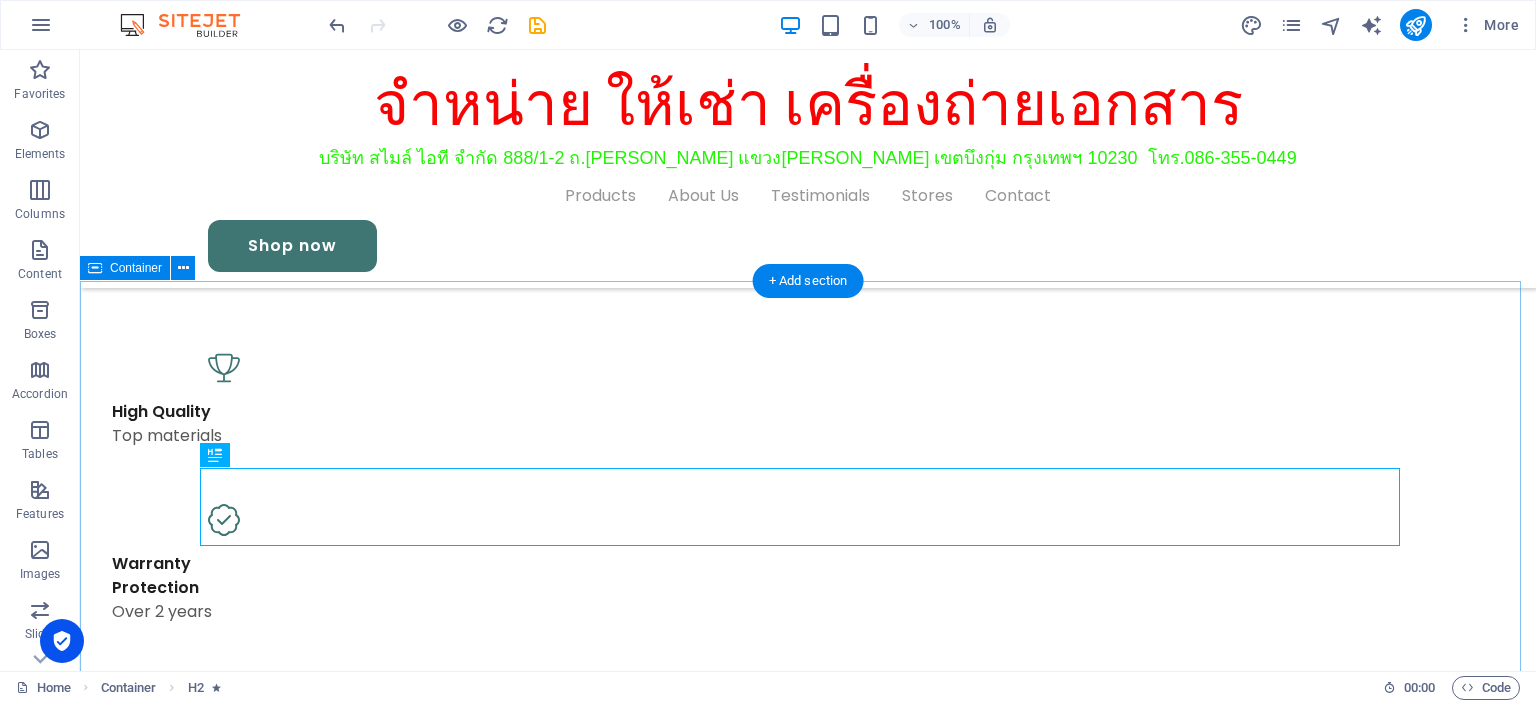 drag, startPoint x: 434, startPoint y: 351, endPoint x: 354, endPoint y: 301, distance: 94.33981 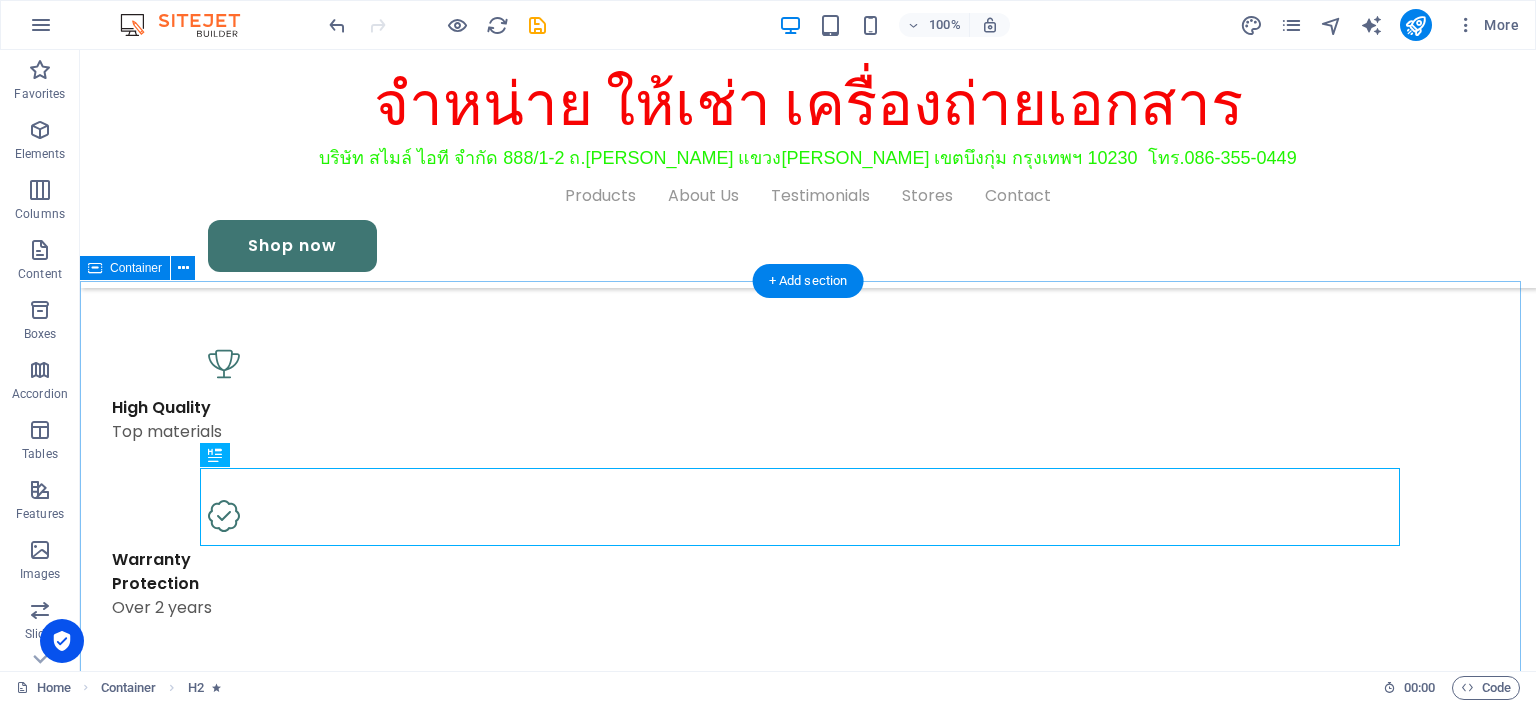 scroll, scrollTop: 1968, scrollLeft: 0, axis: vertical 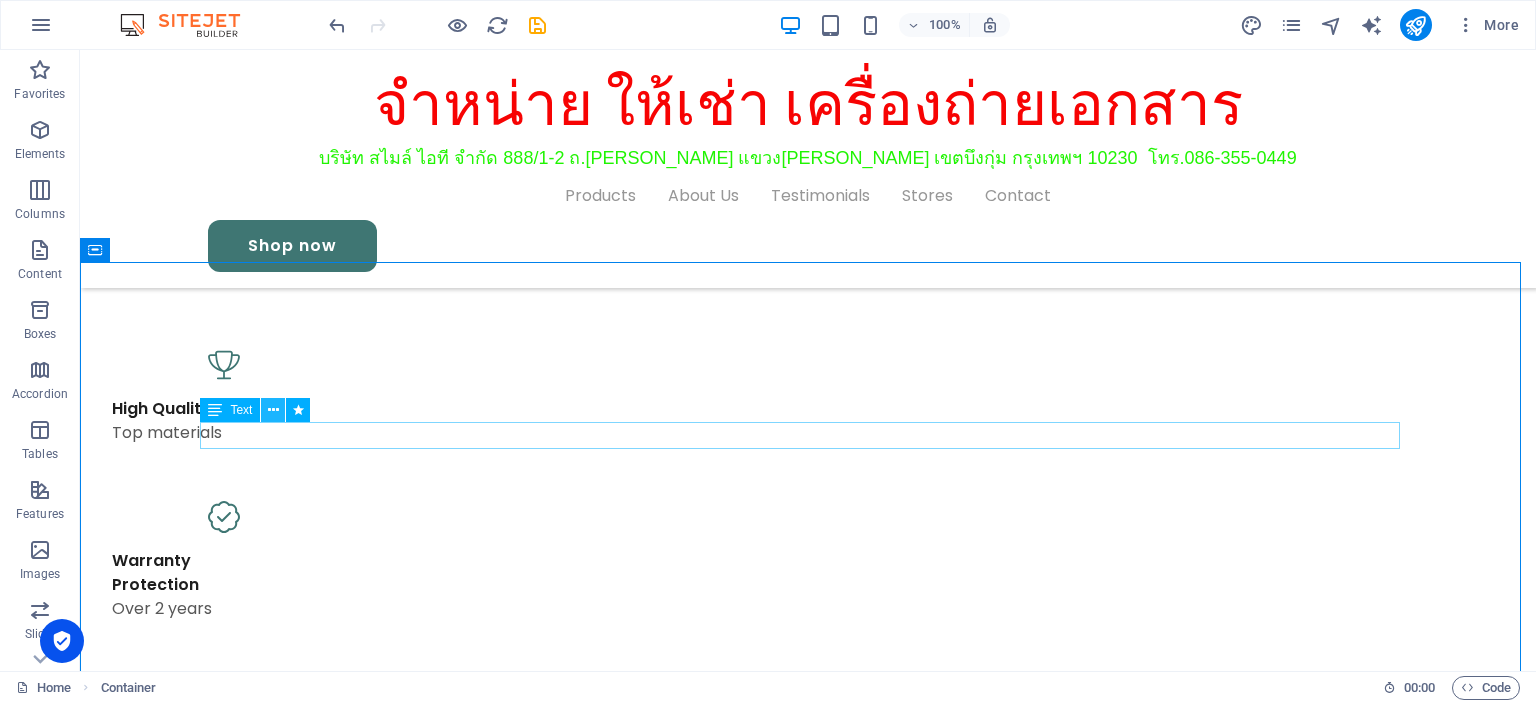 click at bounding box center (273, 410) 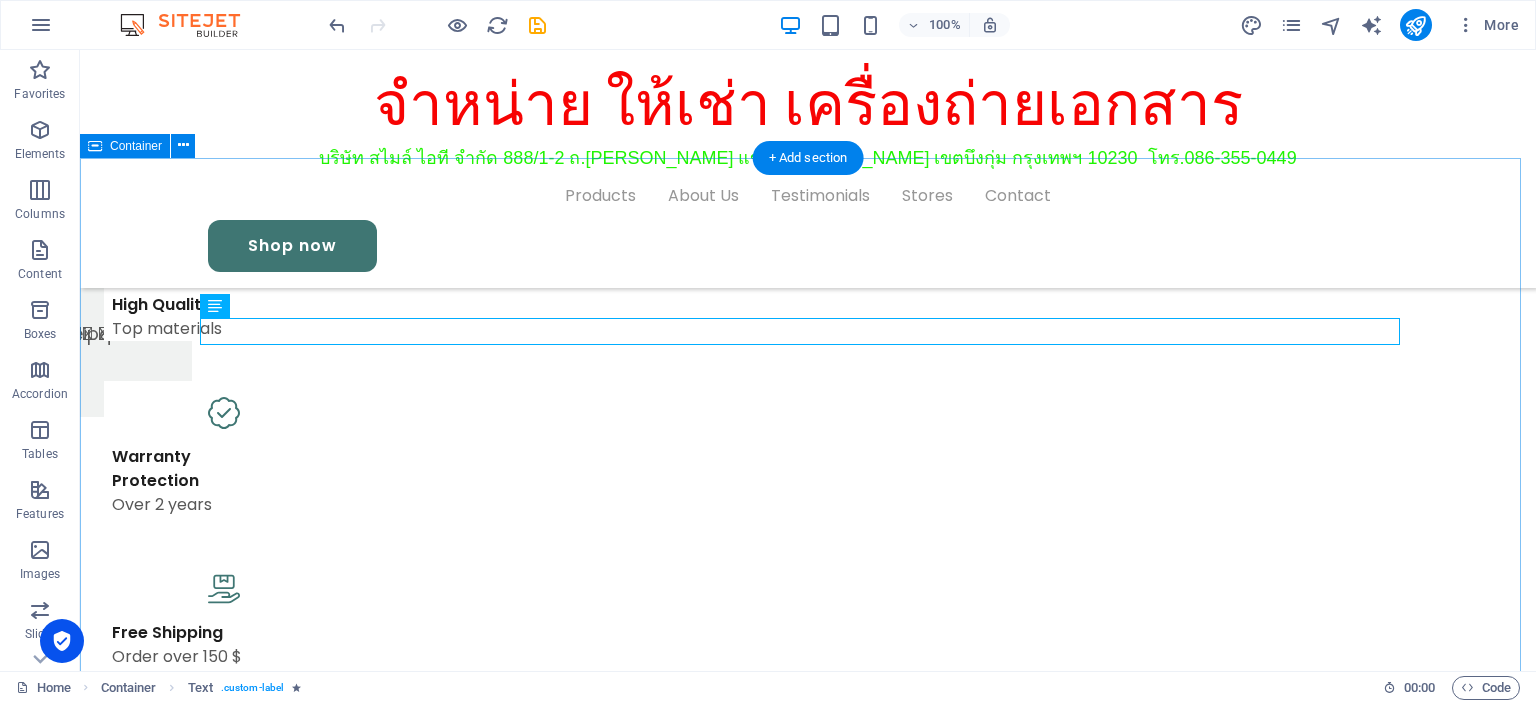 scroll, scrollTop: 2140, scrollLeft: 0, axis: vertical 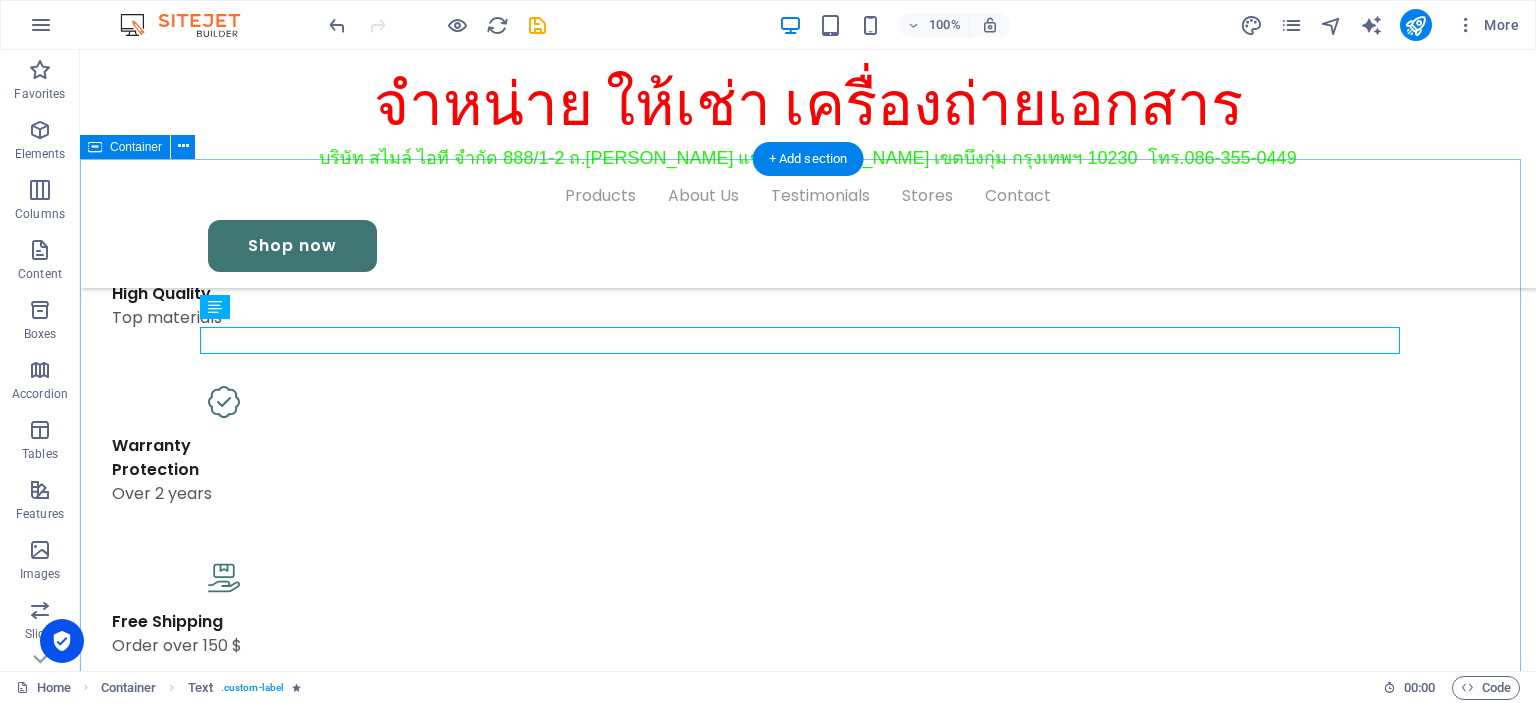 click on "Lookbook Different Styles Scandinavian Industrial Minimalistic  Vorherige Nächste" at bounding box center (808, 4472) 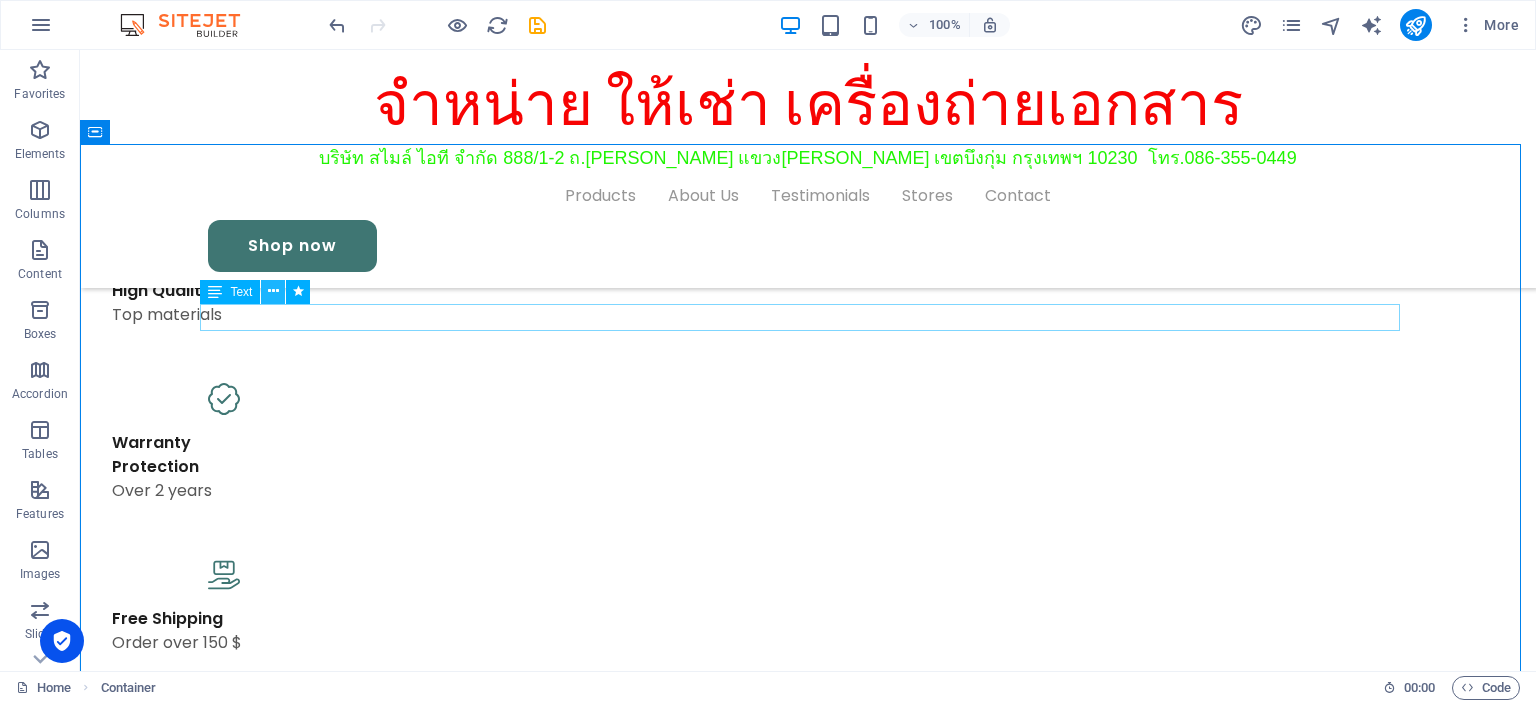 click at bounding box center (273, 291) 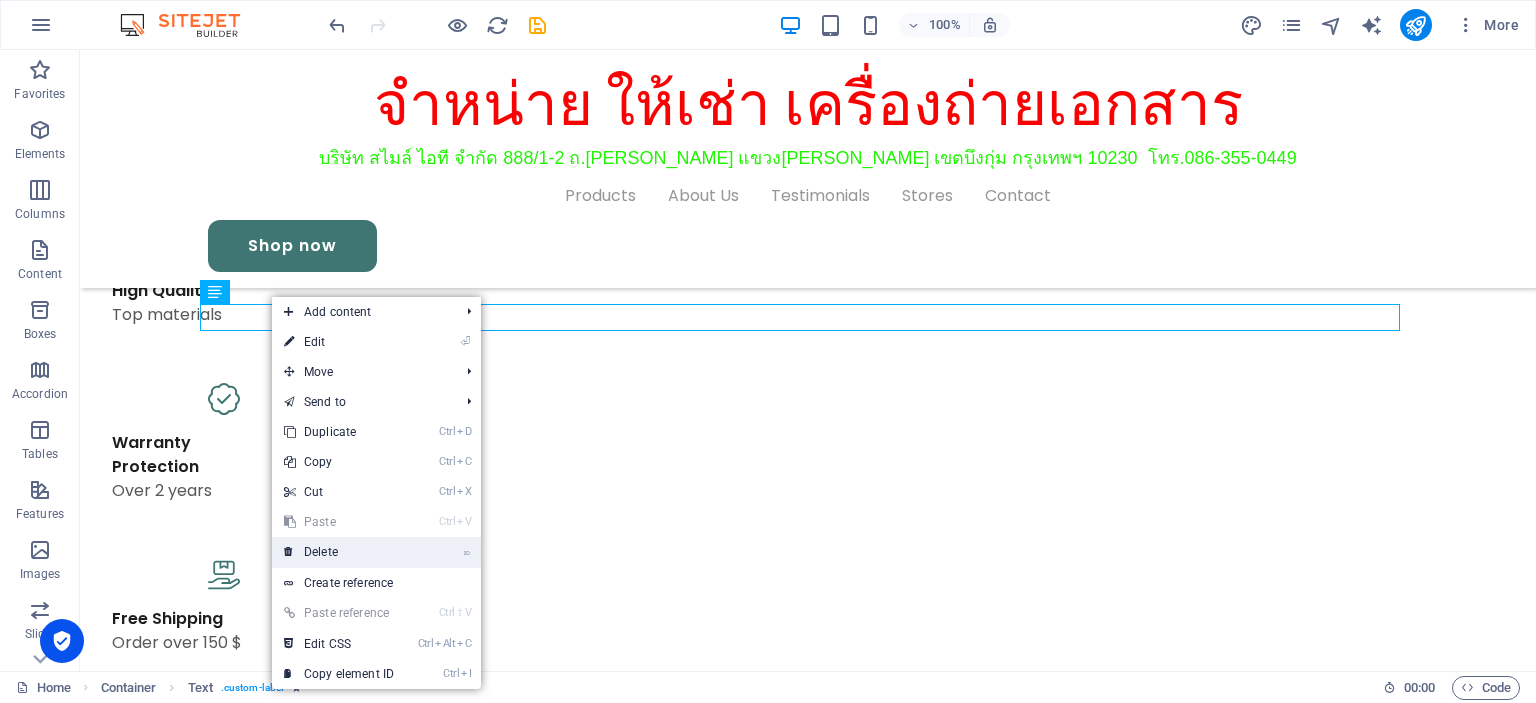 click on "⌦  Delete" at bounding box center (339, 552) 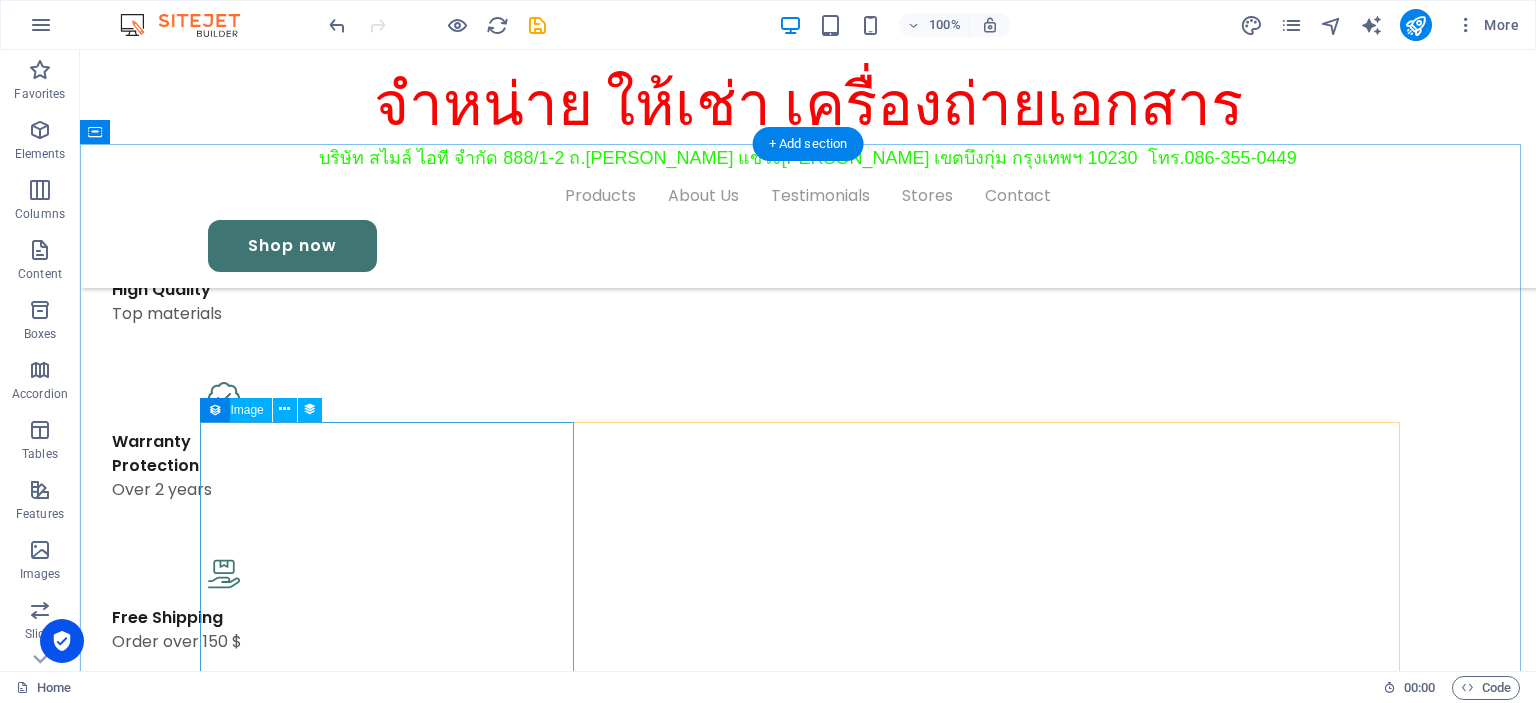 scroll, scrollTop: 2086, scrollLeft: 0, axis: vertical 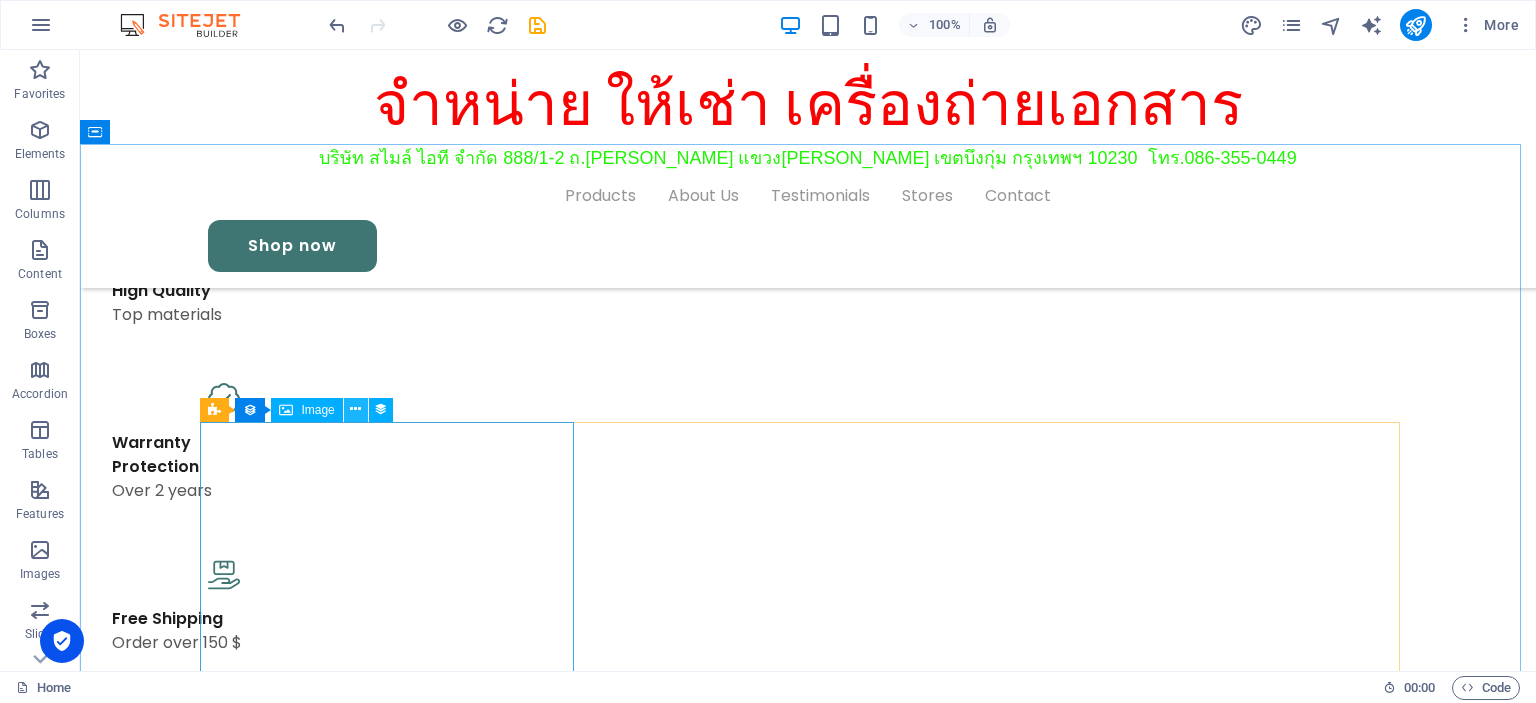 click at bounding box center (355, 409) 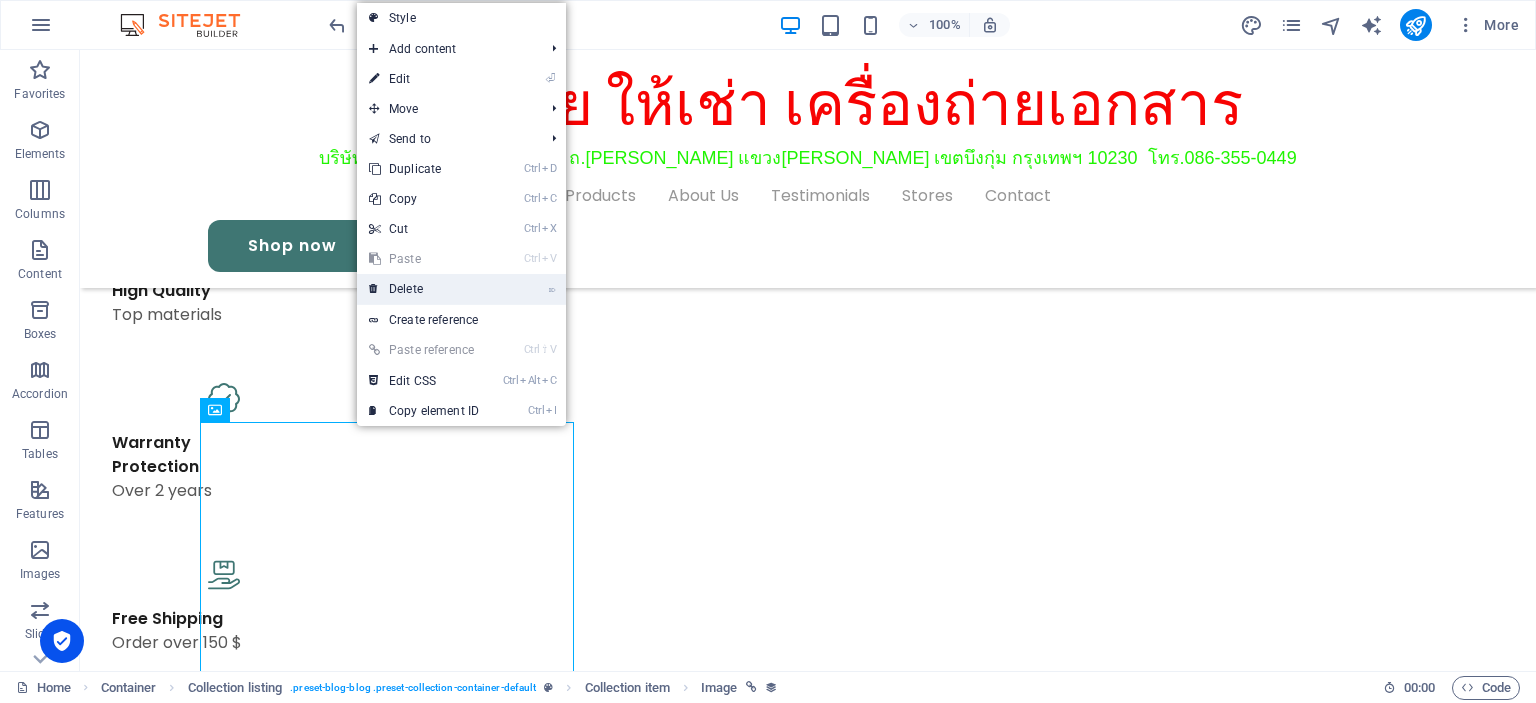 click on "⌦  Delete" at bounding box center [424, 289] 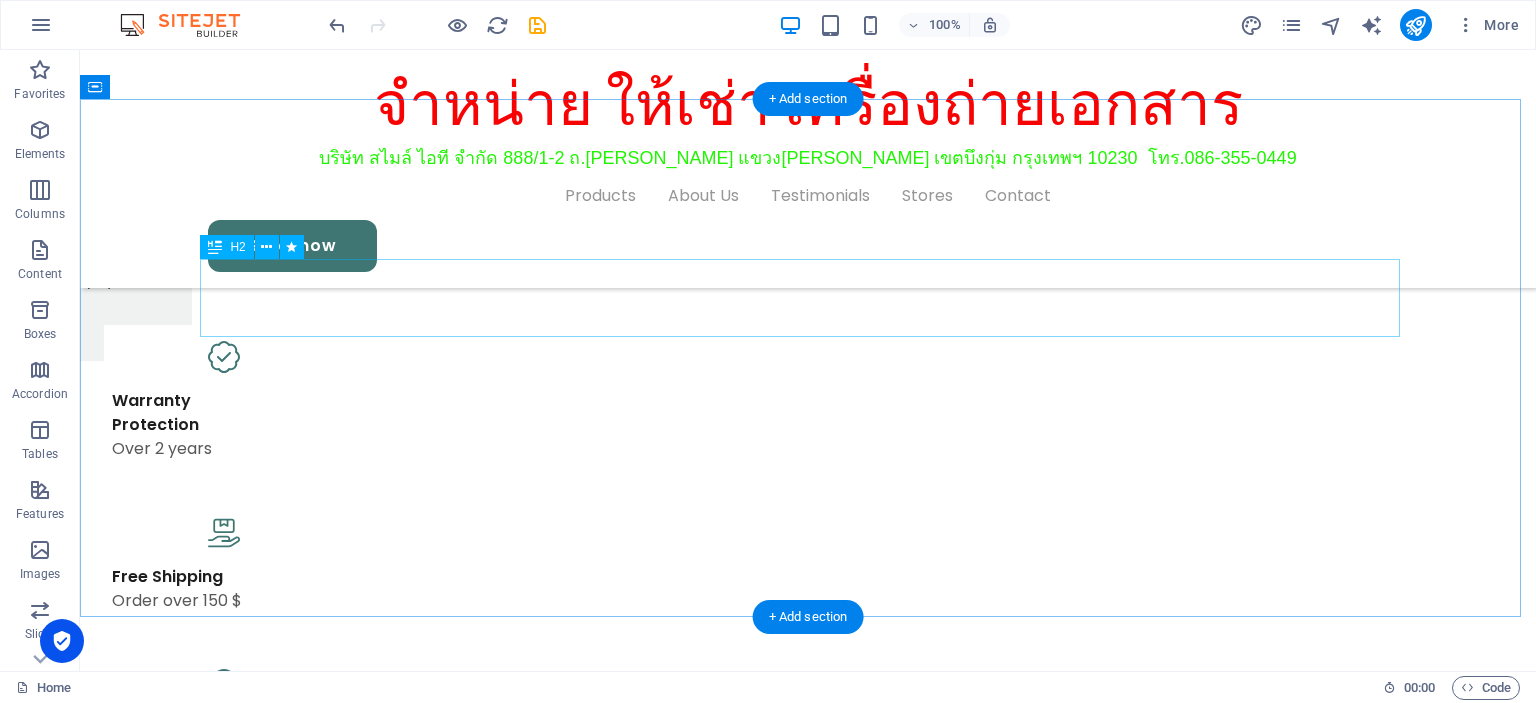 scroll, scrollTop: 2185, scrollLeft: 0, axis: vertical 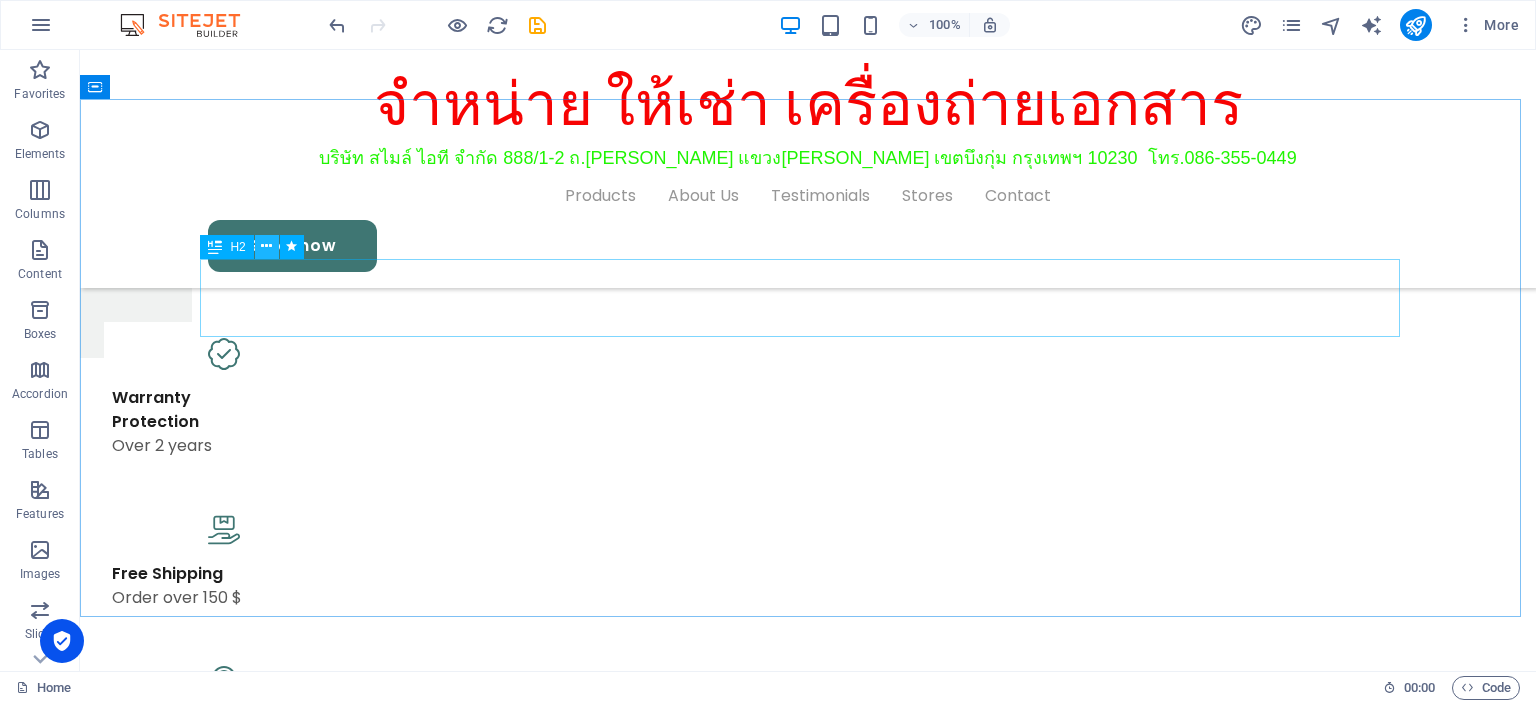 click at bounding box center [266, 246] 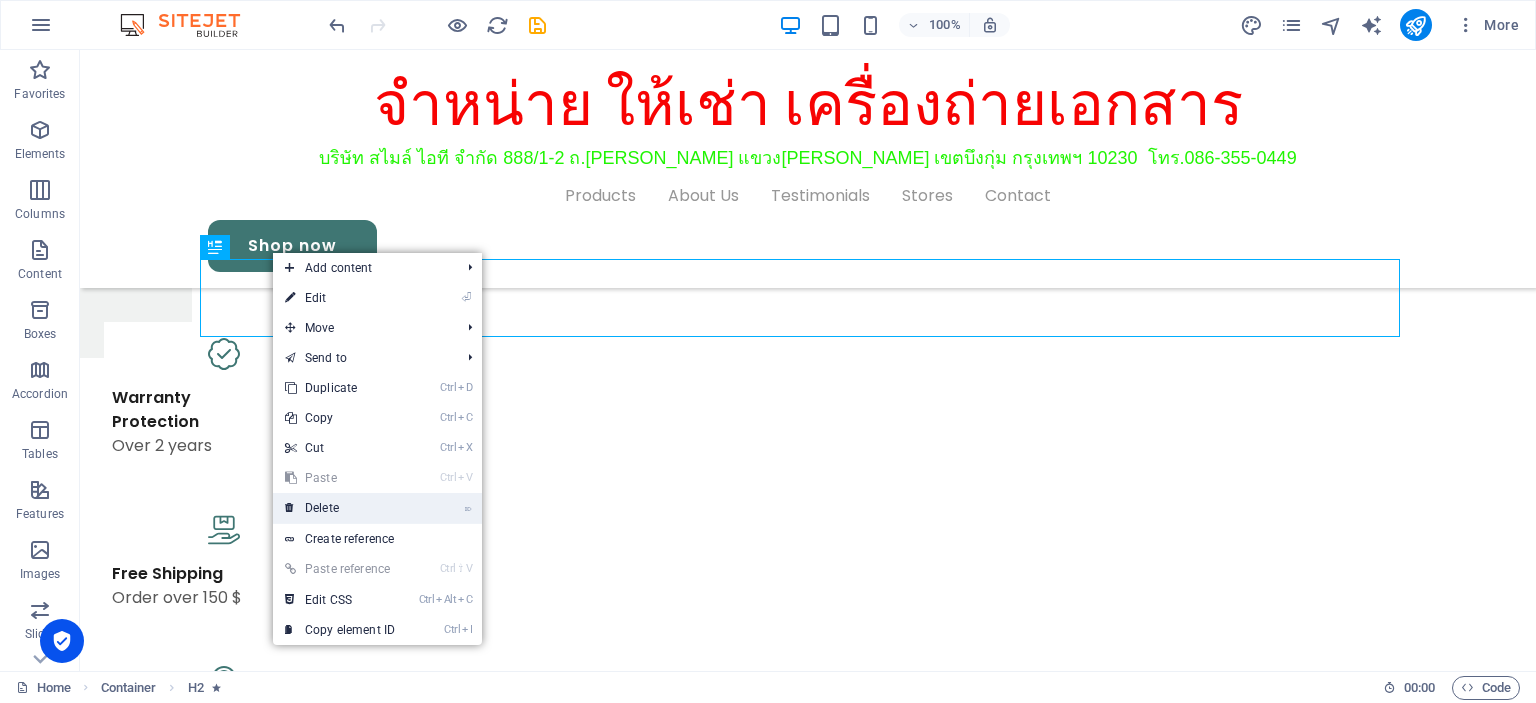 click on "⌦  Delete" at bounding box center [340, 508] 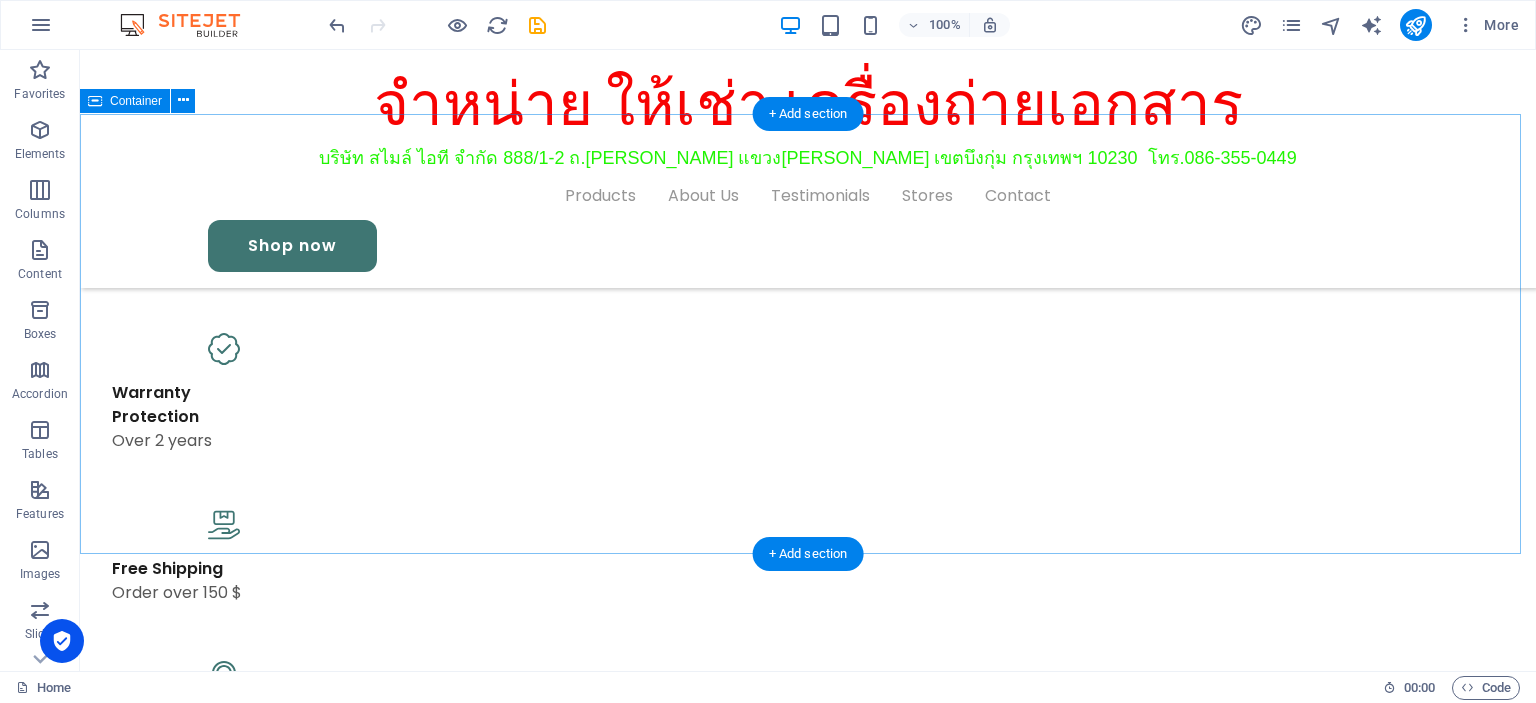 scroll, scrollTop: 2158, scrollLeft: 0, axis: vertical 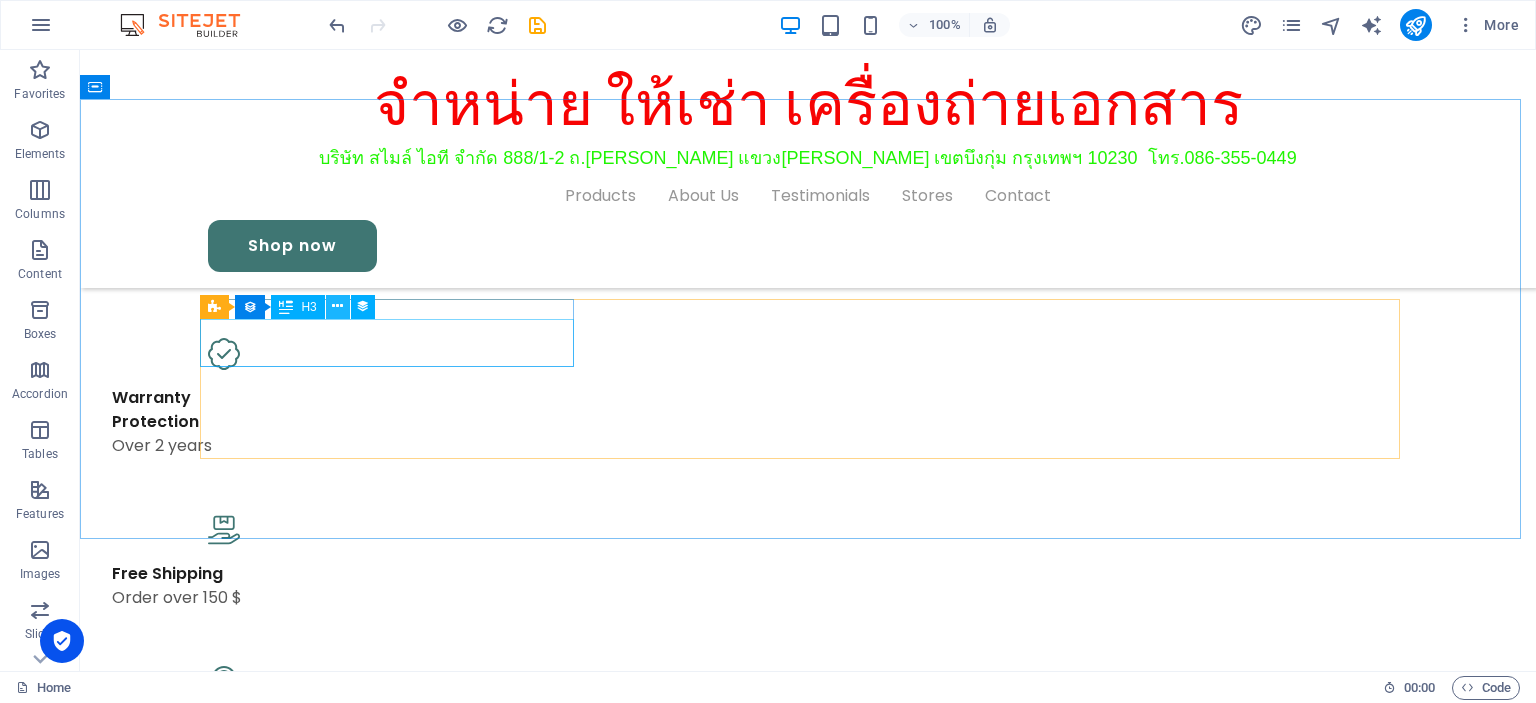 click at bounding box center (337, 306) 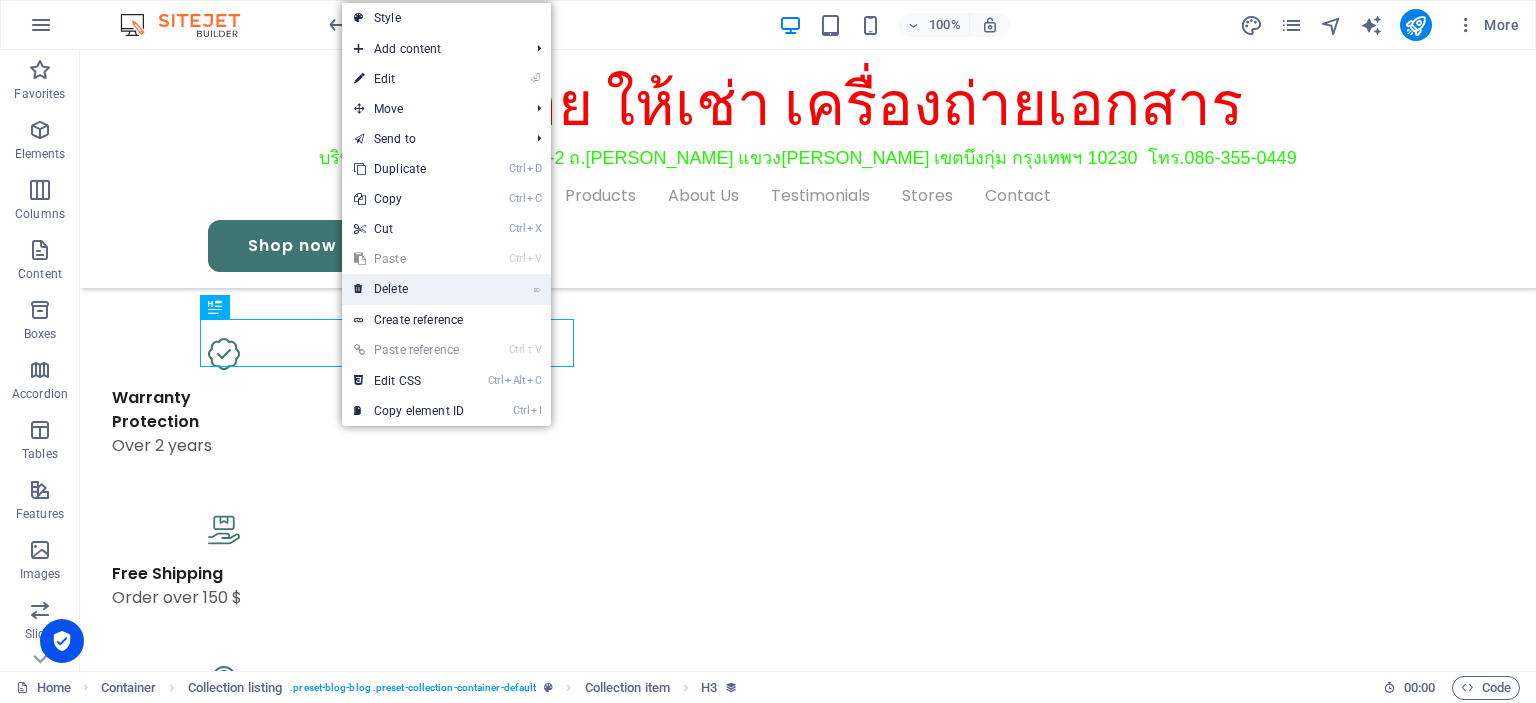 click on "⌦  Delete" at bounding box center (446, 289) 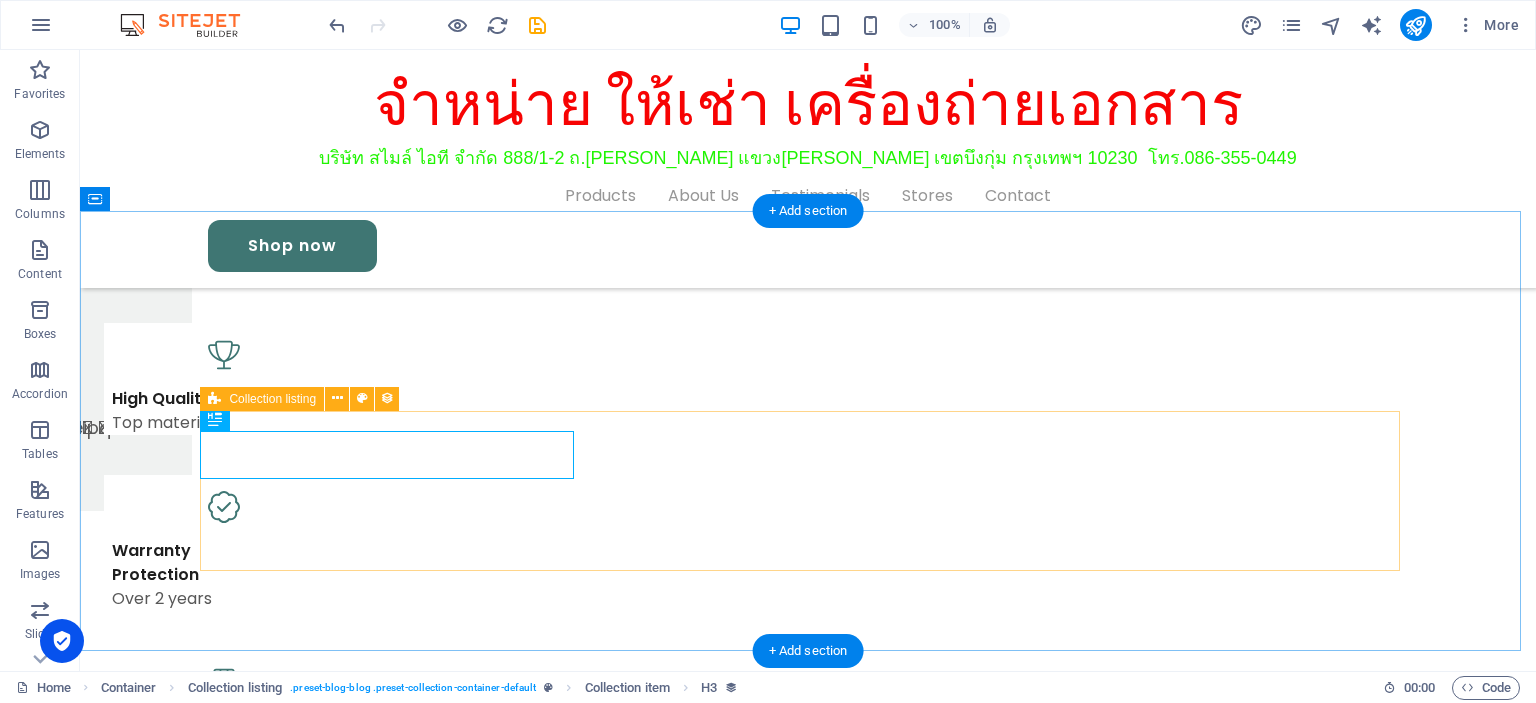 scroll, scrollTop: 2026, scrollLeft: 0, axis: vertical 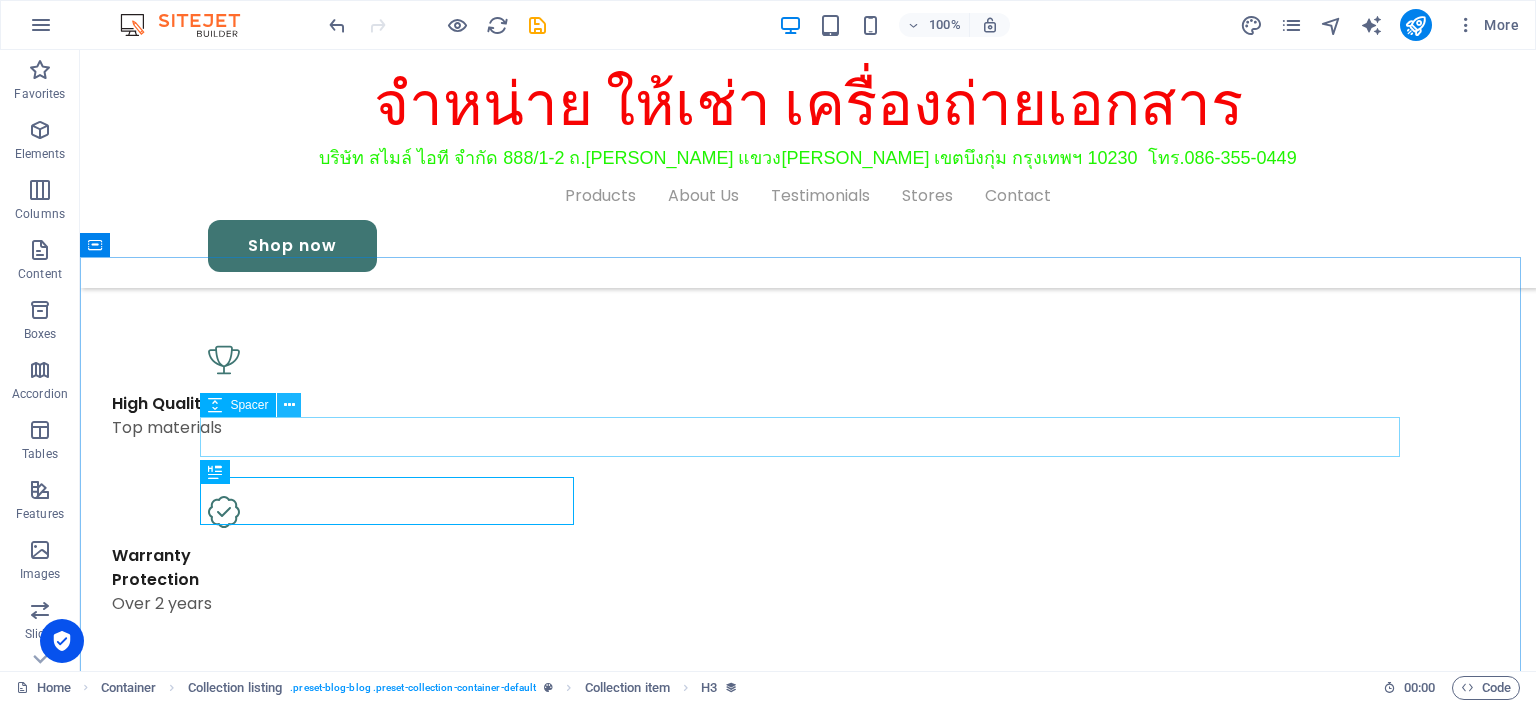 click at bounding box center [289, 405] 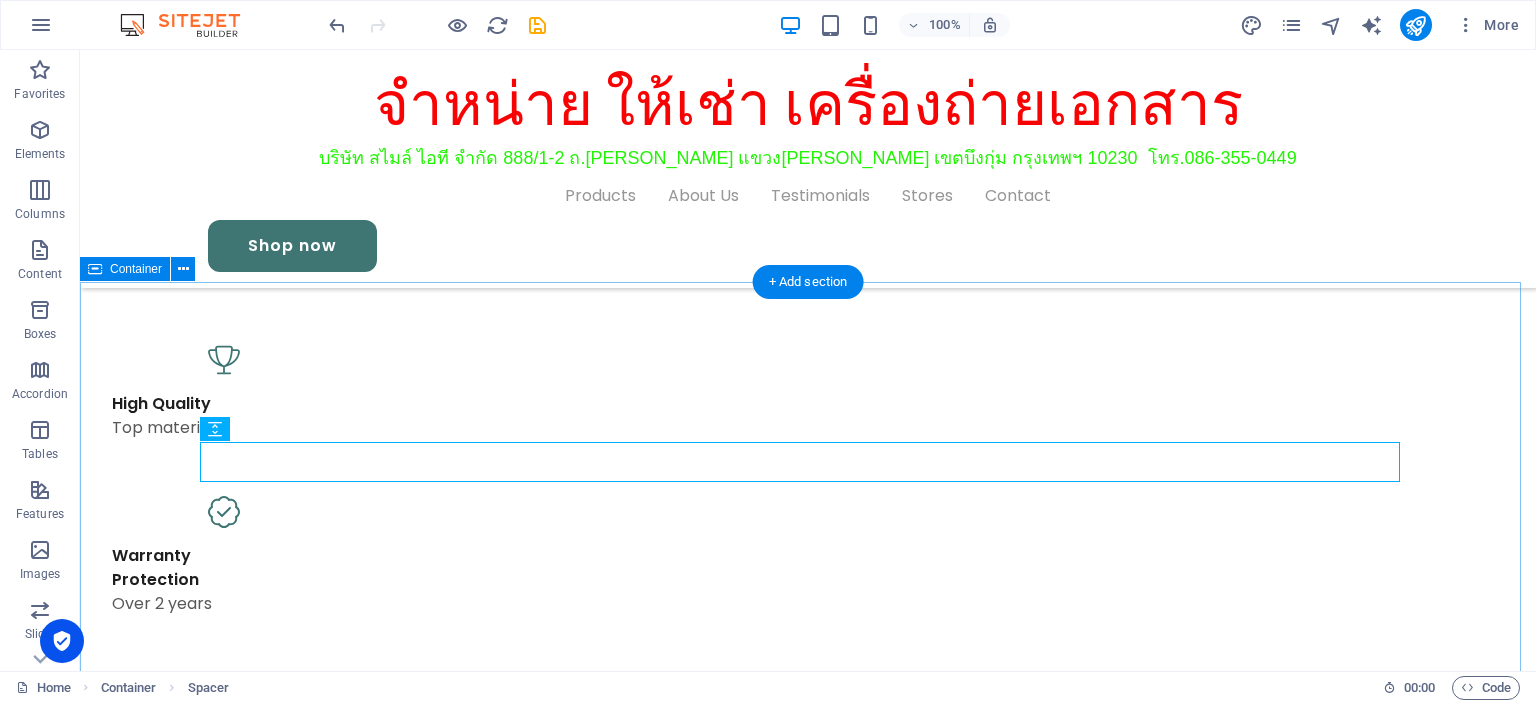 scroll, scrollTop: 1972, scrollLeft: 0, axis: vertical 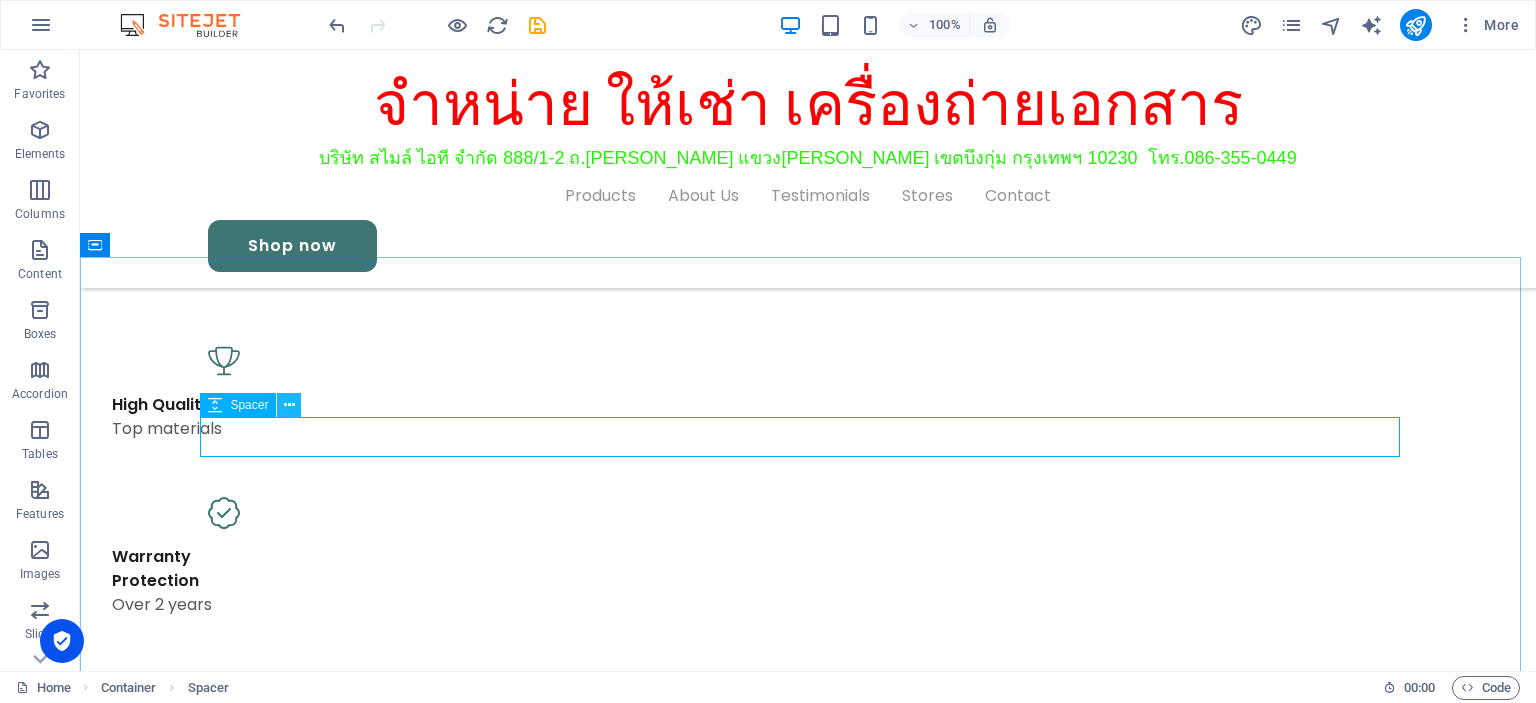 click at bounding box center [289, 405] 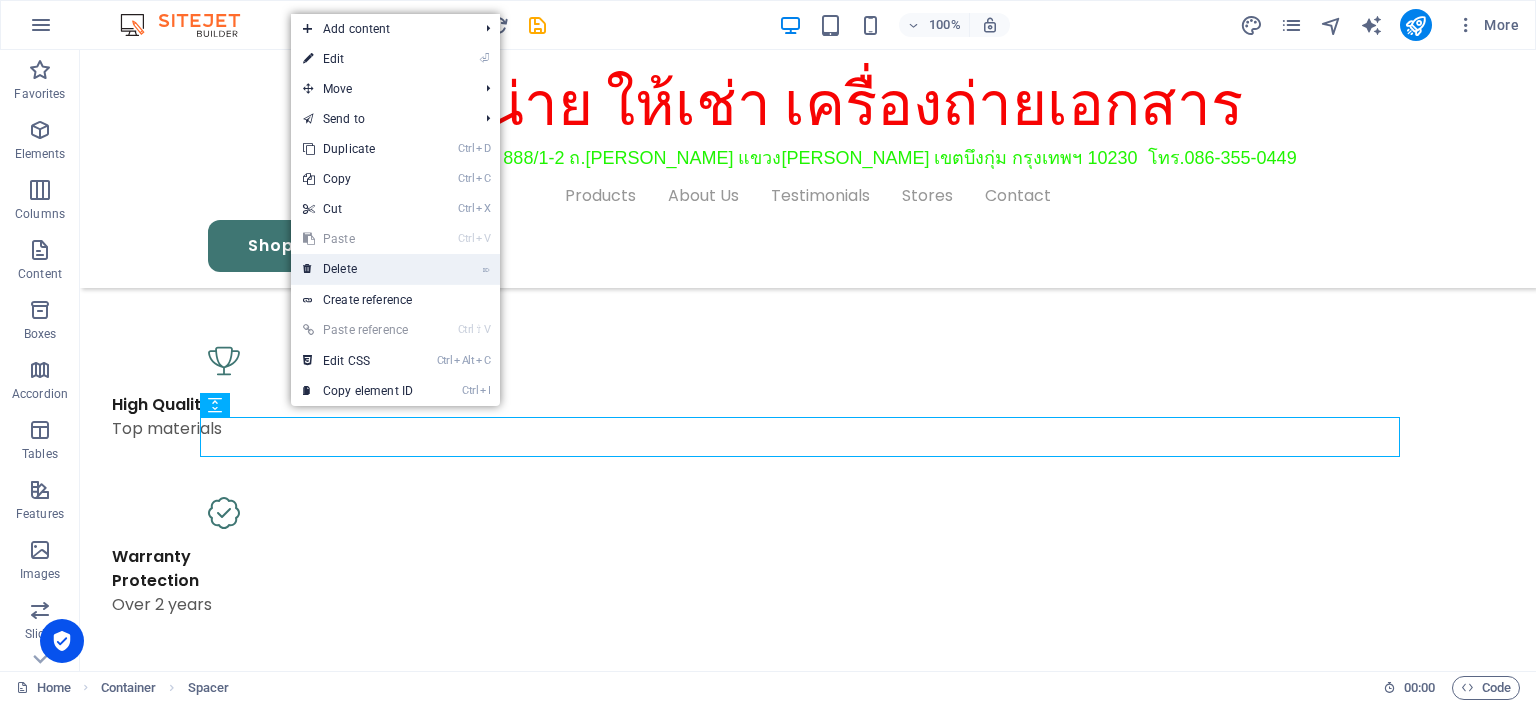 click on "⌦  Delete" at bounding box center [358, 269] 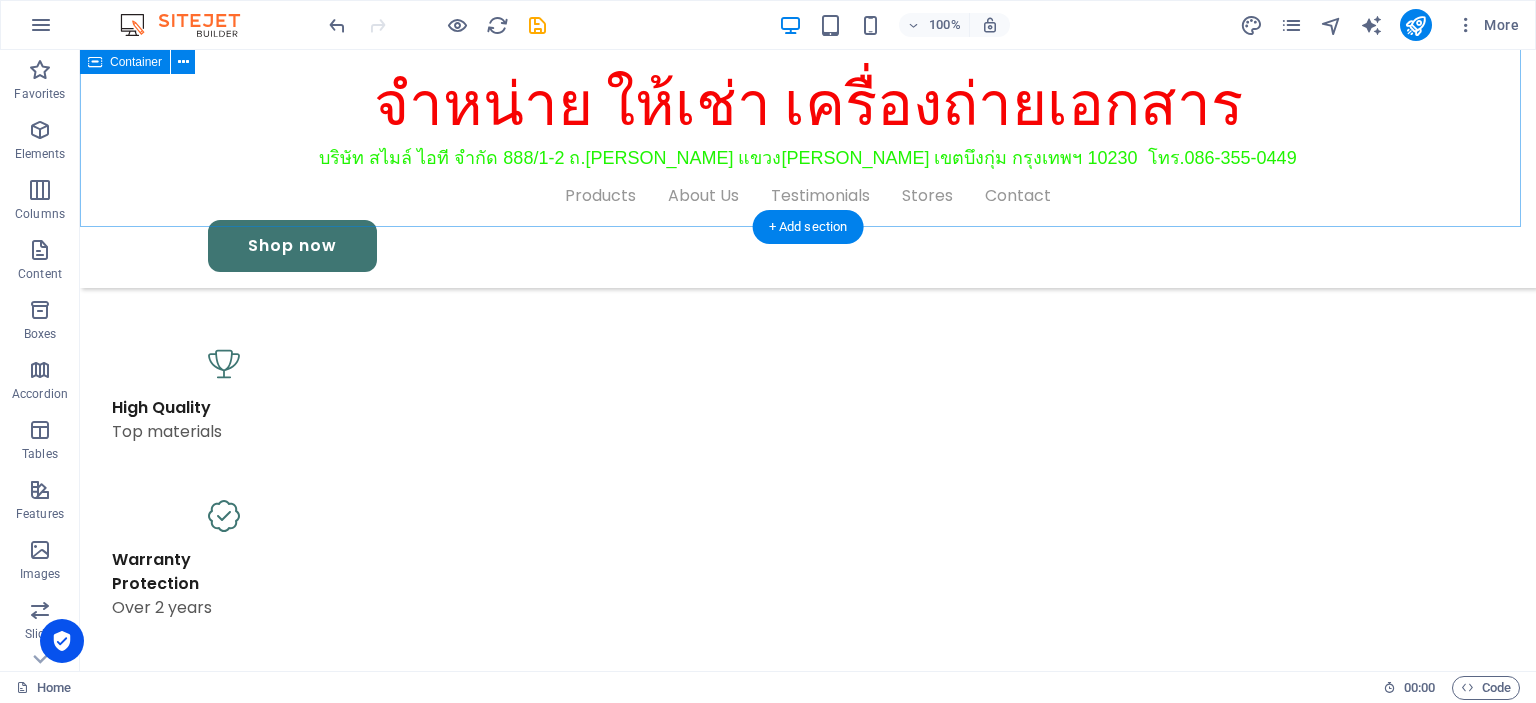 scroll, scrollTop: 2026, scrollLeft: 0, axis: vertical 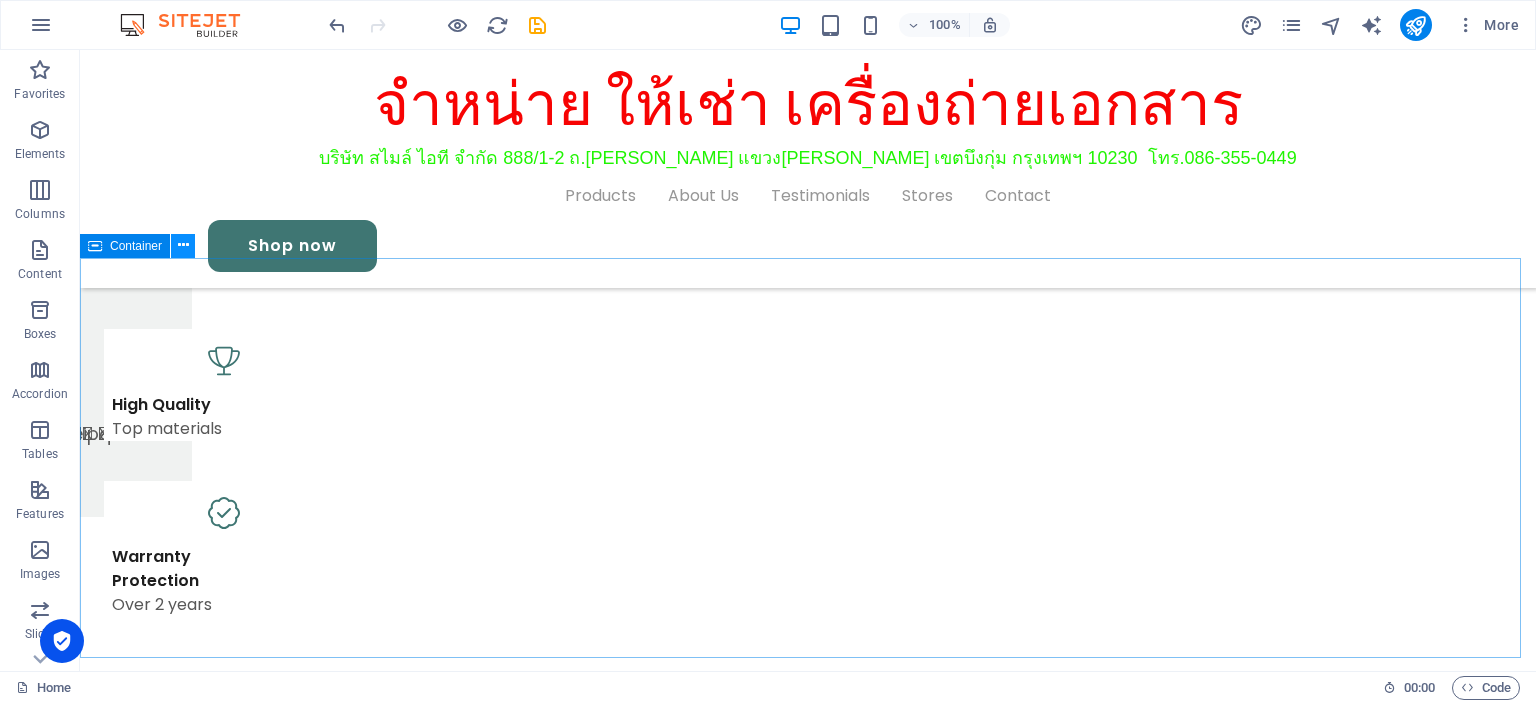 click at bounding box center [183, 245] 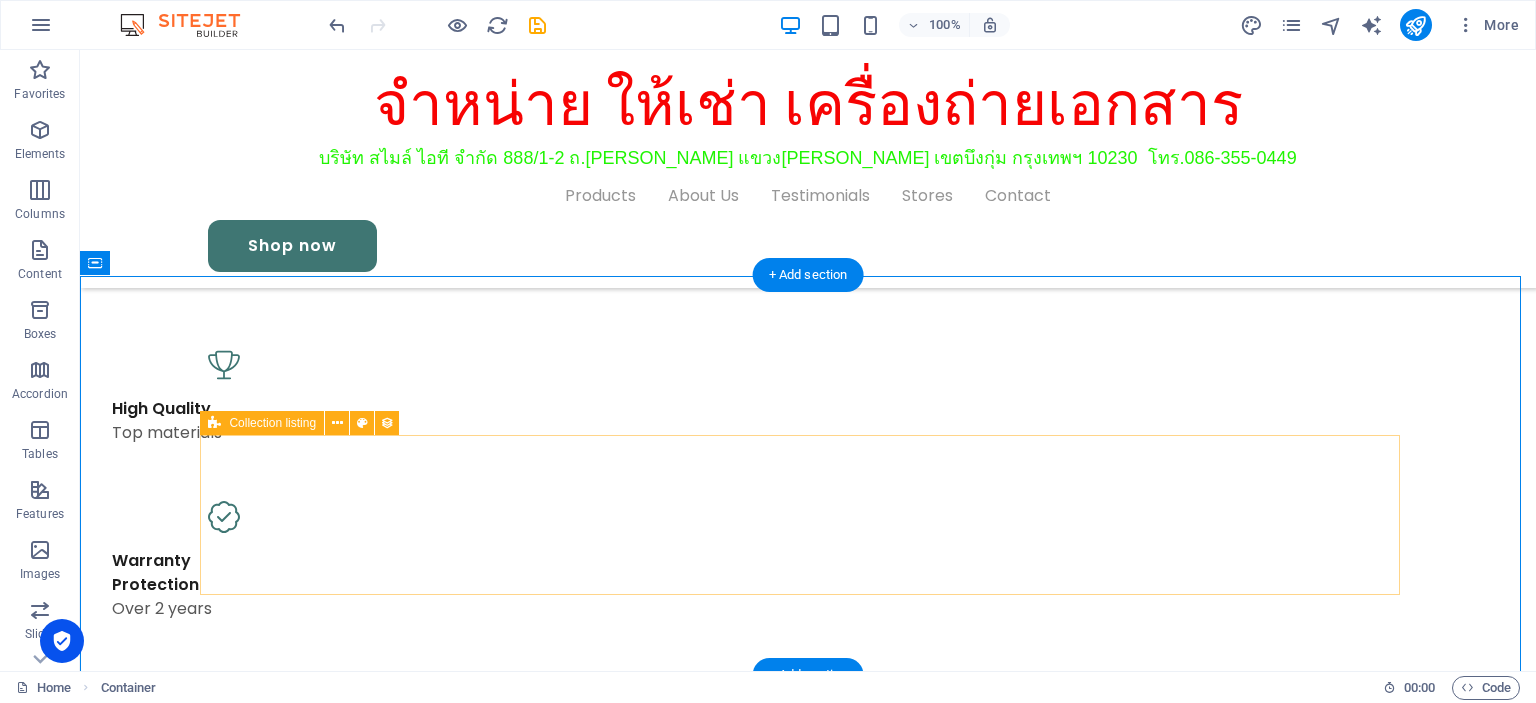 click on "Scandinavian Industrial Minimalistic  Vorherige Nächste" at bounding box center (808, 1714) 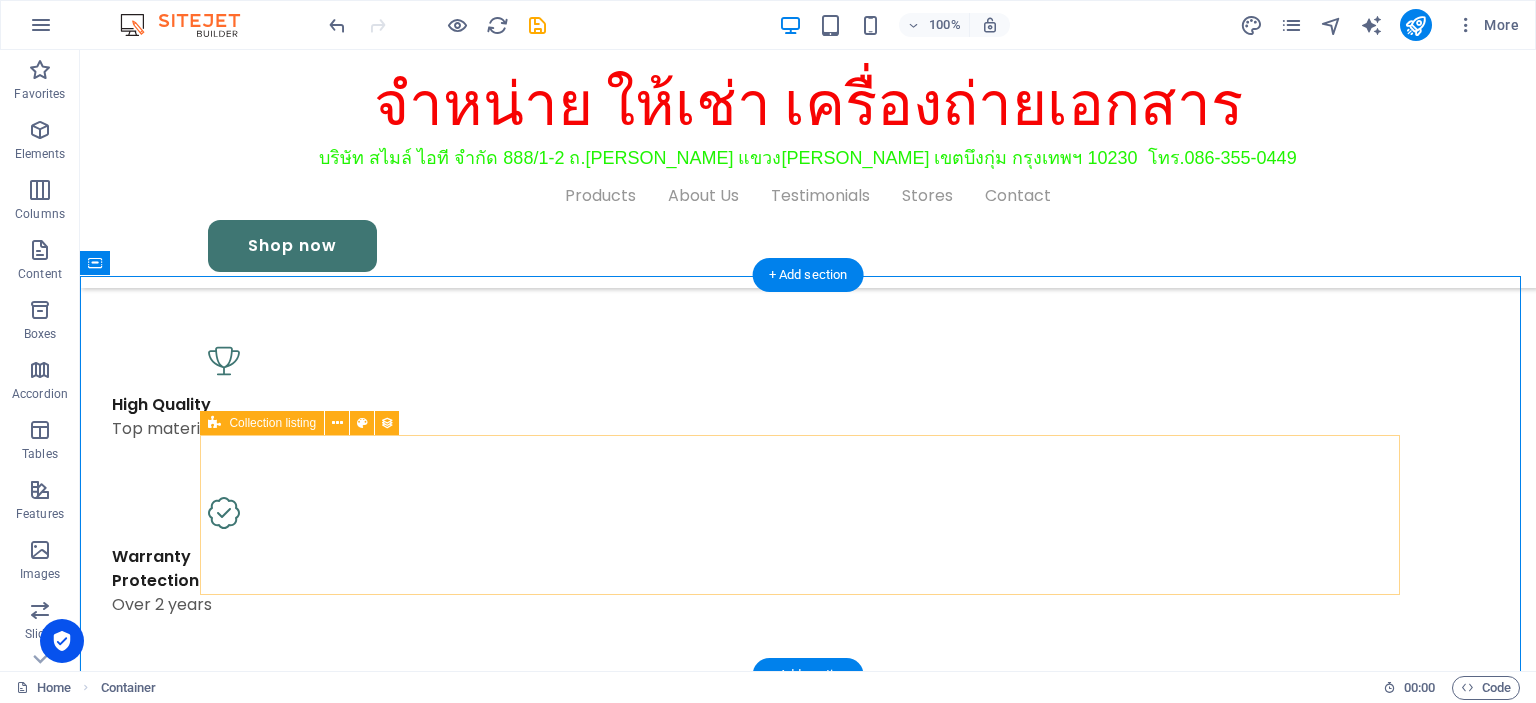 scroll, scrollTop: 2000, scrollLeft: 0, axis: vertical 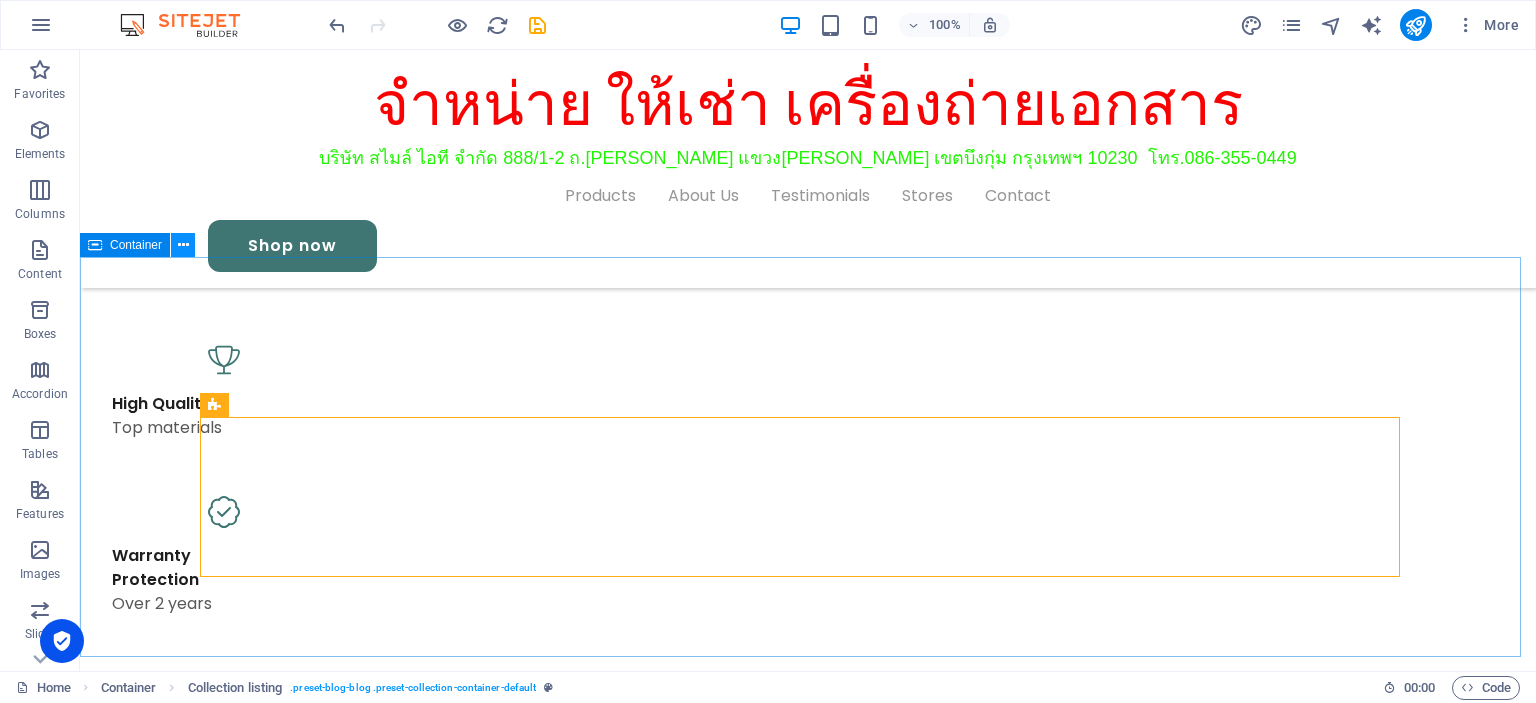 click at bounding box center (183, 245) 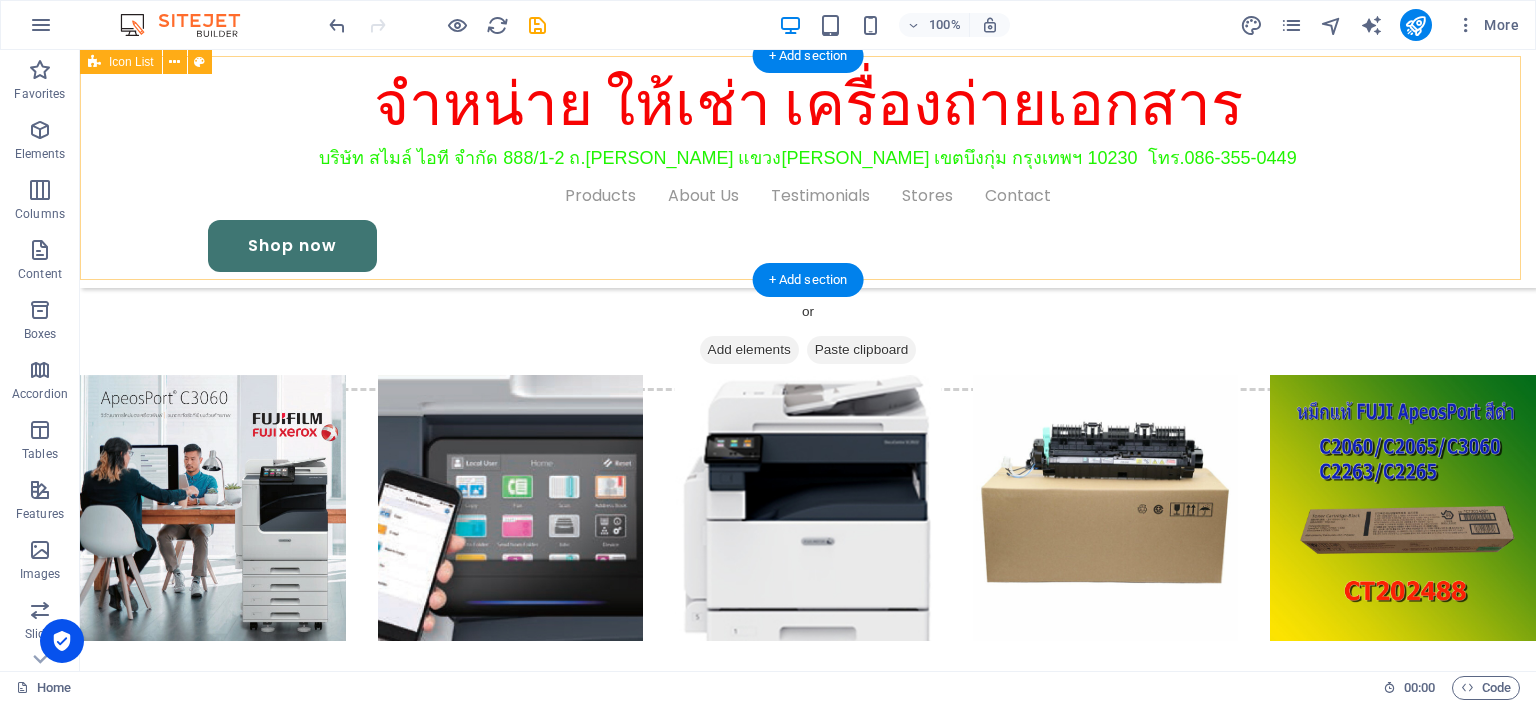 scroll, scrollTop: 1600, scrollLeft: 0, axis: vertical 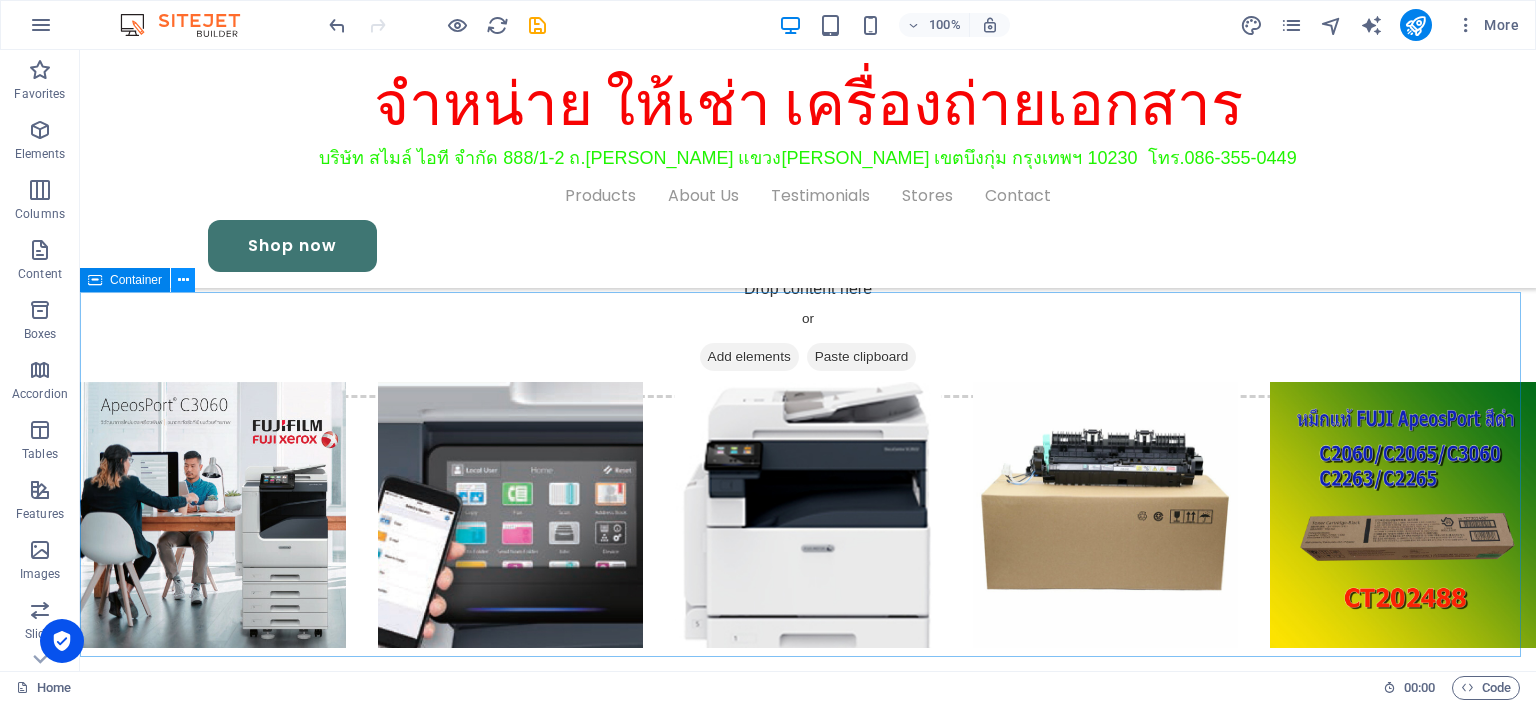 click at bounding box center (183, 280) 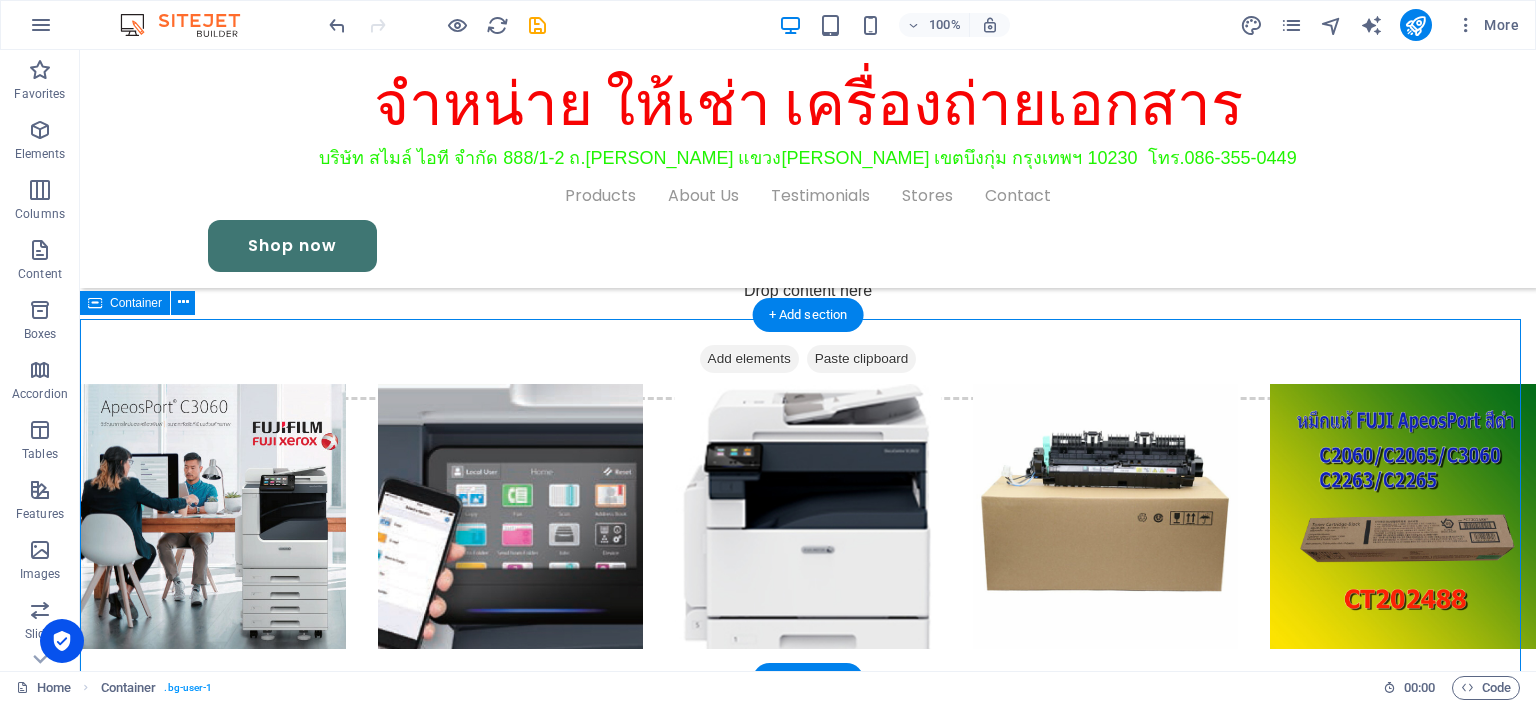 scroll, scrollTop: 1572, scrollLeft: 0, axis: vertical 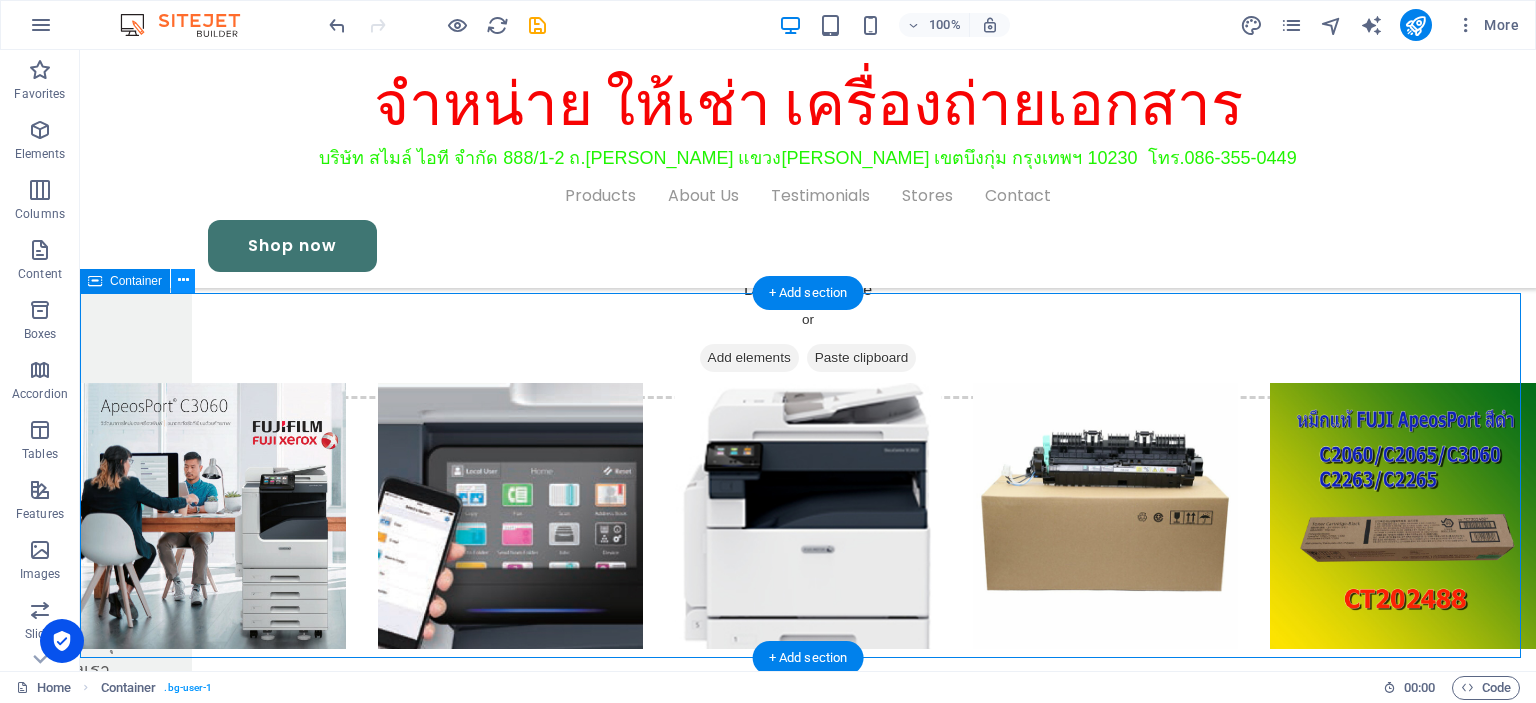 drag, startPoint x: 329, startPoint y: 575, endPoint x: 264, endPoint y: 327, distance: 256.37668 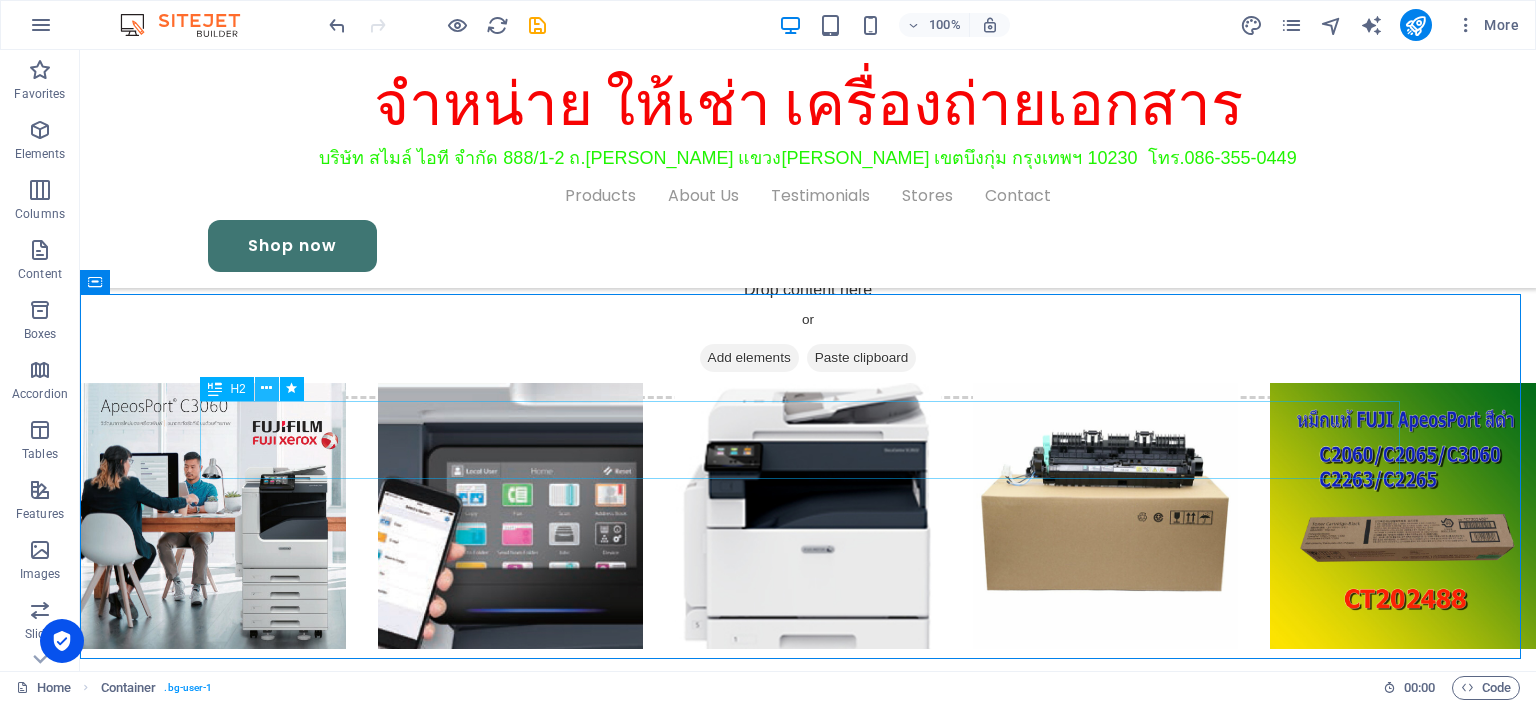 click at bounding box center [266, 388] 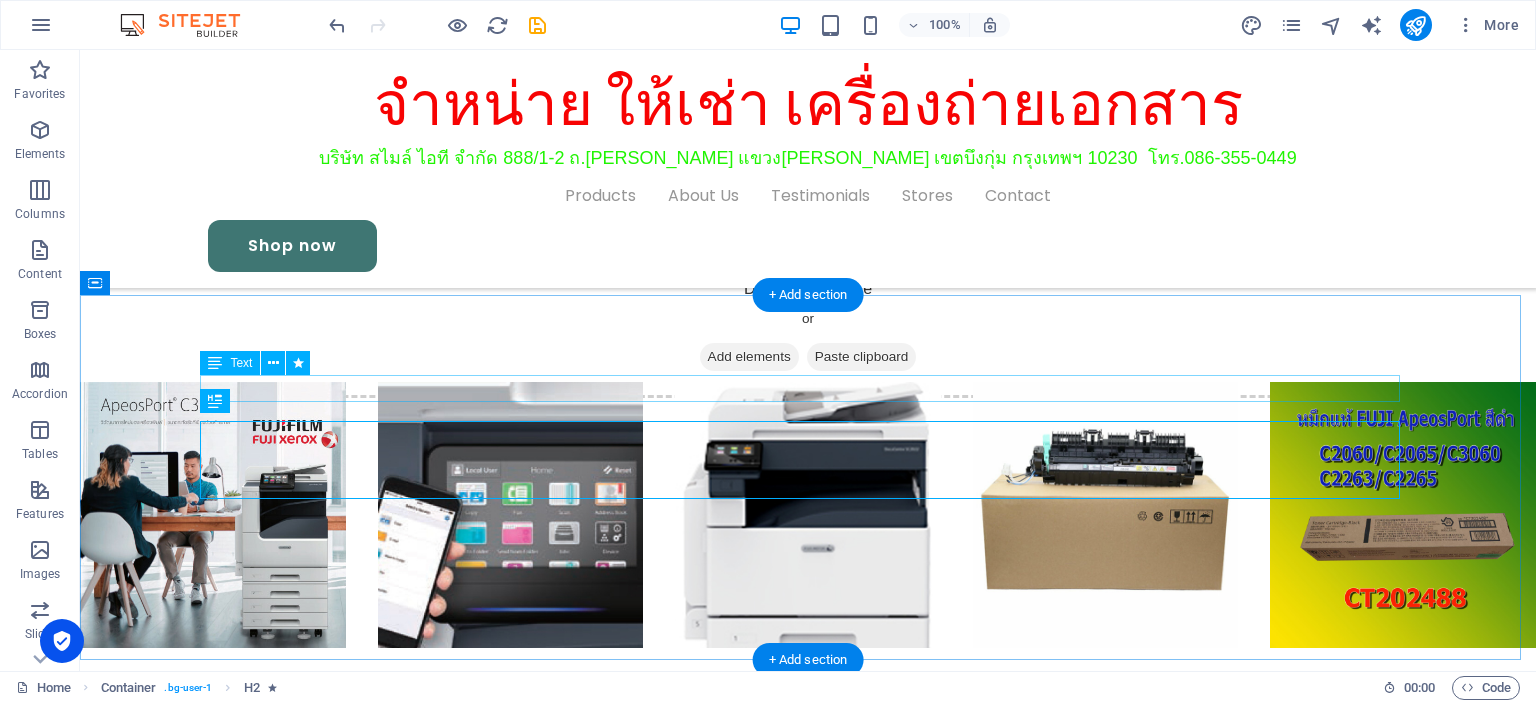 scroll, scrollTop: 1600, scrollLeft: 0, axis: vertical 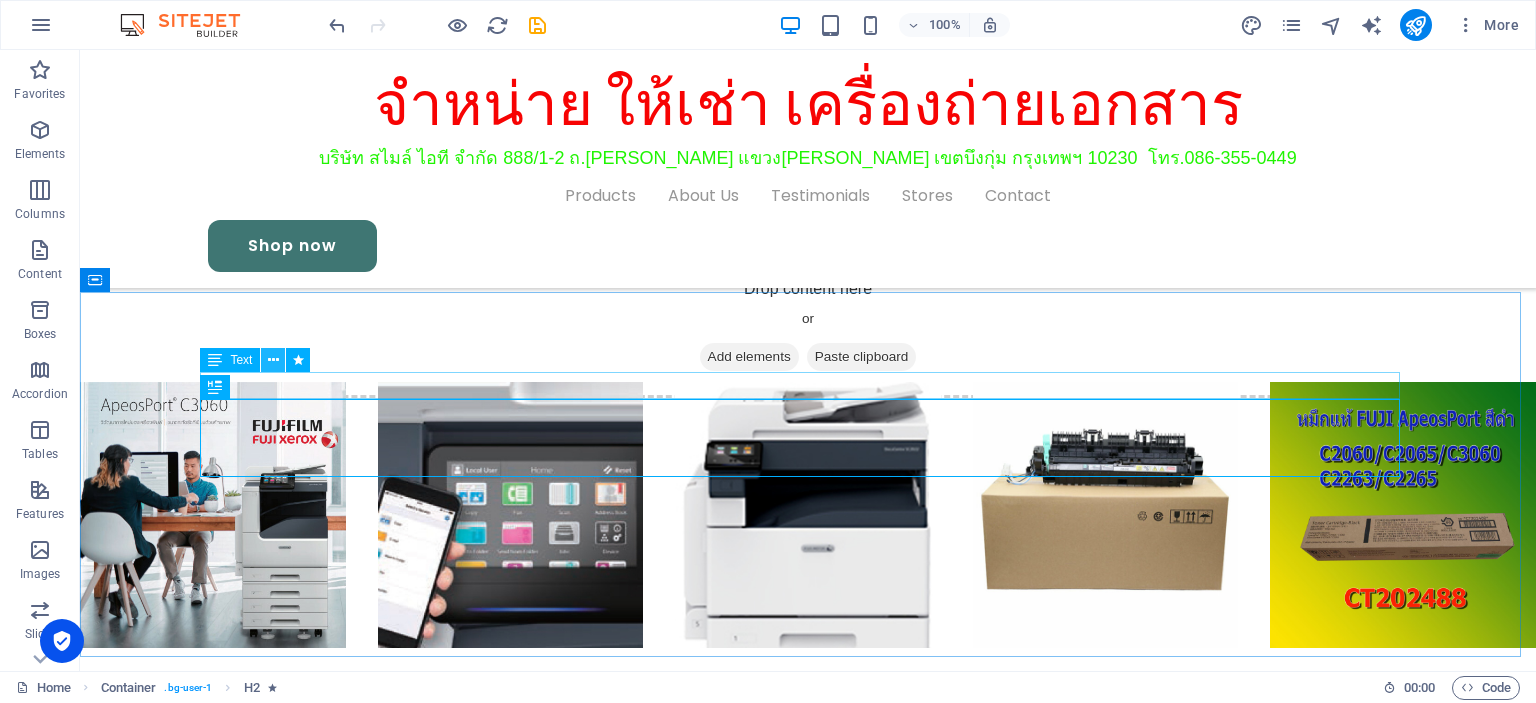 click at bounding box center (273, 360) 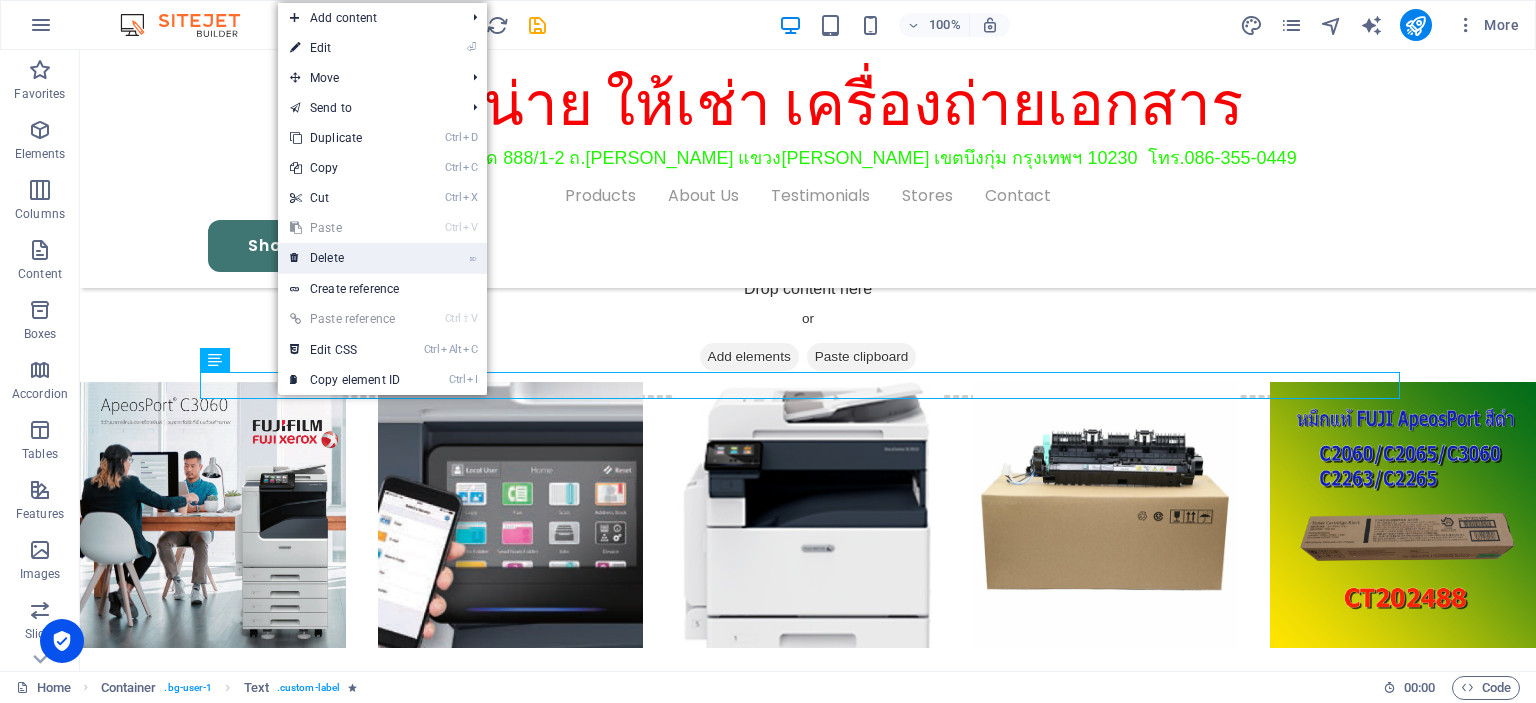click on "⌦  Delete" at bounding box center (345, 258) 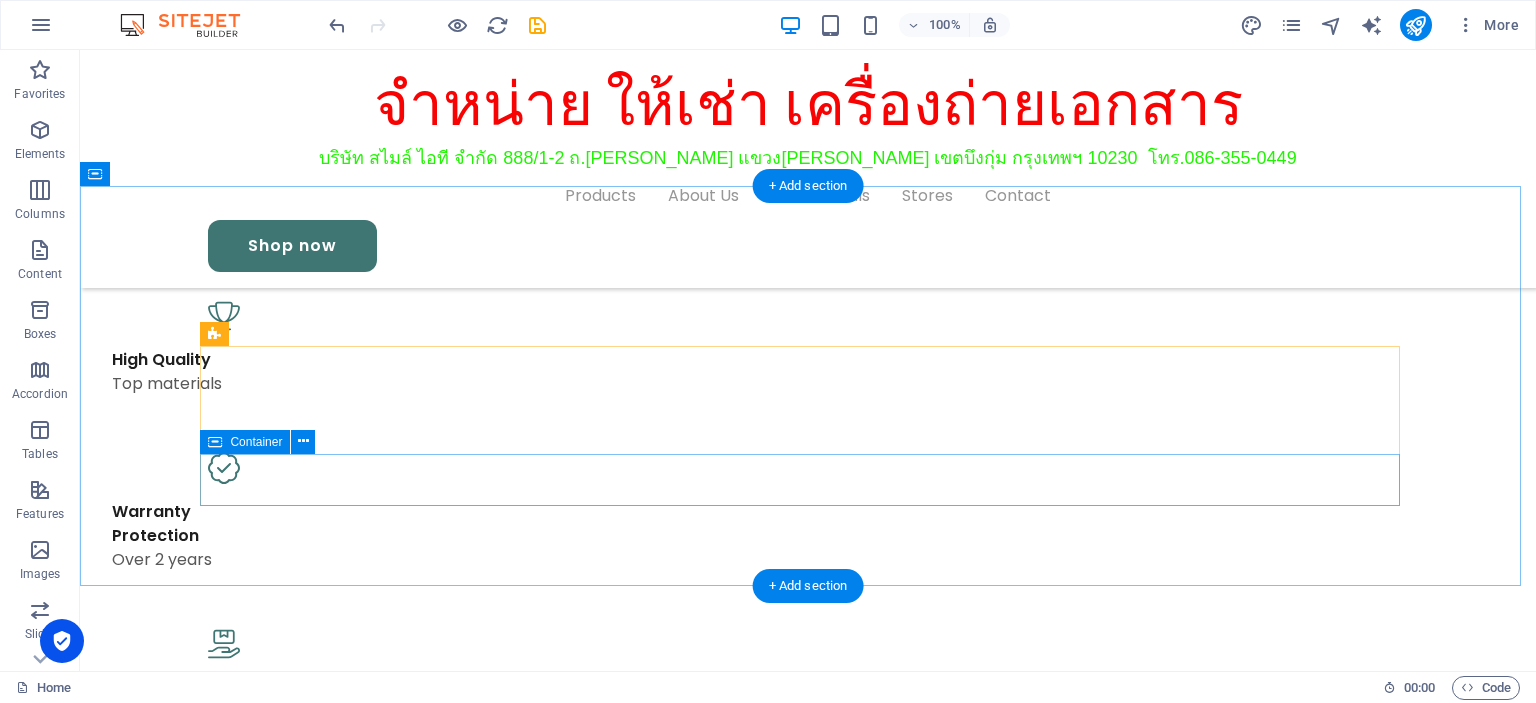 scroll, scrollTop: 1963, scrollLeft: 0, axis: vertical 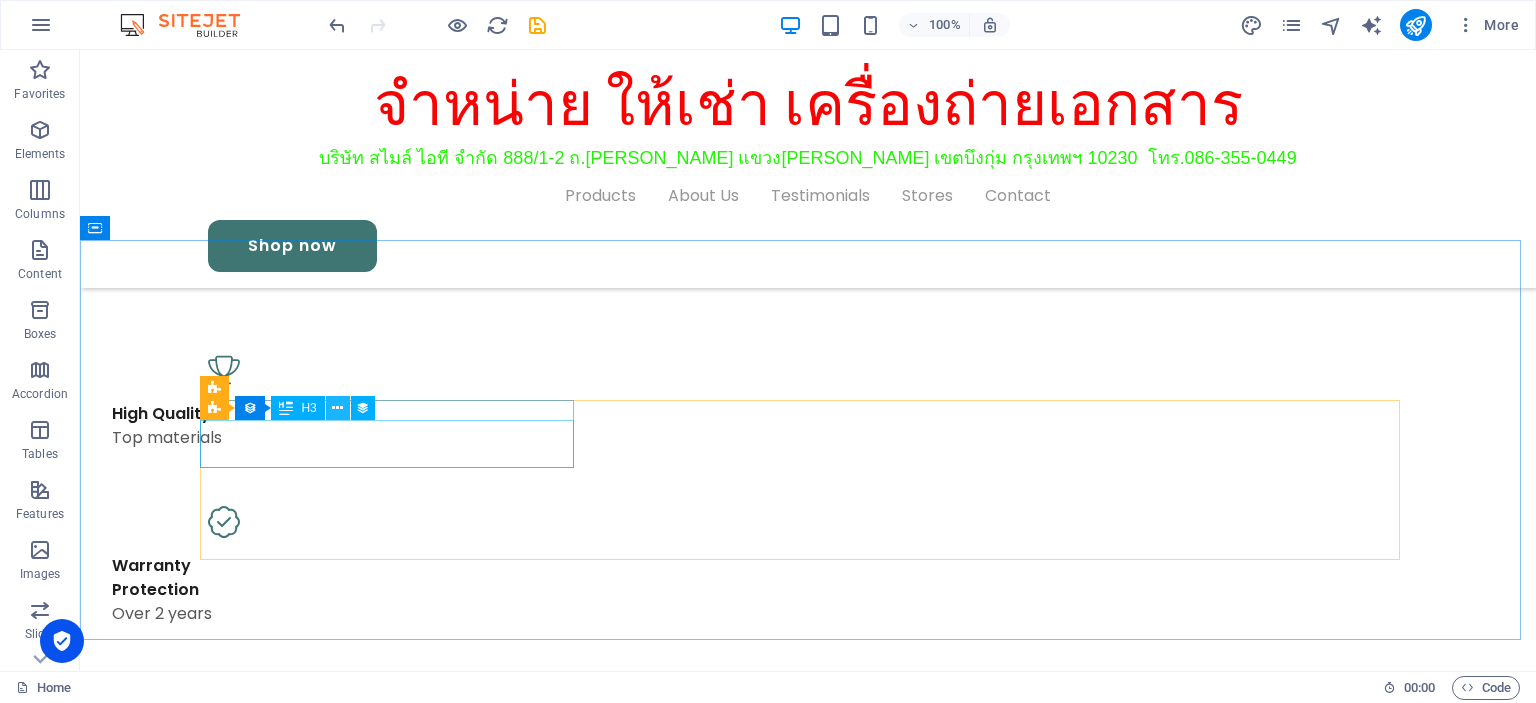 click at bounding box center [337, 408] 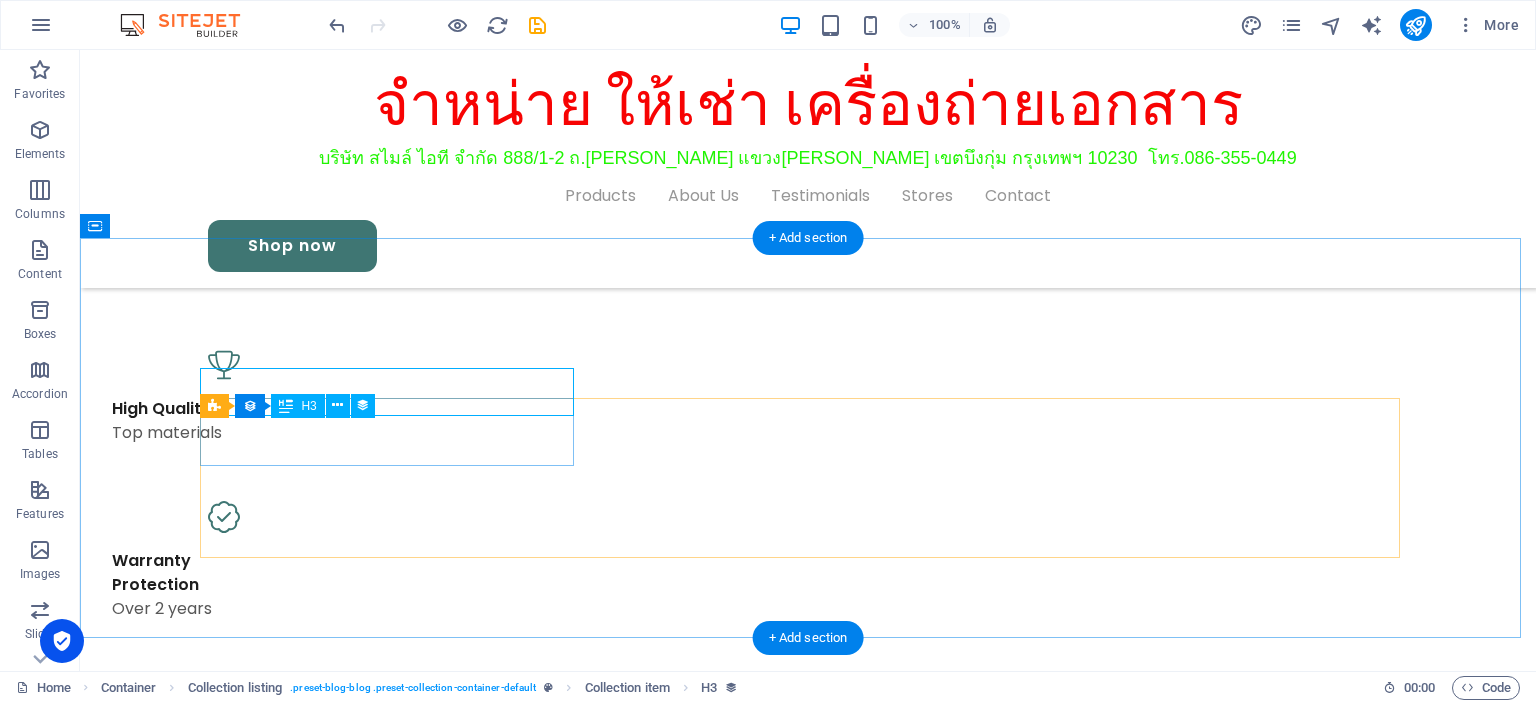 scroll, scrollTop: 2017, scrollLeft: 0, axis: vertical 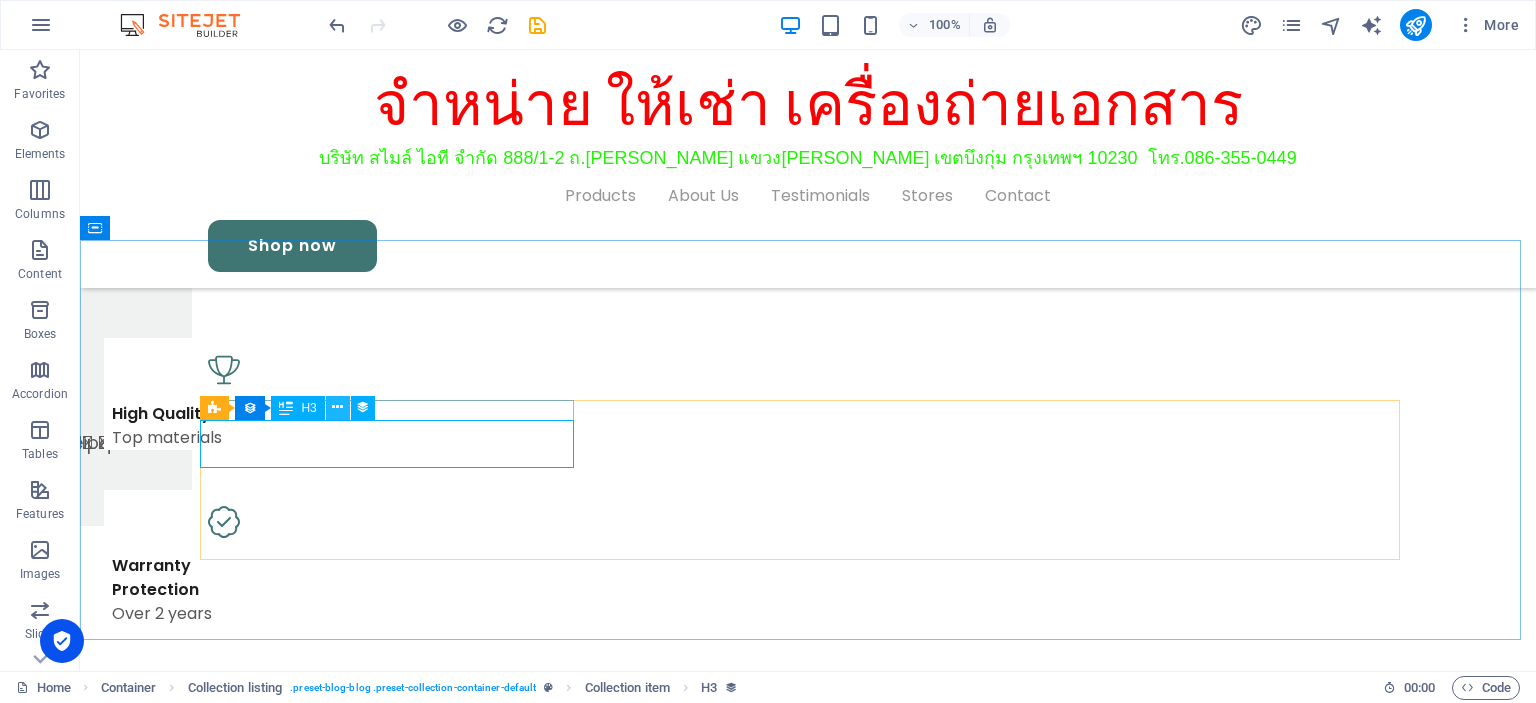 click at bounding box center (337, 407) 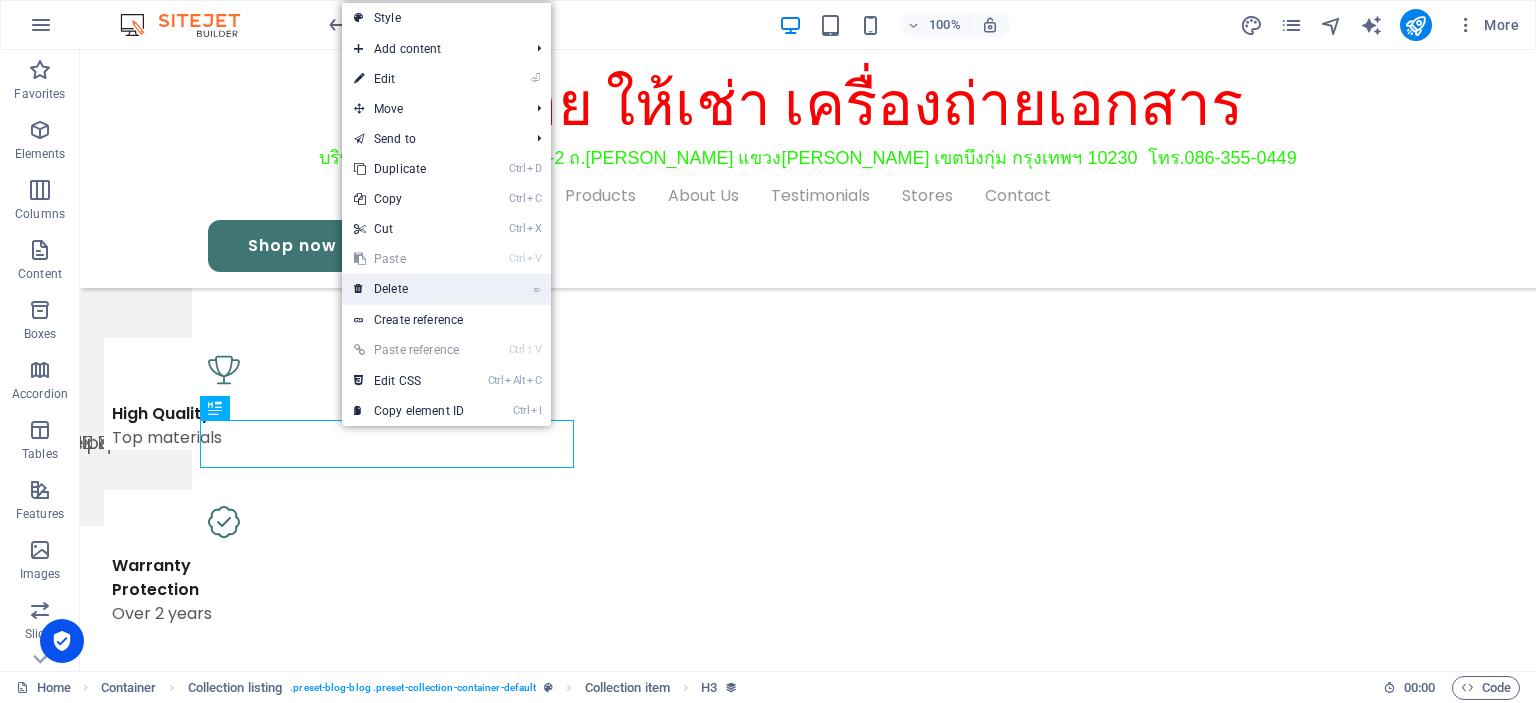 click on "⌦  Delete" at bounding box center [409, 289] 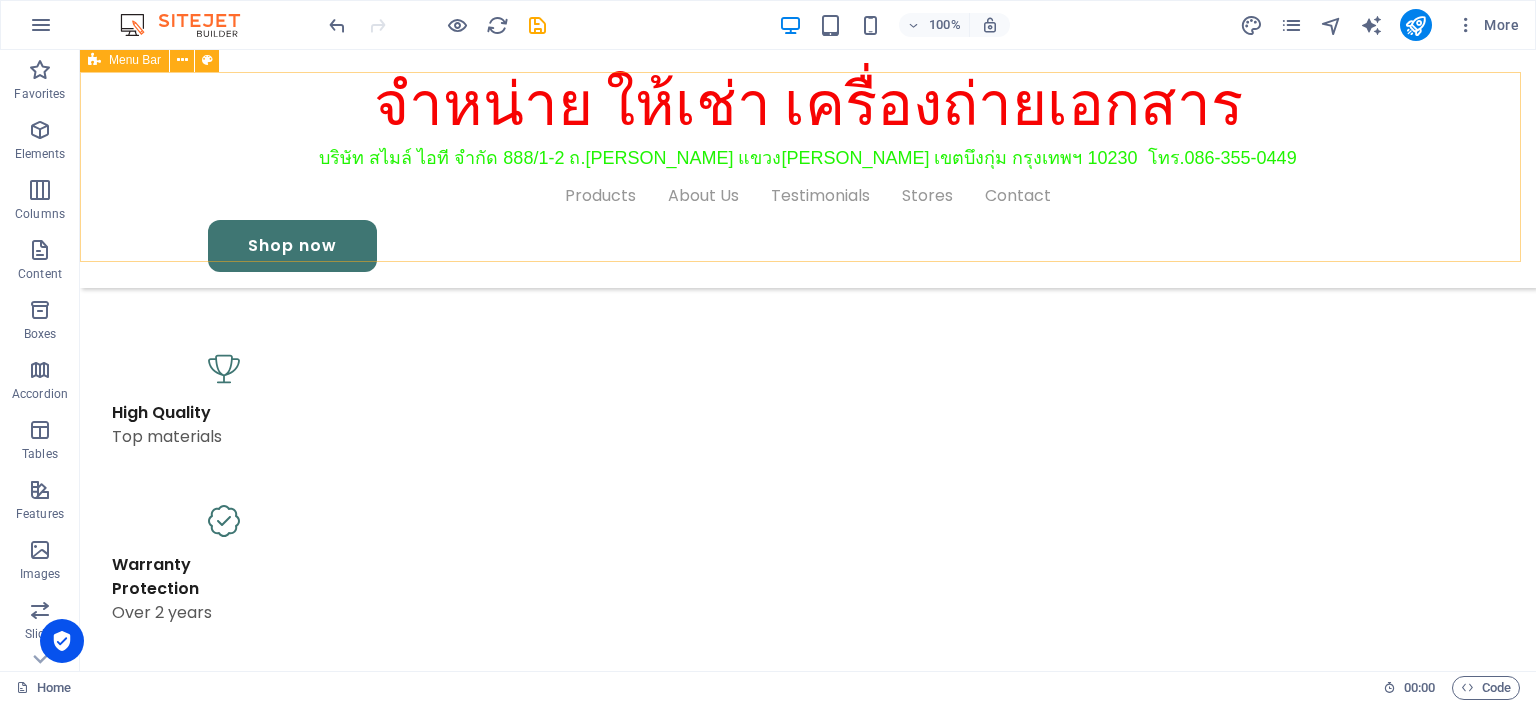 scroll, scrollTop: 1990, scrollLeft: 0, axis: vertical 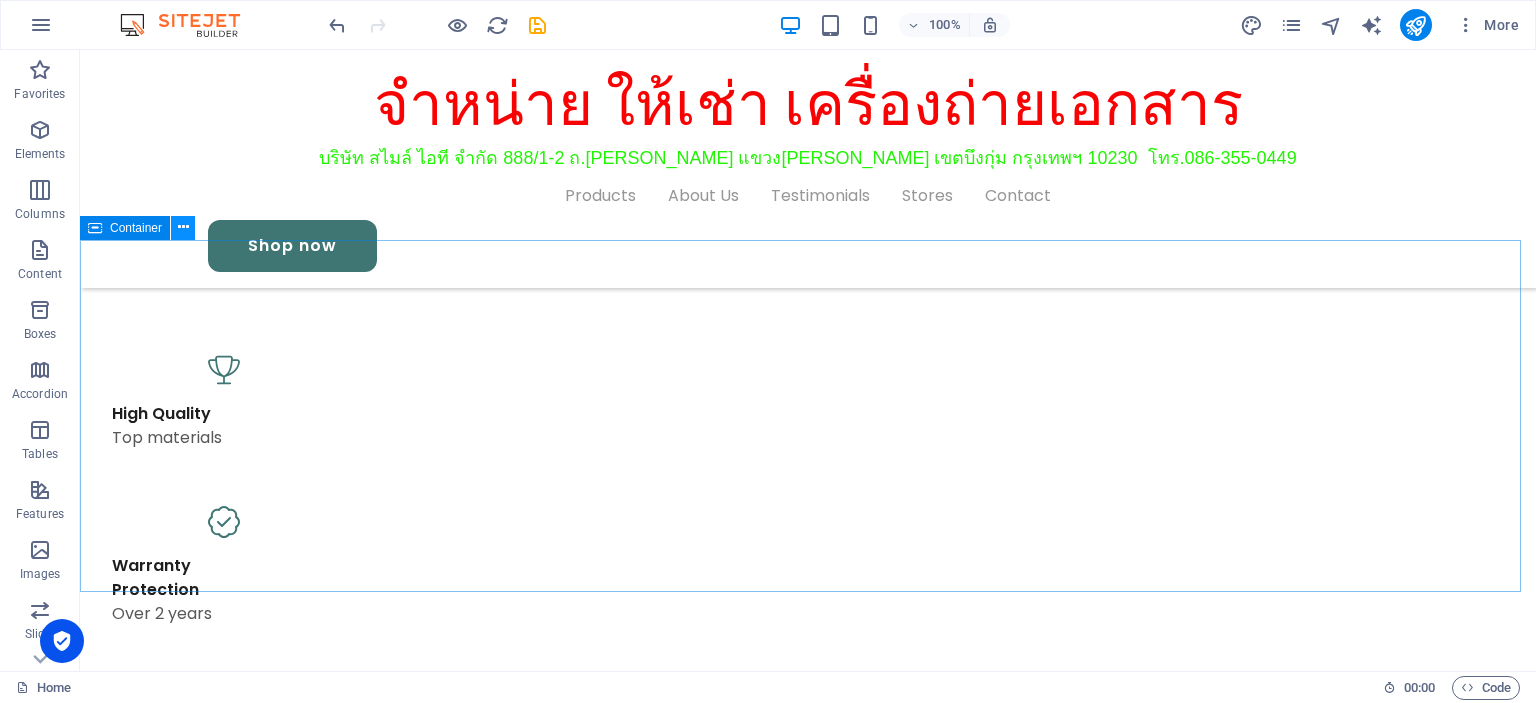 click at bounding box center [183, 227] 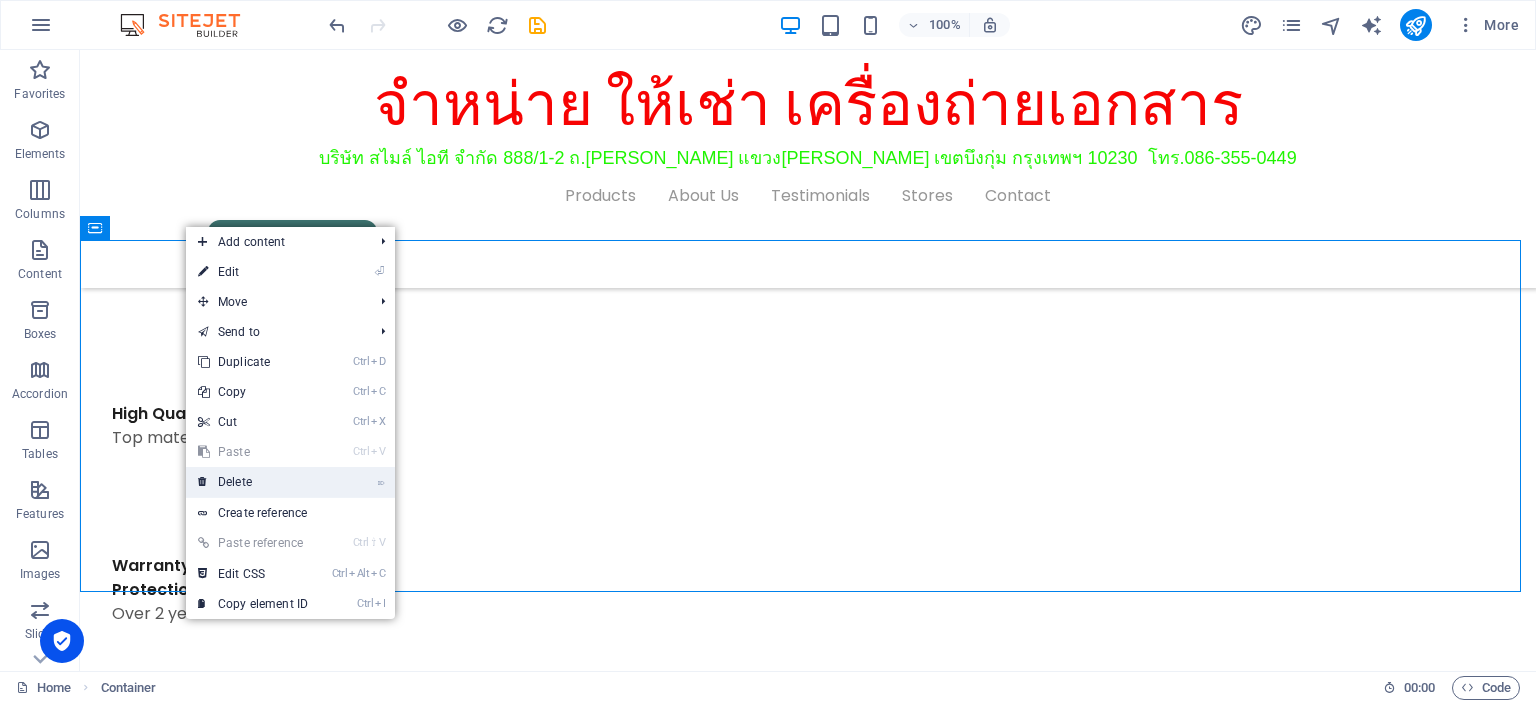click on "⌦  Delete" at bounding box center (253, 482) 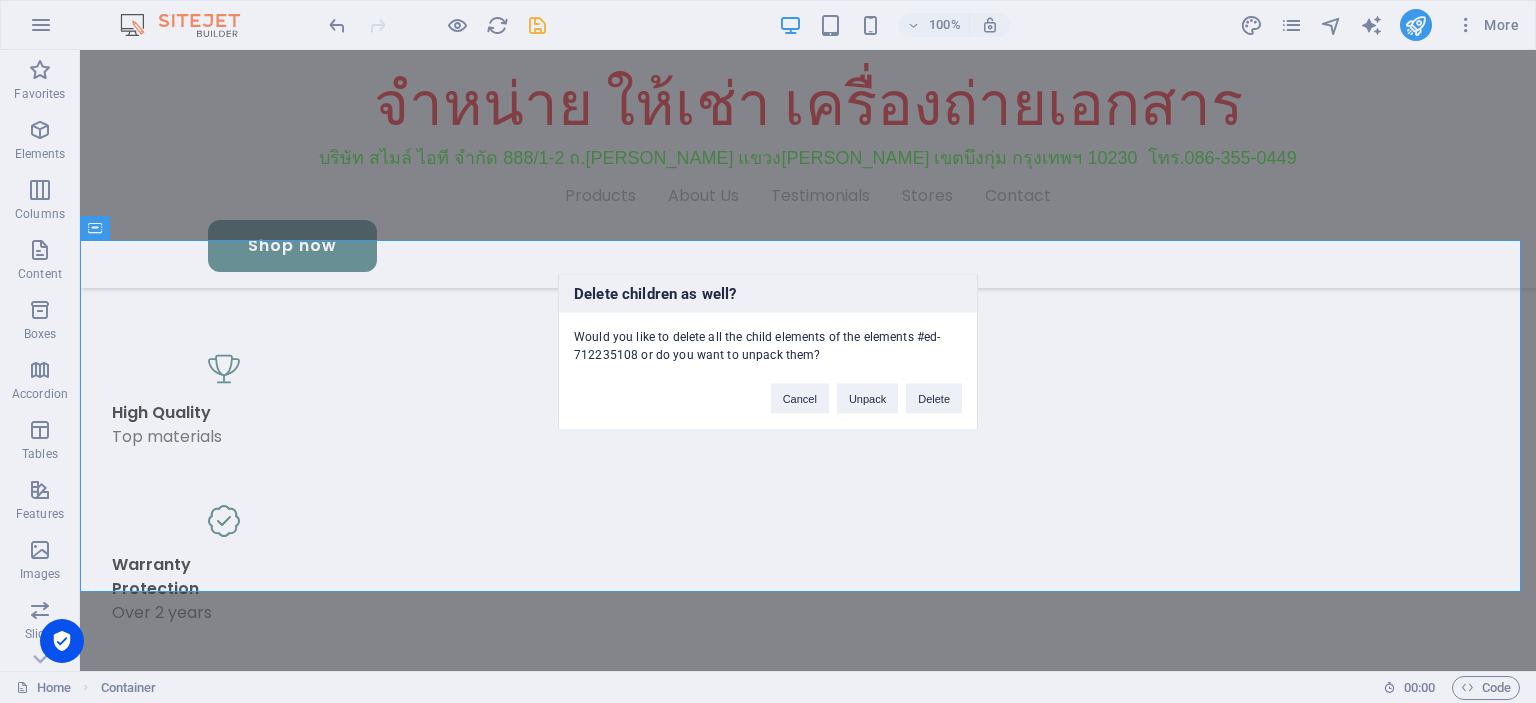 scroll, scrollTop: 1963, scrollLeft: 0, axis: vertical 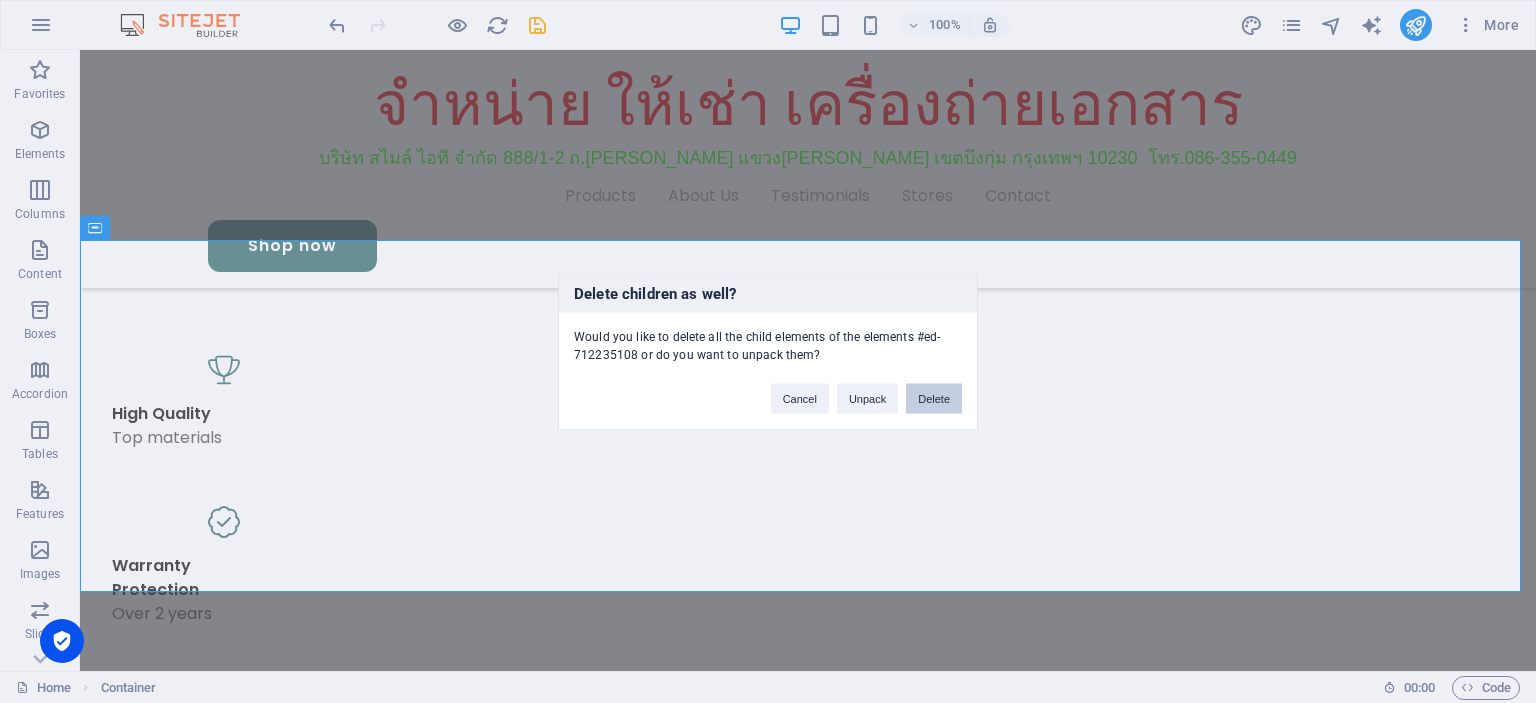 click on "Delete" at bounding box center (934, 398) 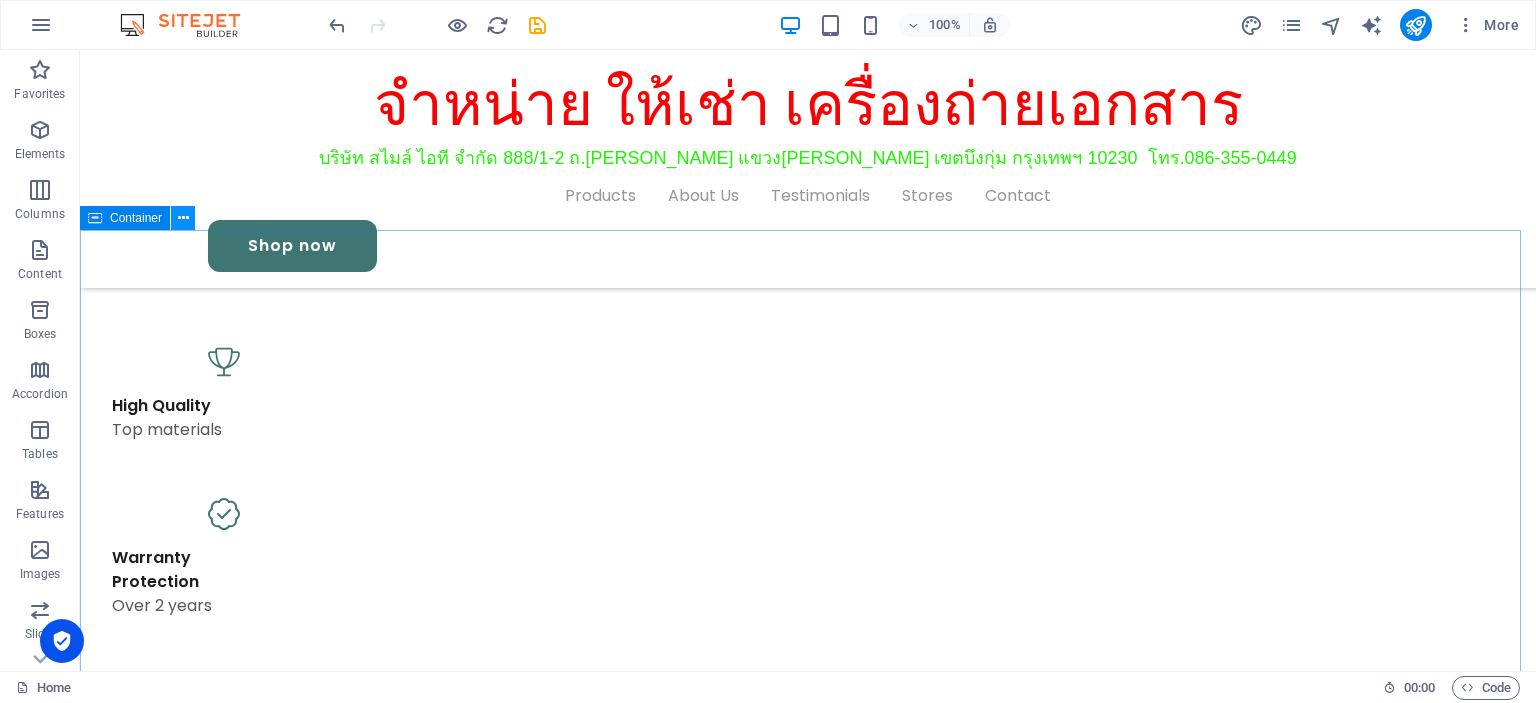 click at bounding box center [183, 218] 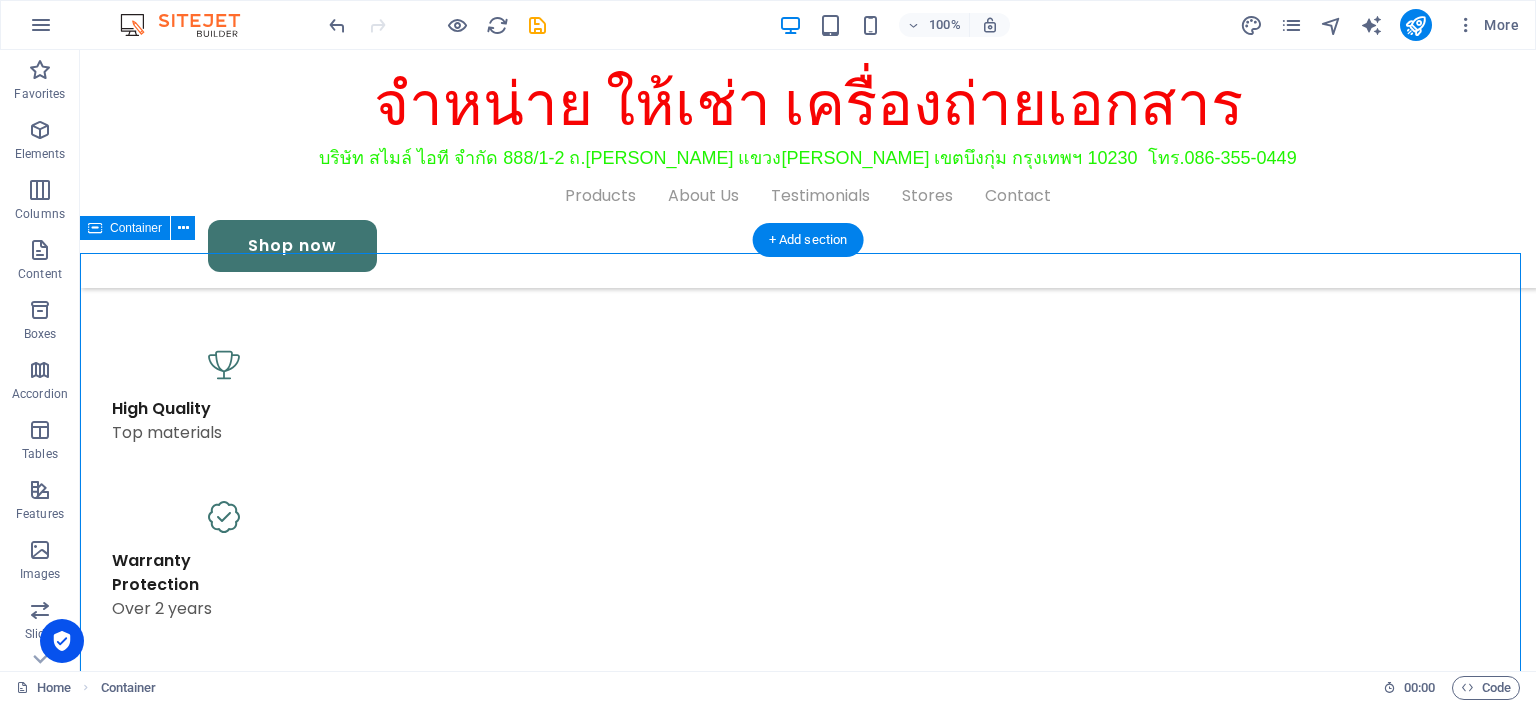 scroll, scrollTop: 1990, scrollLeft: 0, axis: vertical 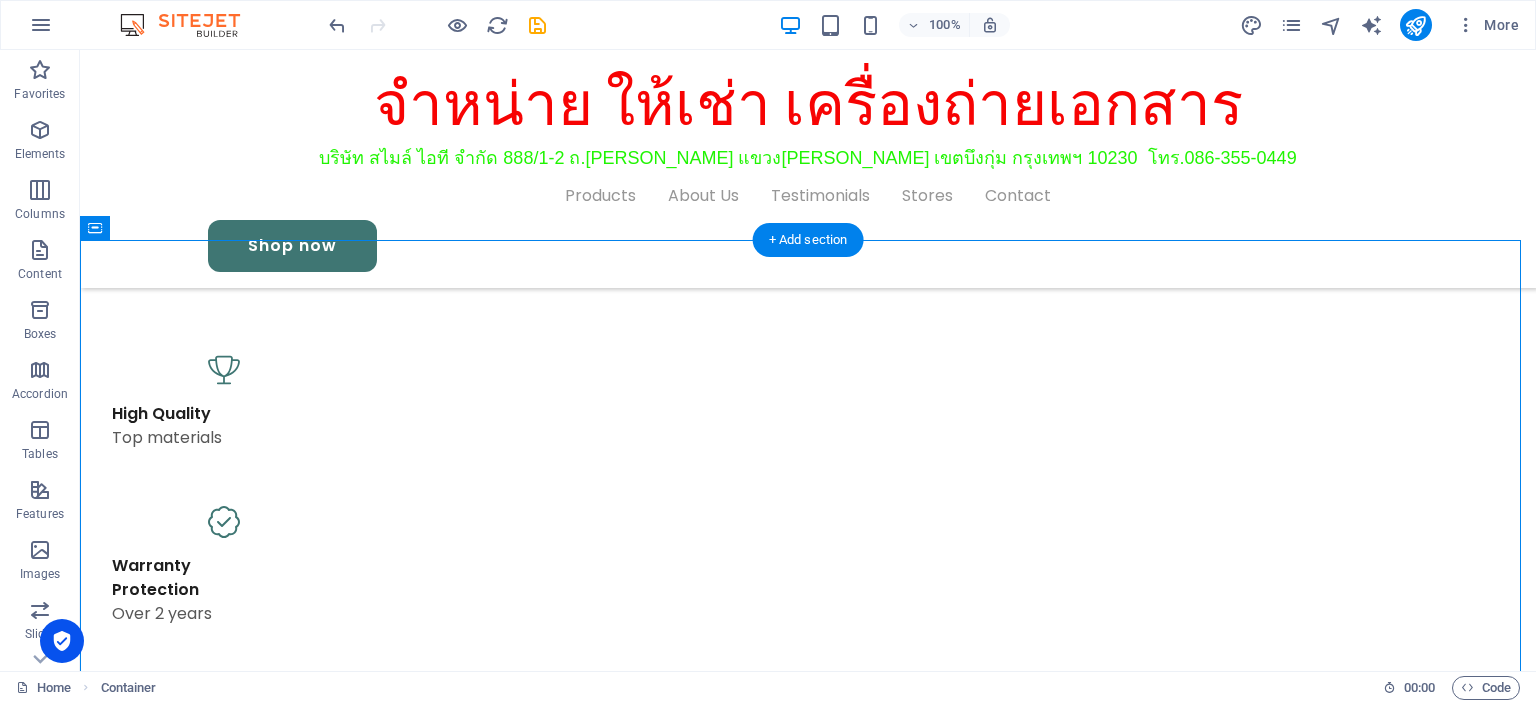 click at bounding box center (394, 1813) 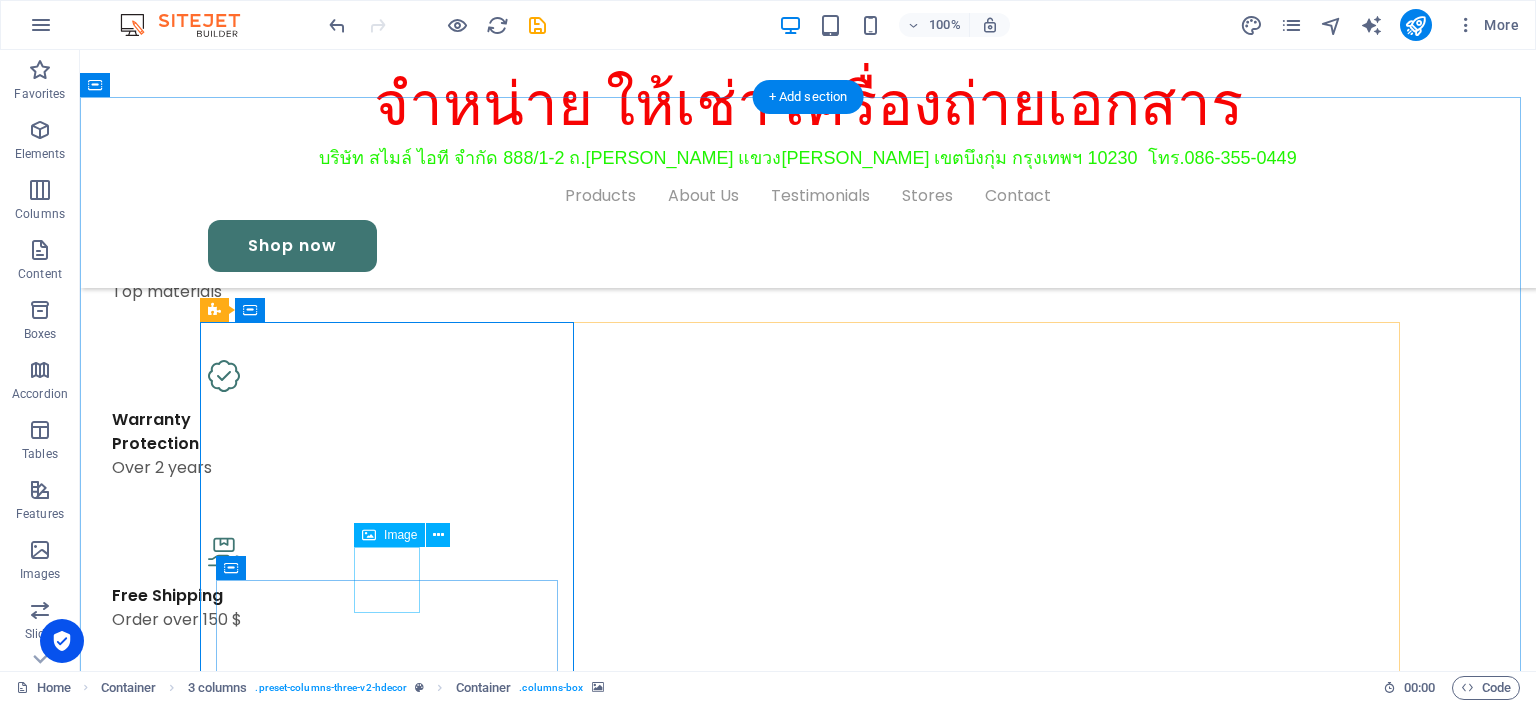 scroll, scrollTop: 2138, scrollLeft: 0, axis: vertical 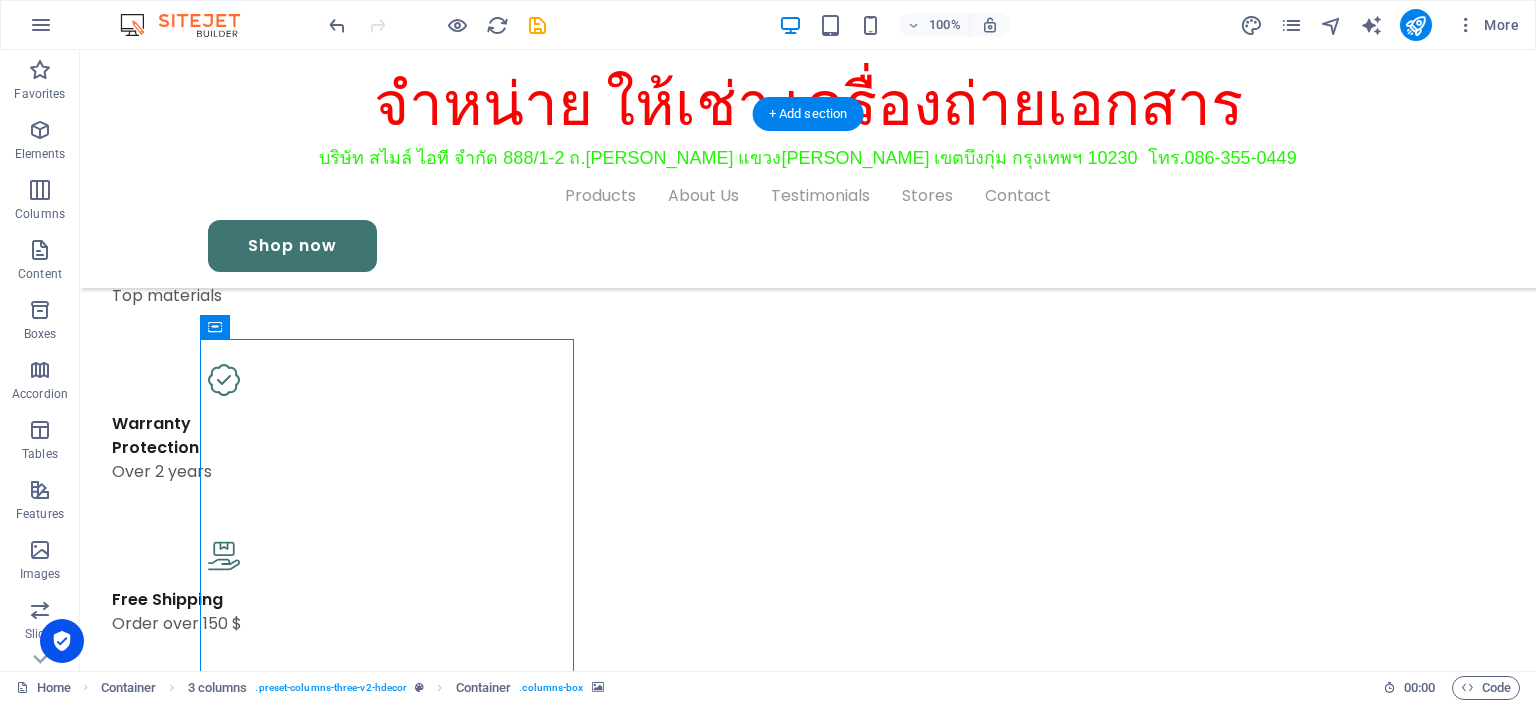 click at bounding box center (394, 1671) 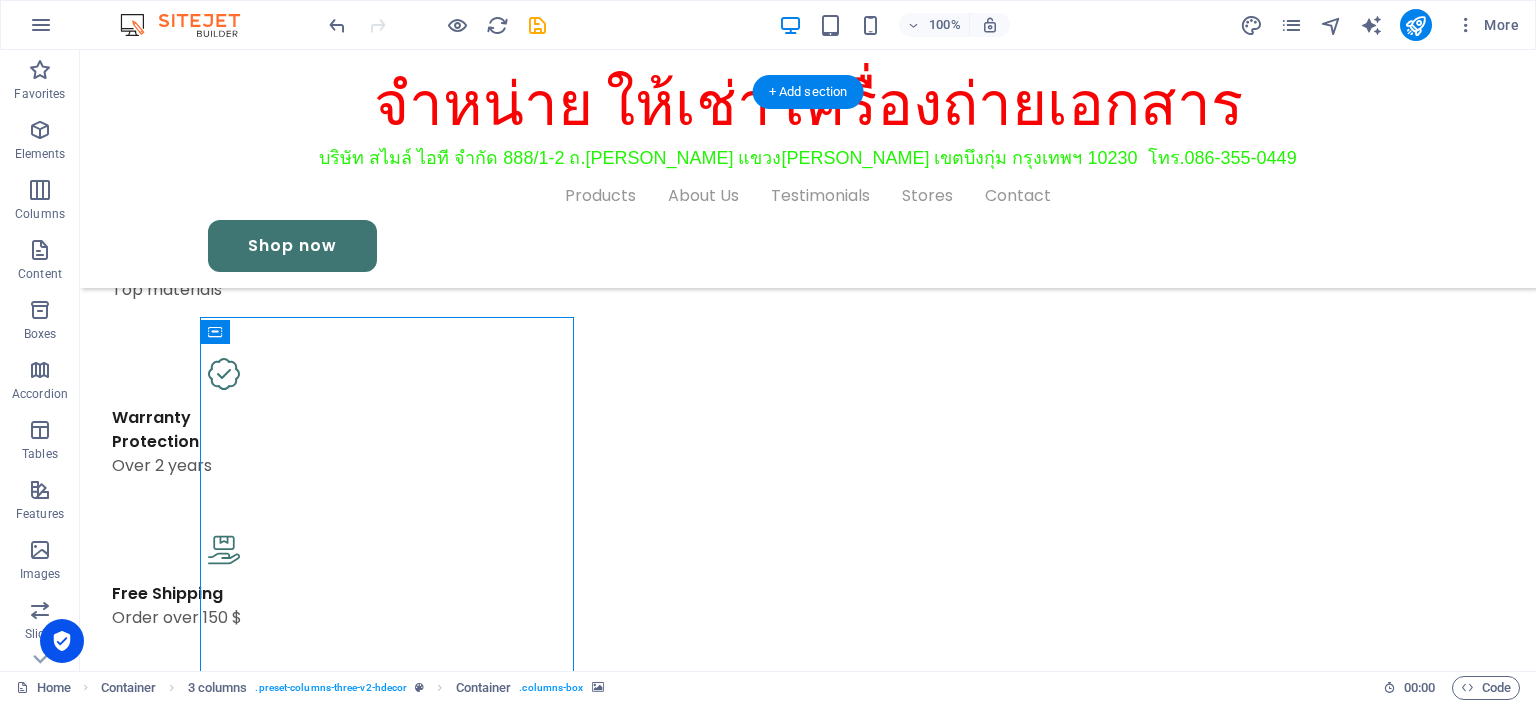 drag, startPoint x: 487, startPoint y: 572, endPoint x: 424, endPoint y: 457, distance: 131.1259 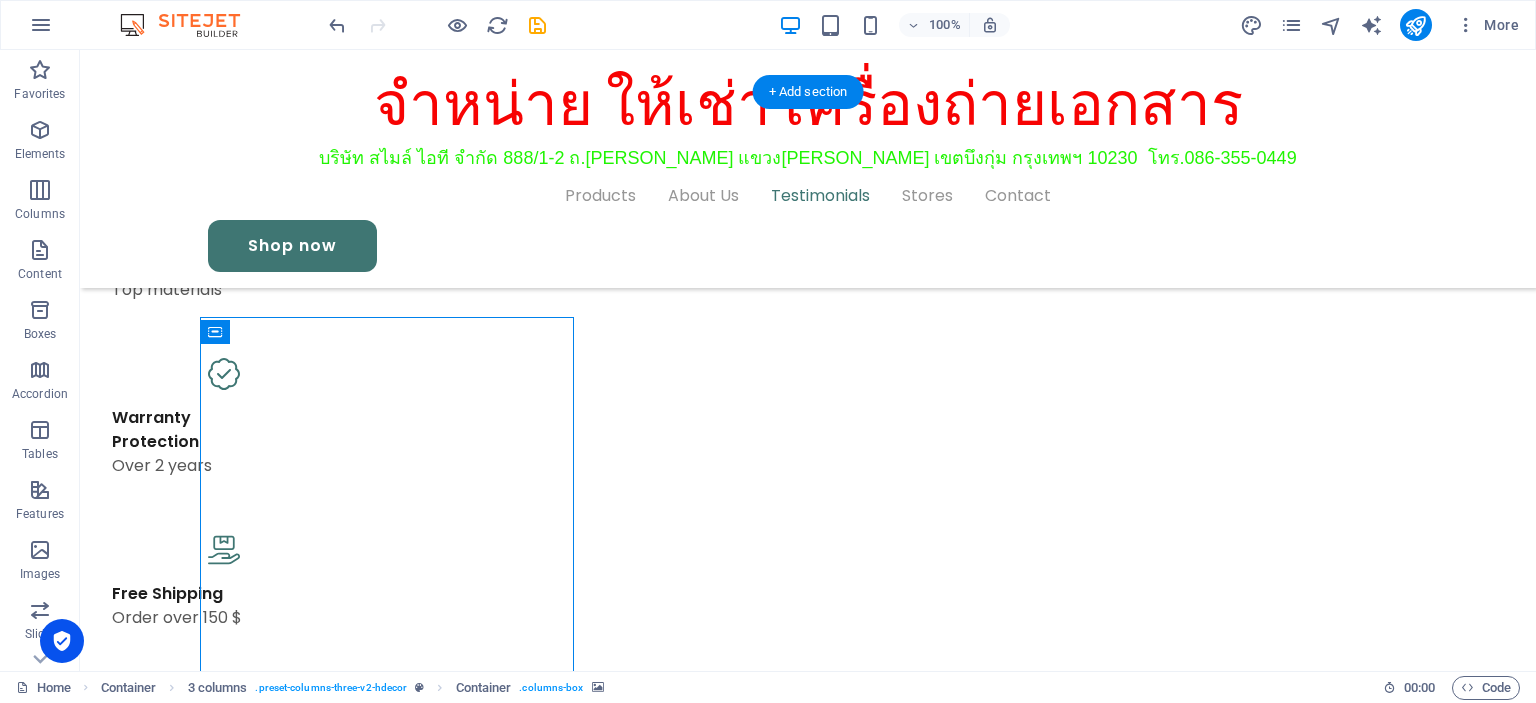 select on "px" 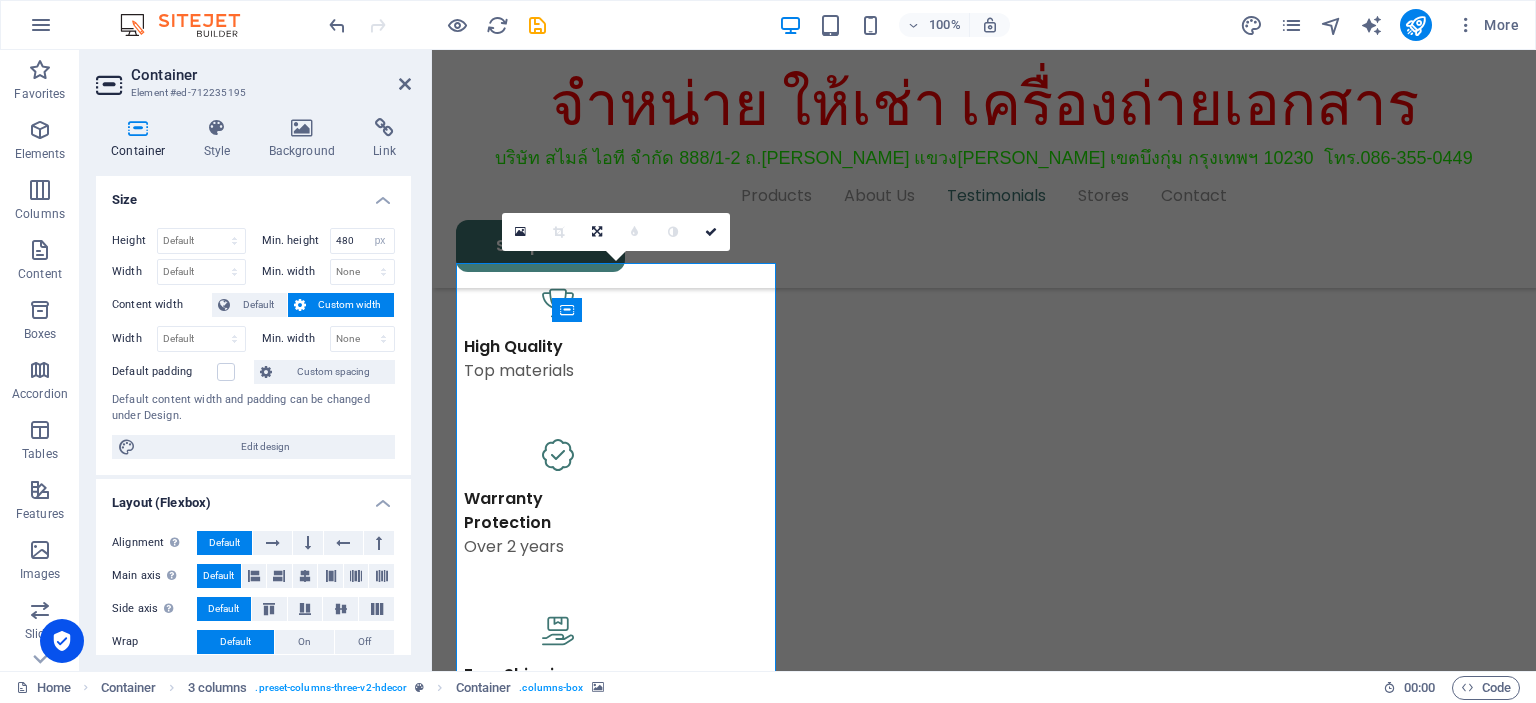 scroll, scrollTop: 2132, scrollLeft: 0, axis: vertical 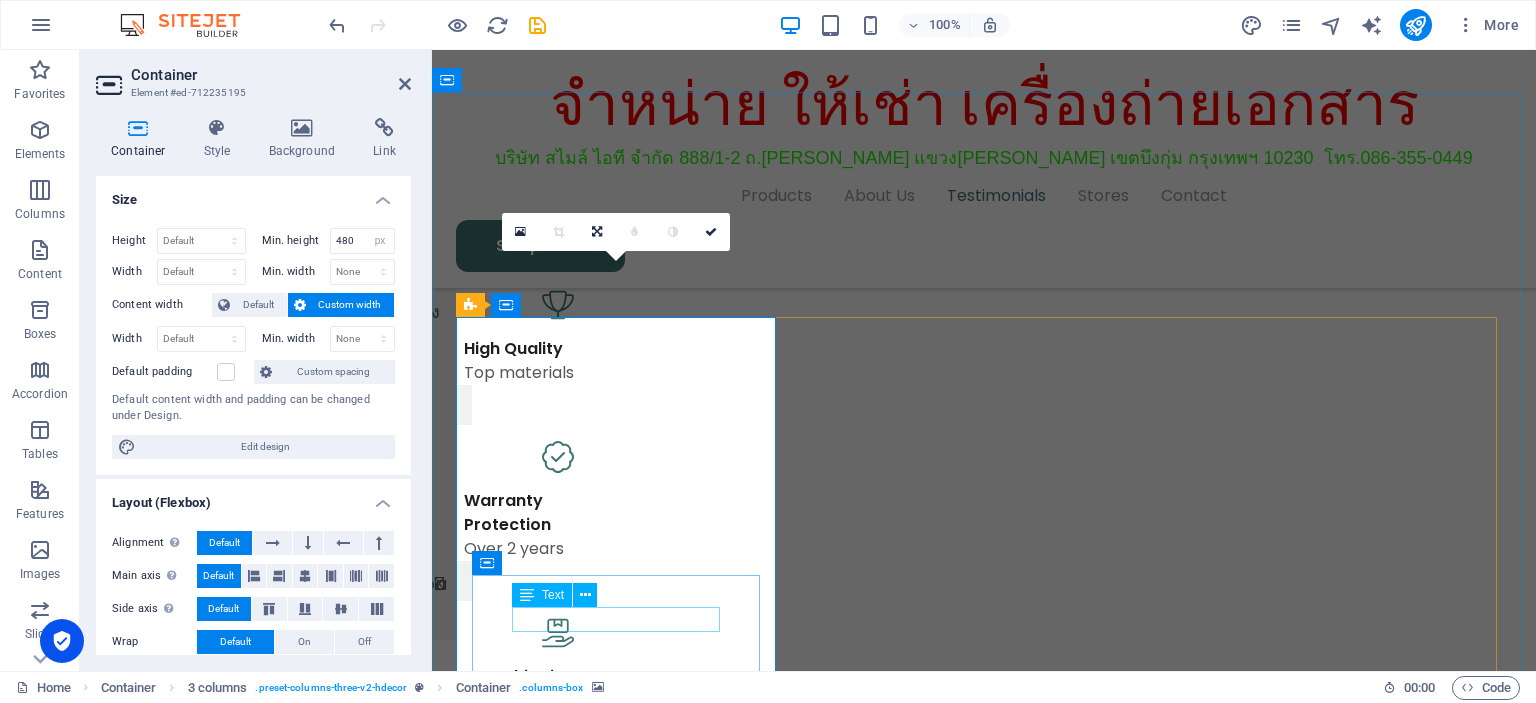click on "[PERSON_NAME]" at bounding box center (618, 2072) 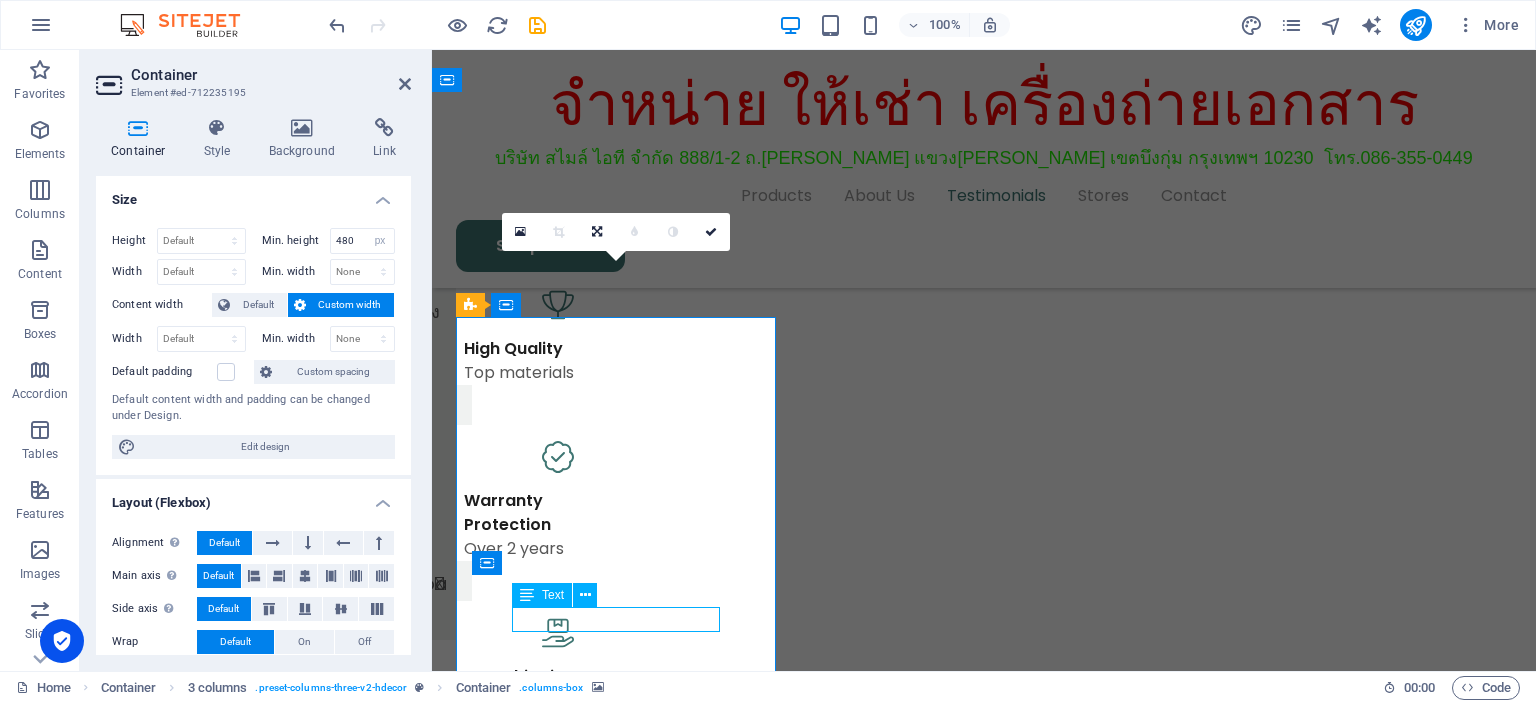 click on "[PERSON_NAME]" at bounding box center [618, 2072] 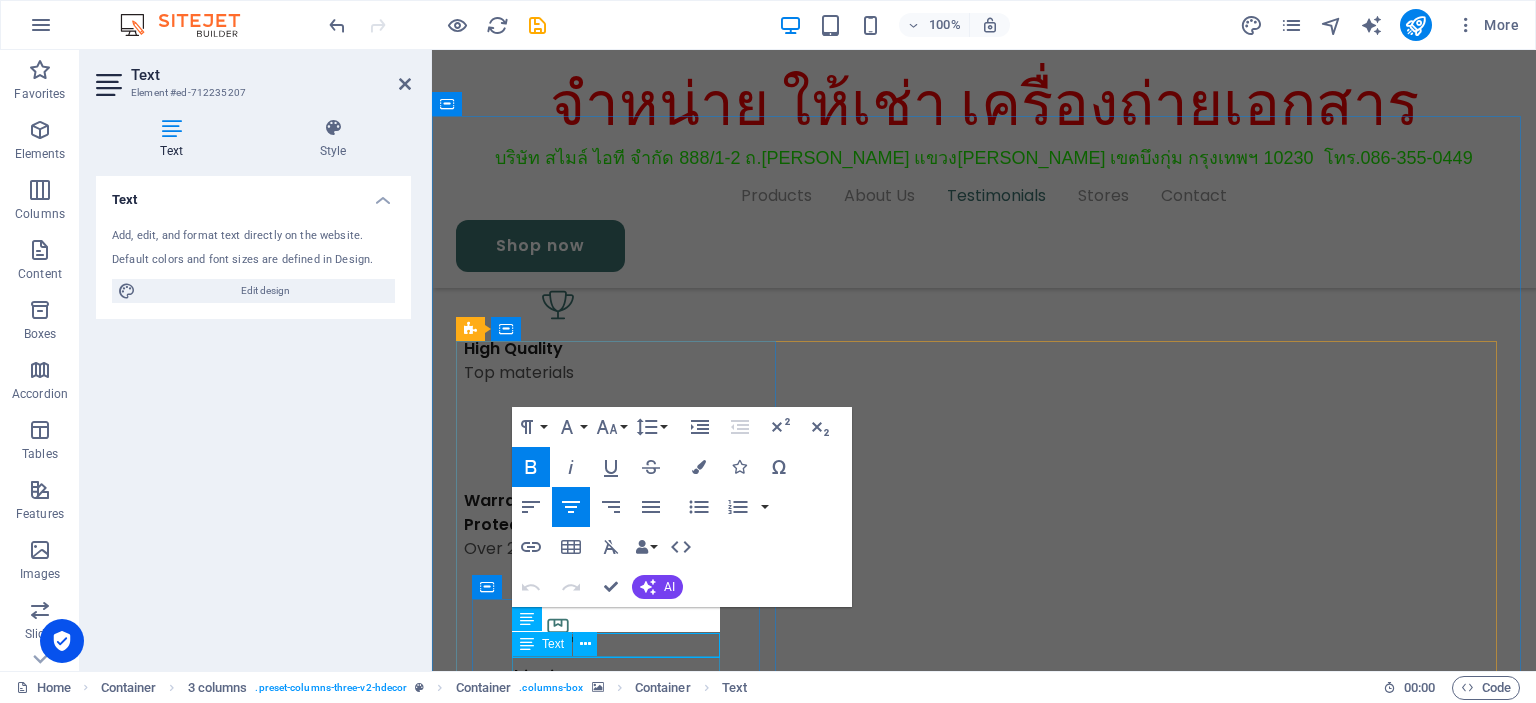 scroll, scrollTop: 2106, scrollLeft: 0, axis: vertical 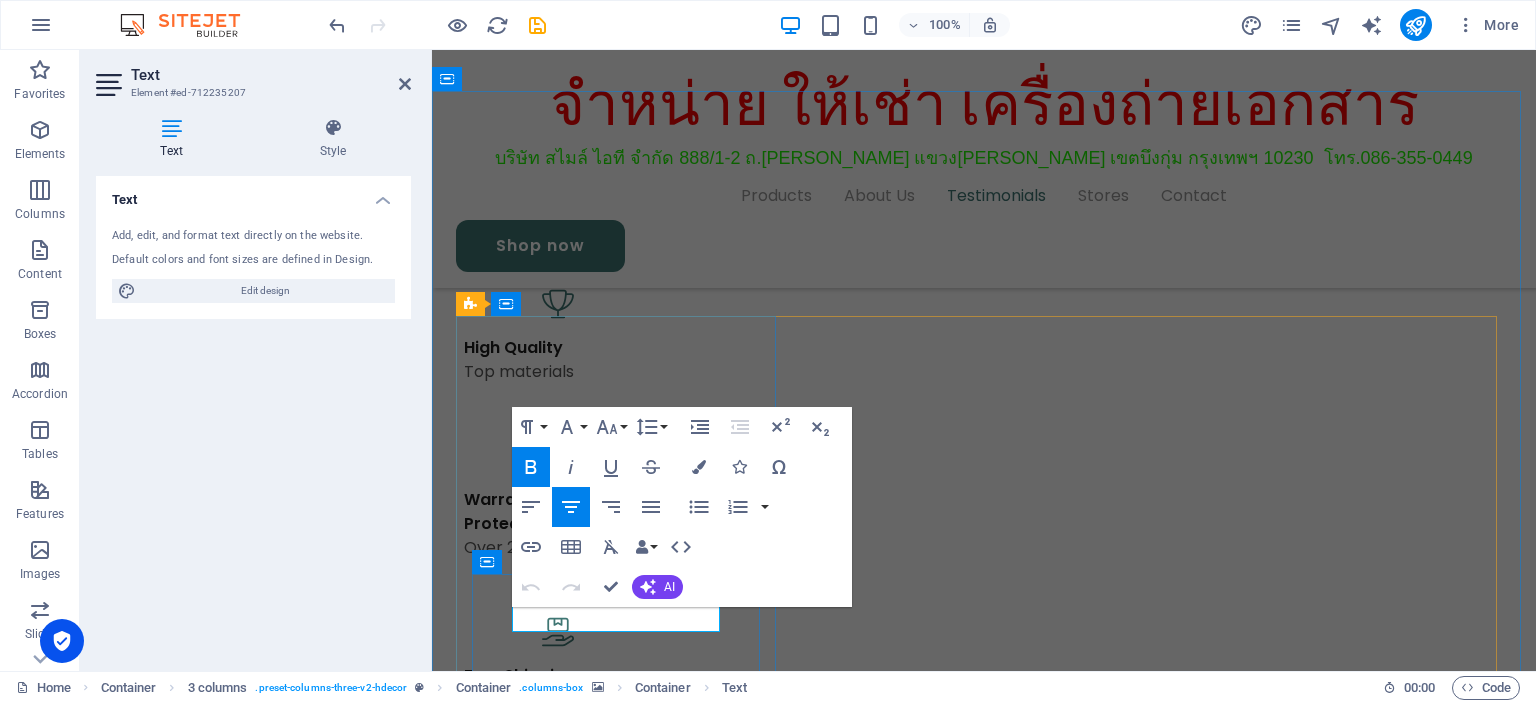 click on "[PERSON_NAME]" at bounding box center (618, 2071) 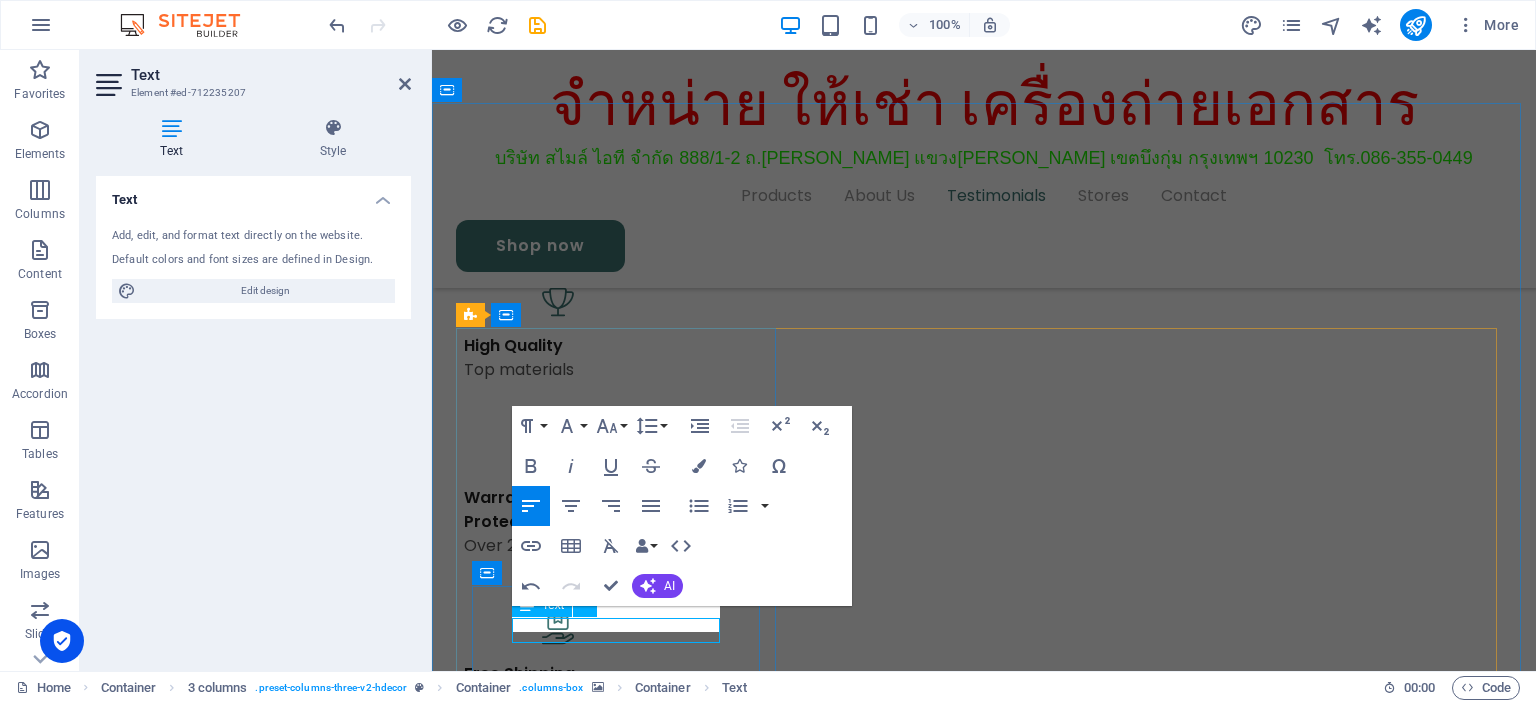 type 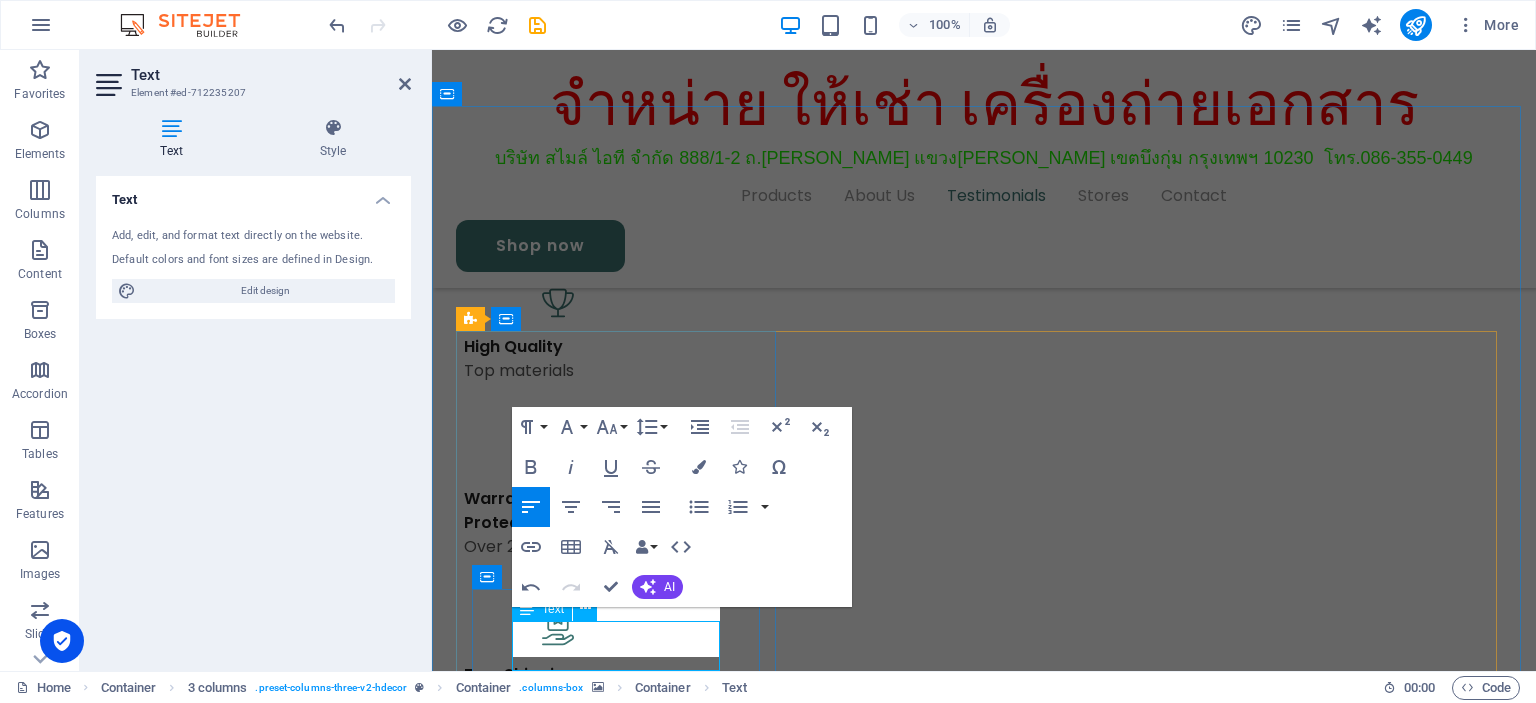 scroll, scrollTop: 2079, scrollLeft: 0, axis: vertical 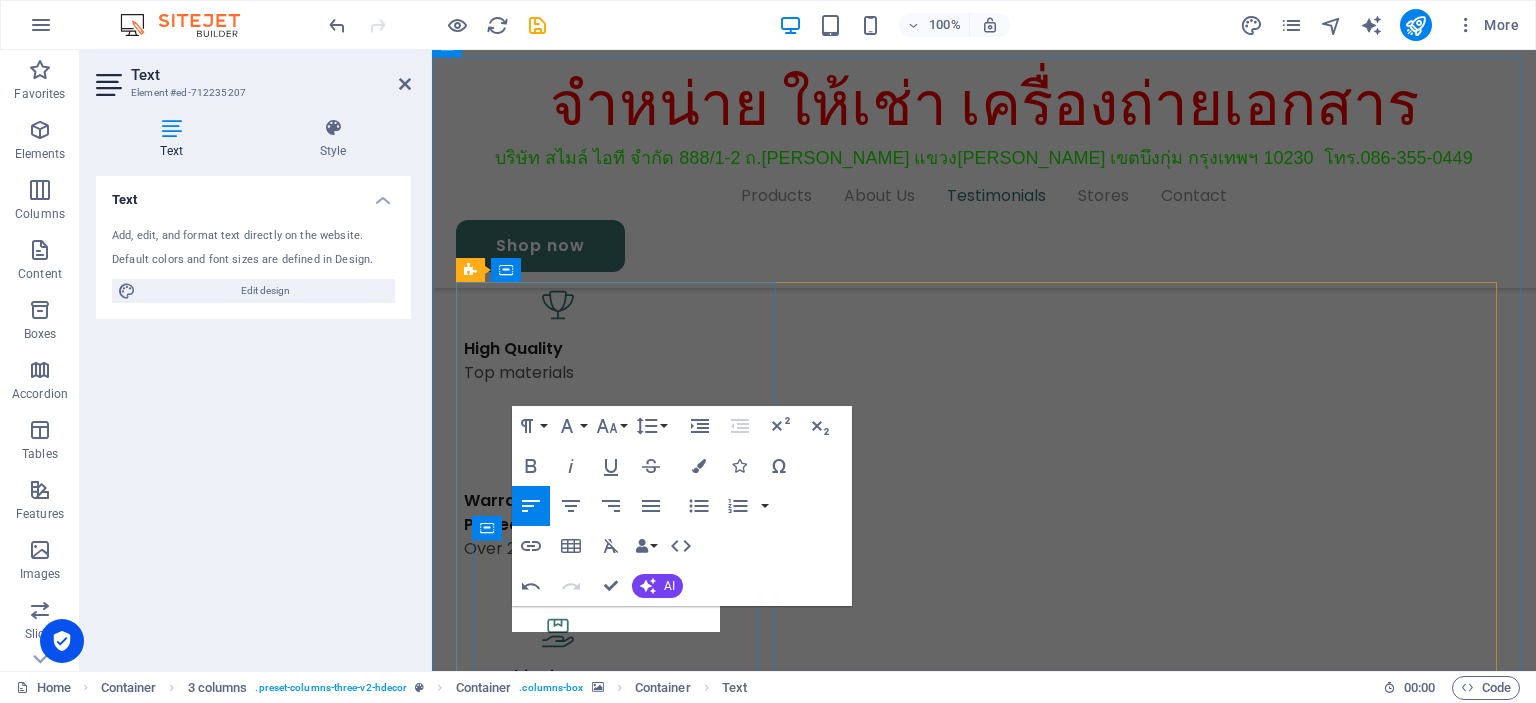 click on "SME" at bounding box center [618, 2072] 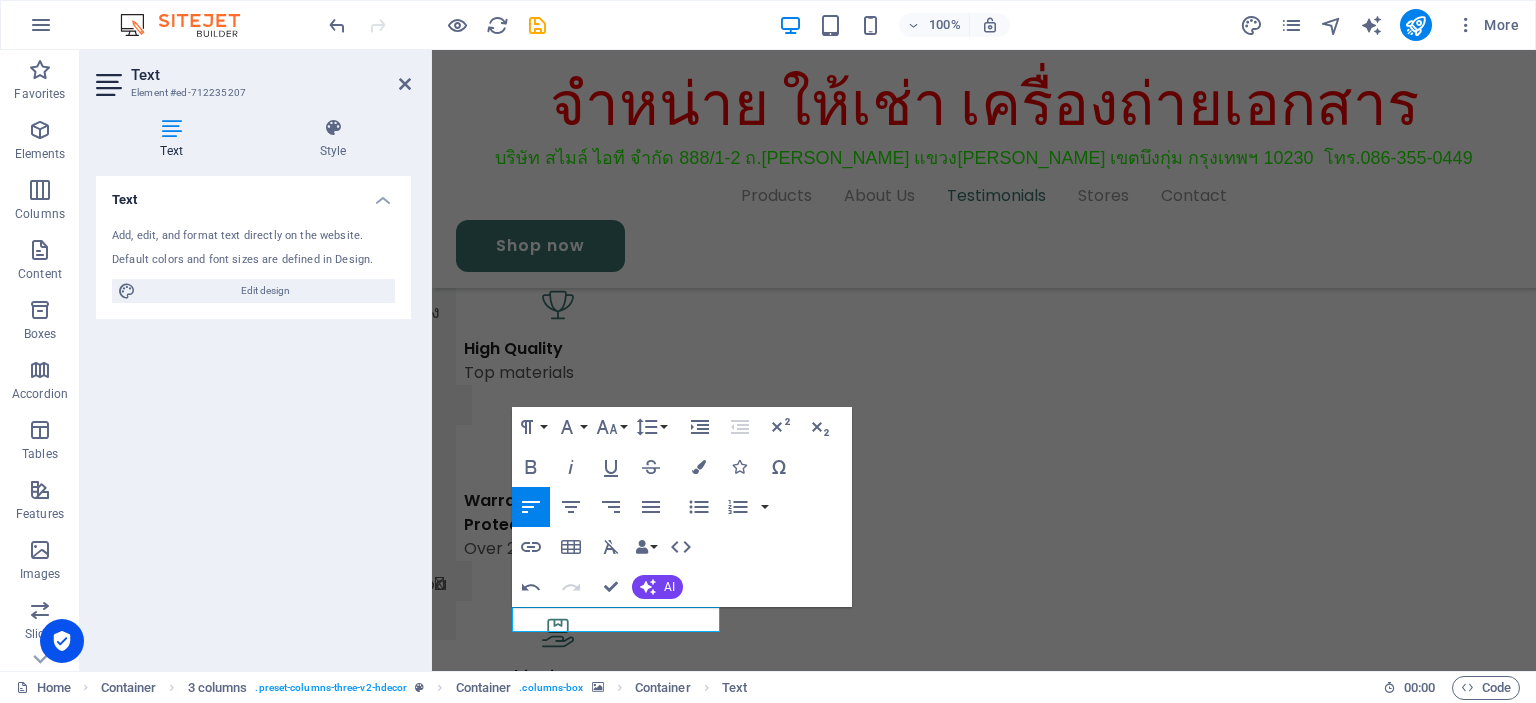 click at bounding box center (618, 2510) 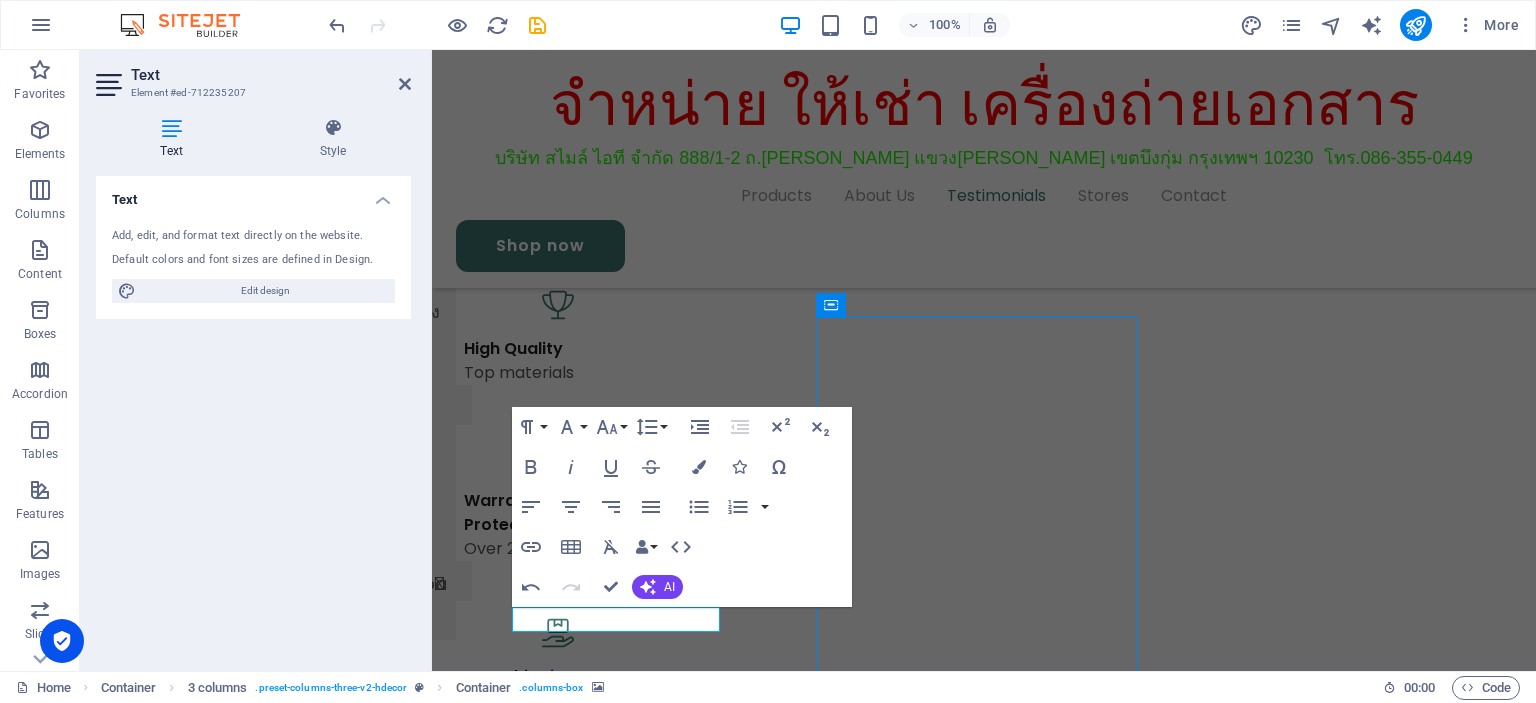 scroll, scrollTop: 2165, scrollLeft: 0, axis: vertical 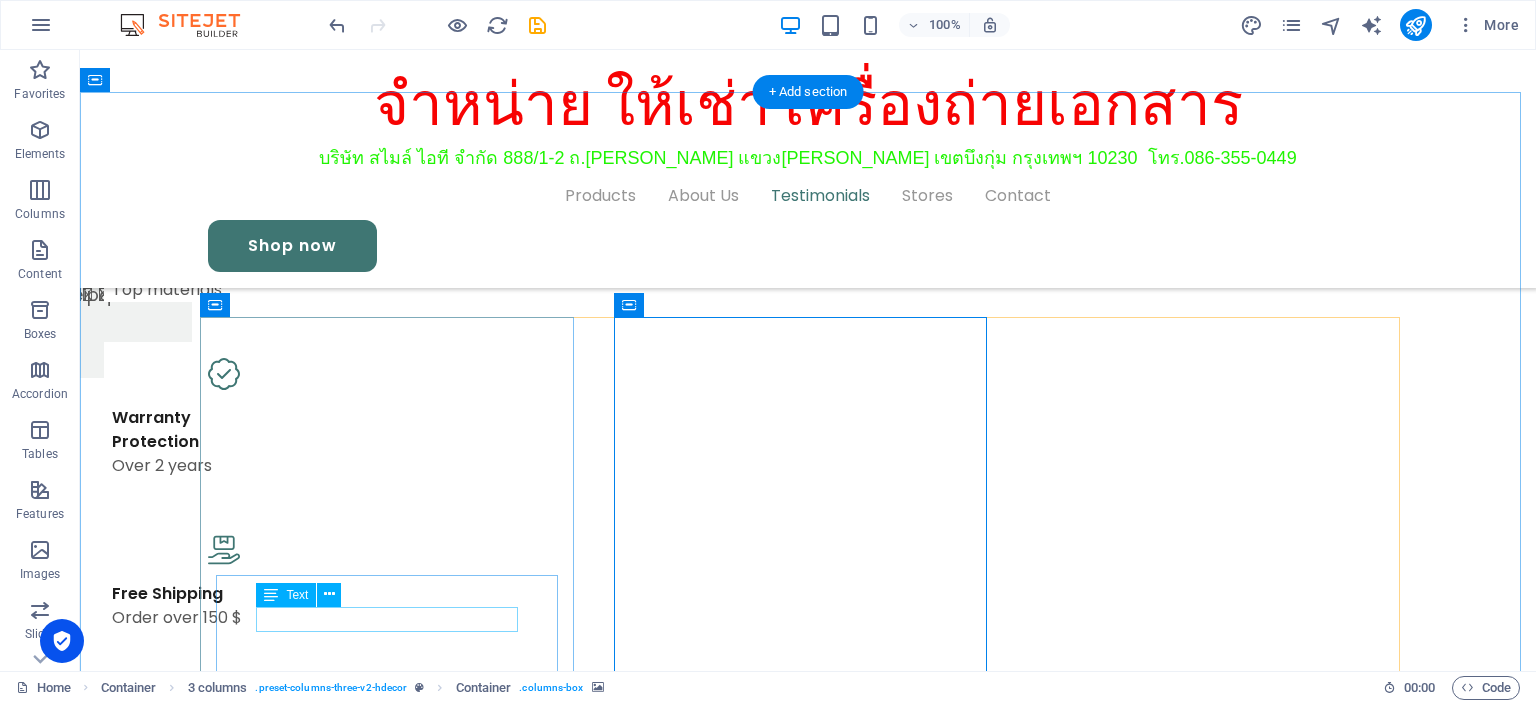 click on "SME" at bounding box center [394, 1965] 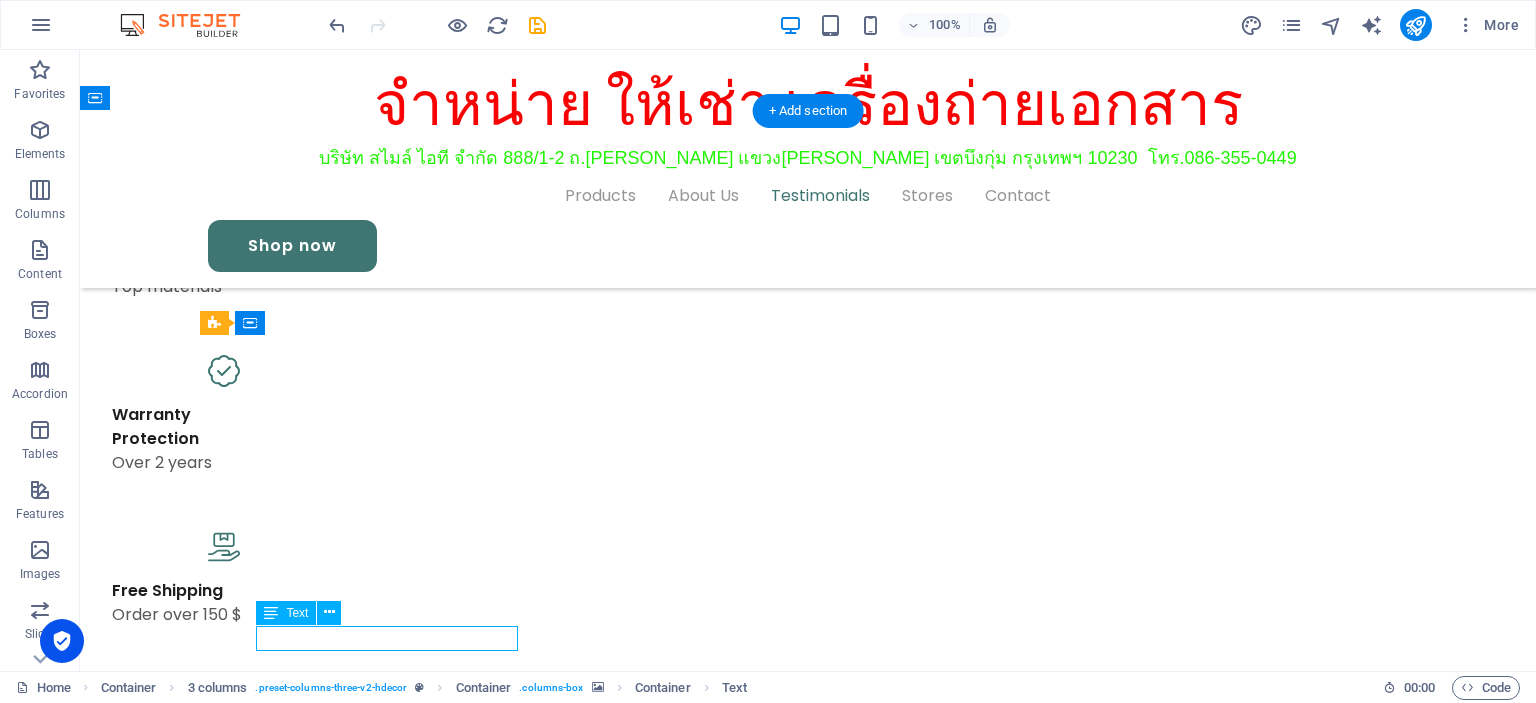 scroll, scrollTop: 2138, scrollLeft: 0, axis: vertical 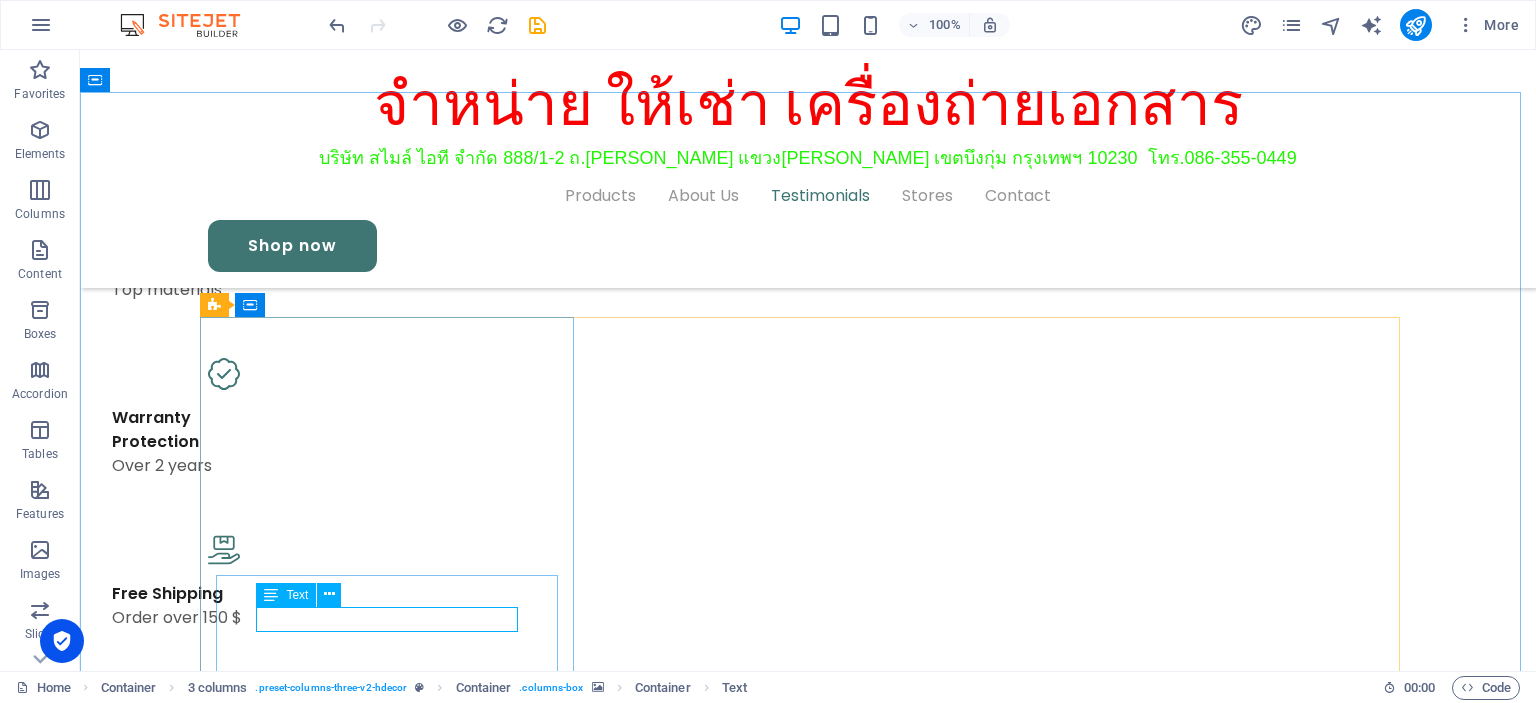 click at bounding box center [271, 595] 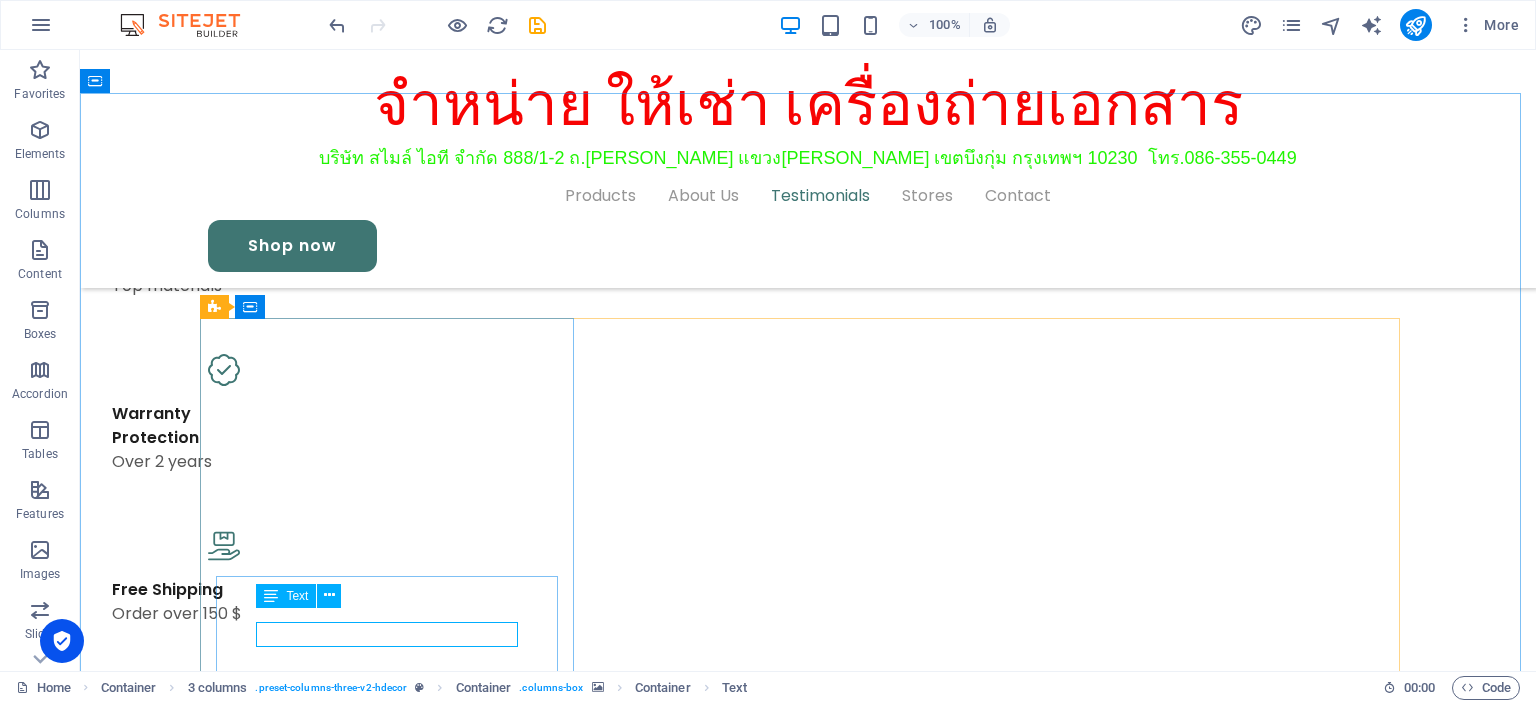 scroll, scrollTop: 2111, scrollLeft: 0, axis: vertical 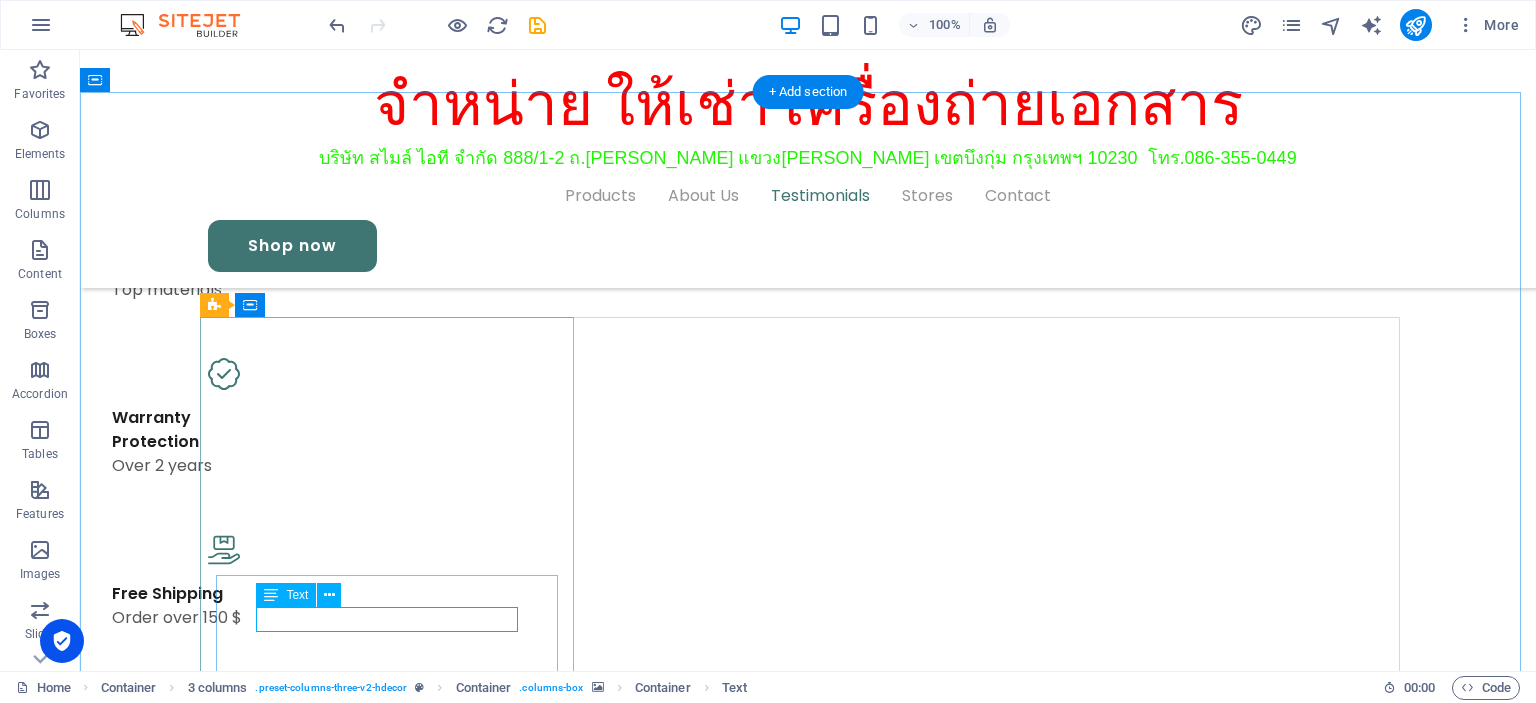 click on "SME" at bounding box center (394, 1965) 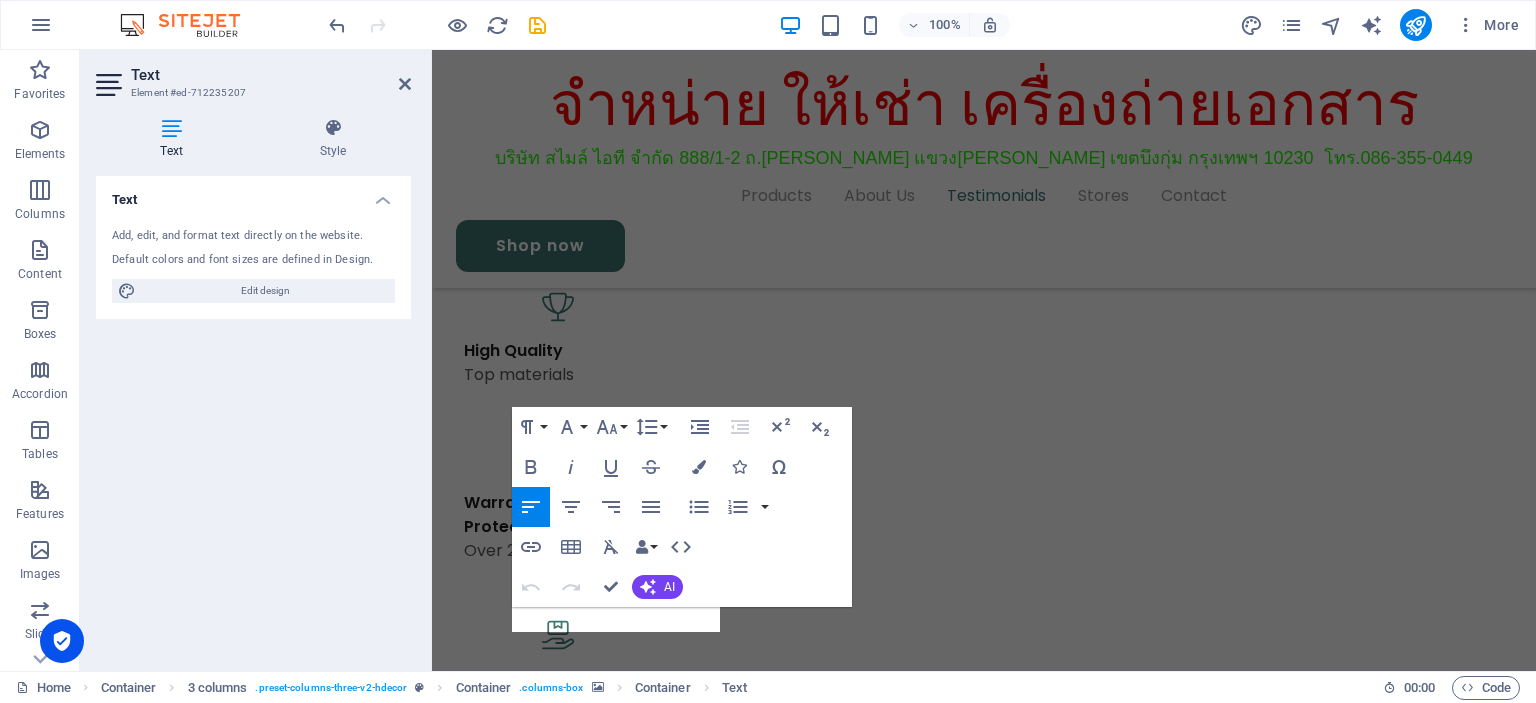 scroll, scrollTop: 2132, scrollLeft: 0, axis: vertical 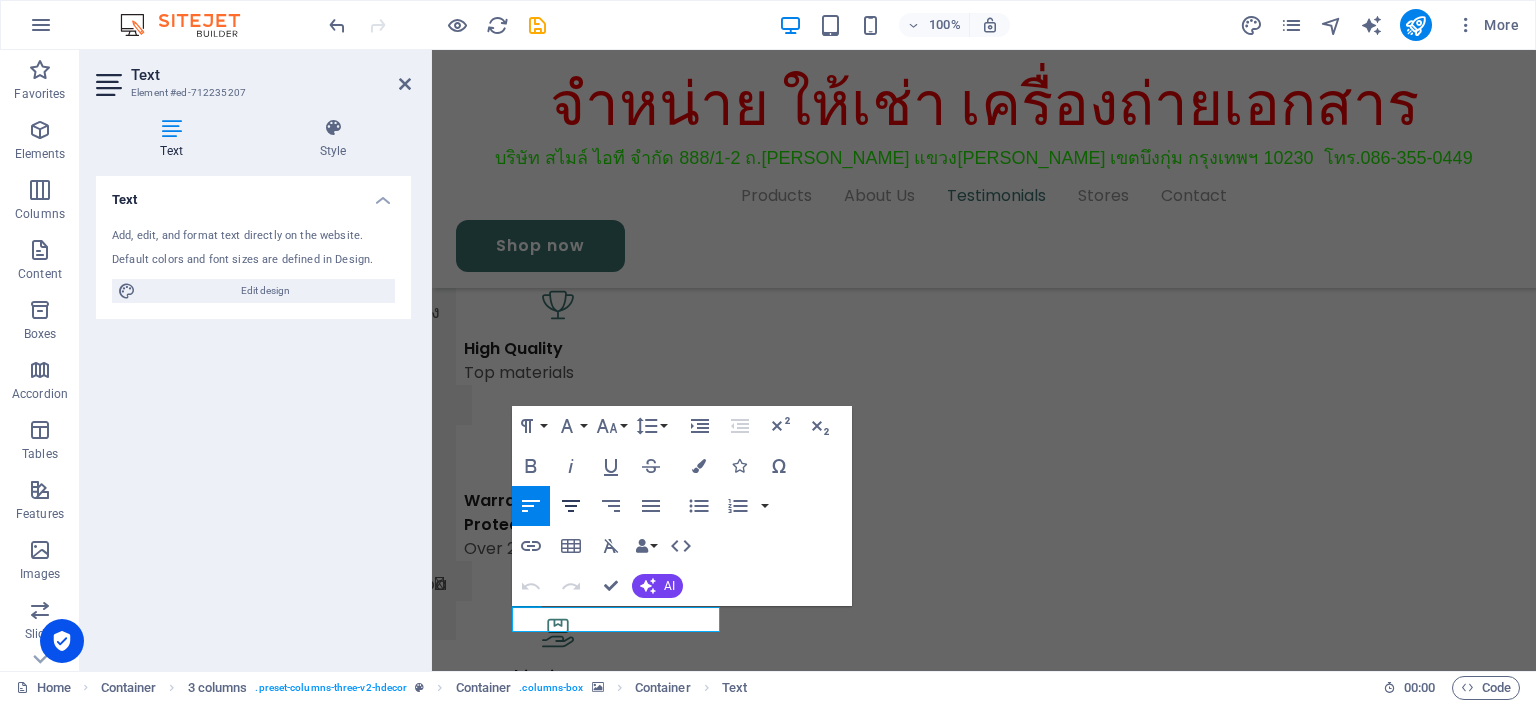 click 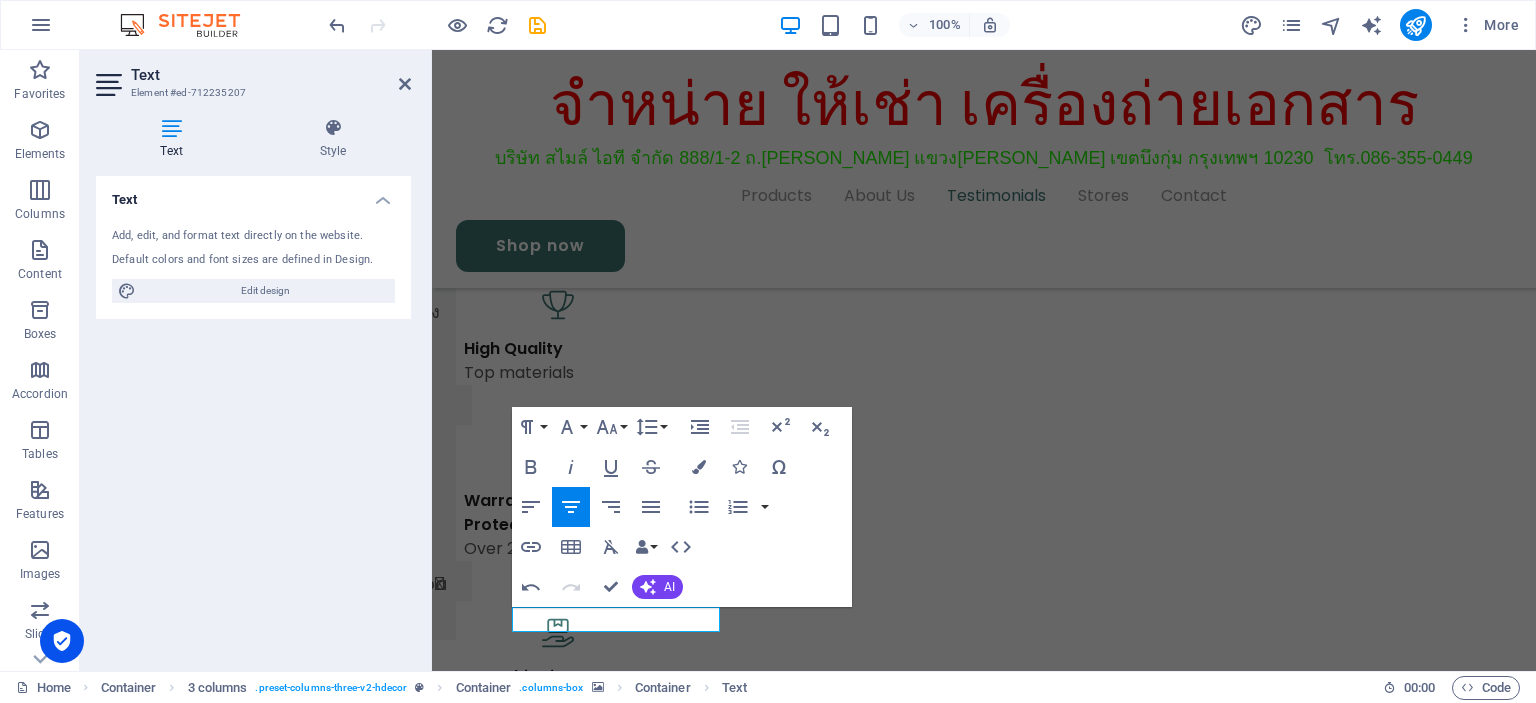 click at bounding box center (618, 1772) 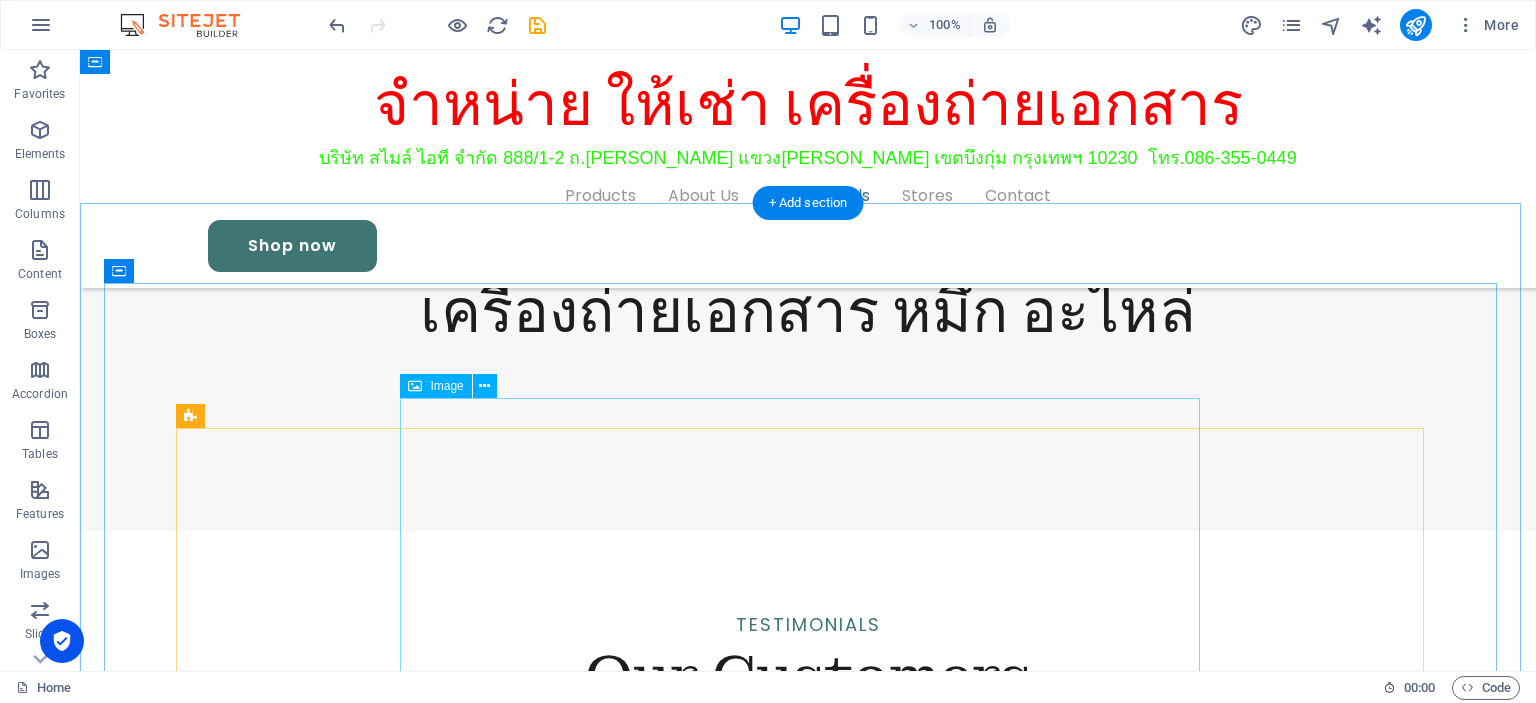 scroll, scrollTop: 2778, scrollLeft: 0, axis: vertical 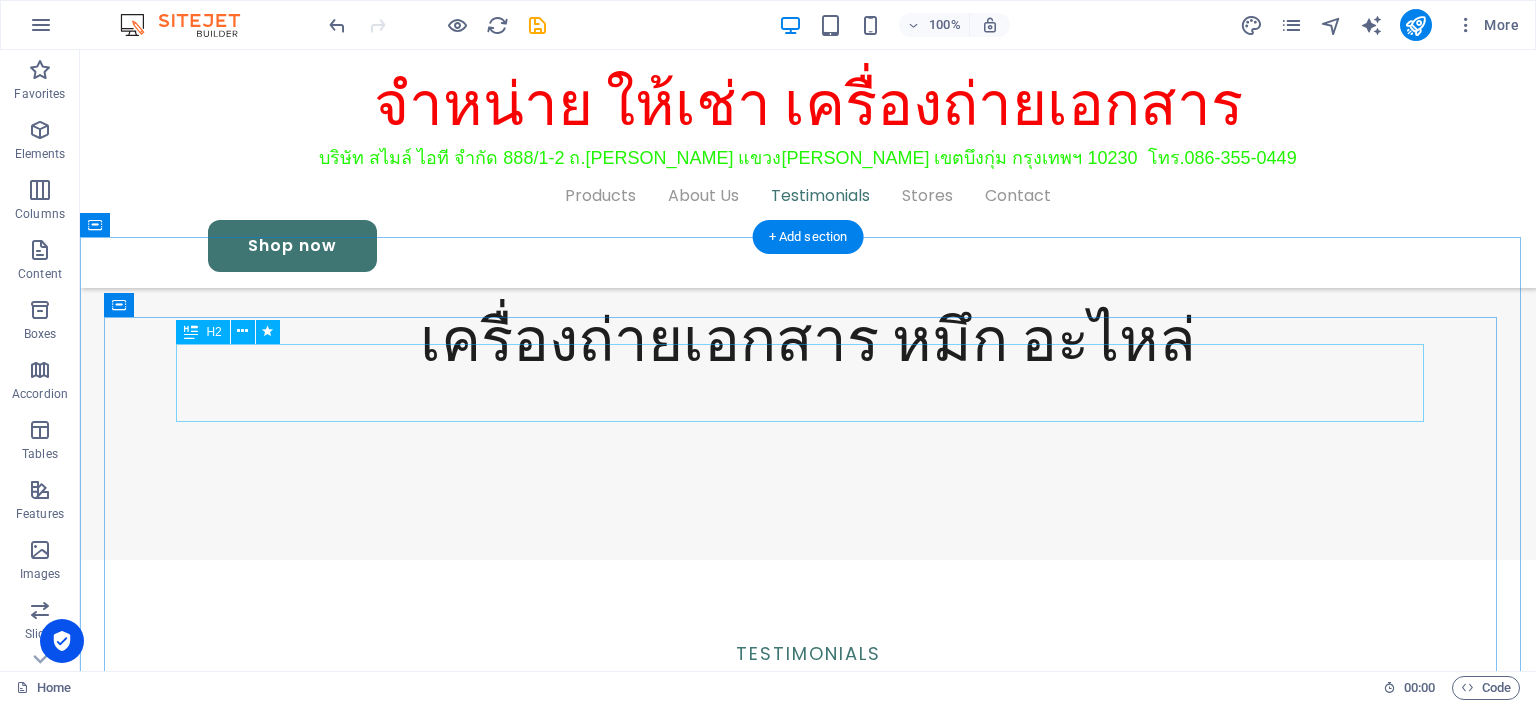 click on "Our Stores" at bounding box center (808, 3205) 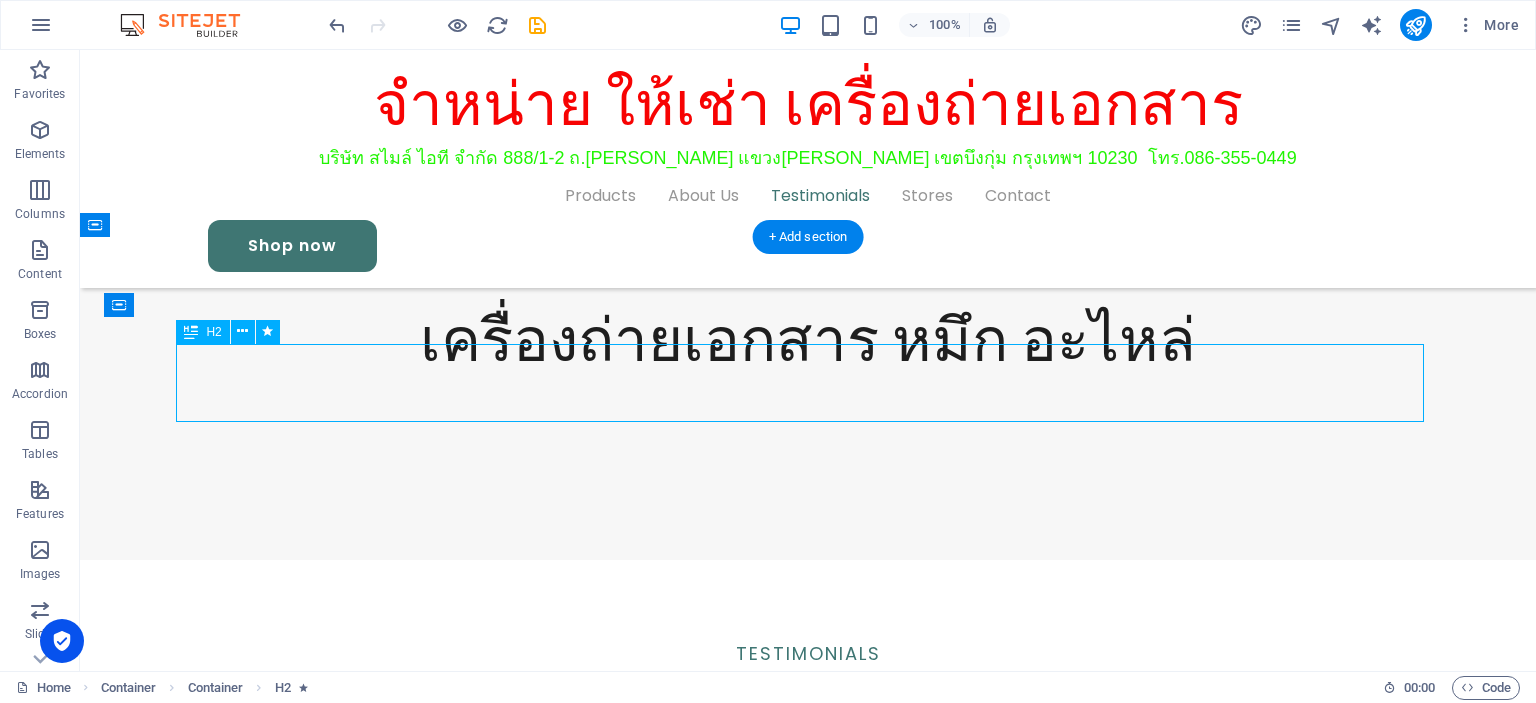 click on "Our Stores" at bounding box center (808, 3205) 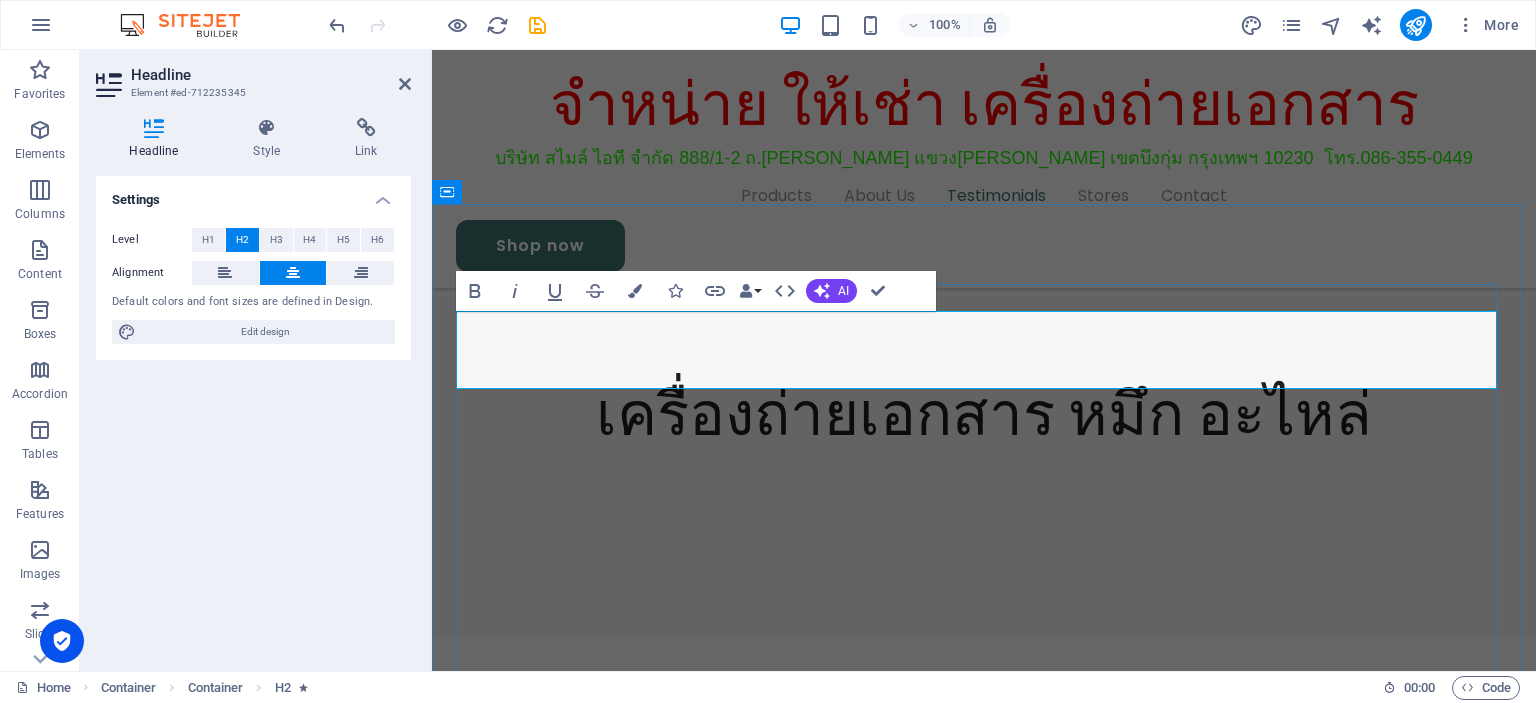 click on "Our Stores" at bounding box center (984, 3279) 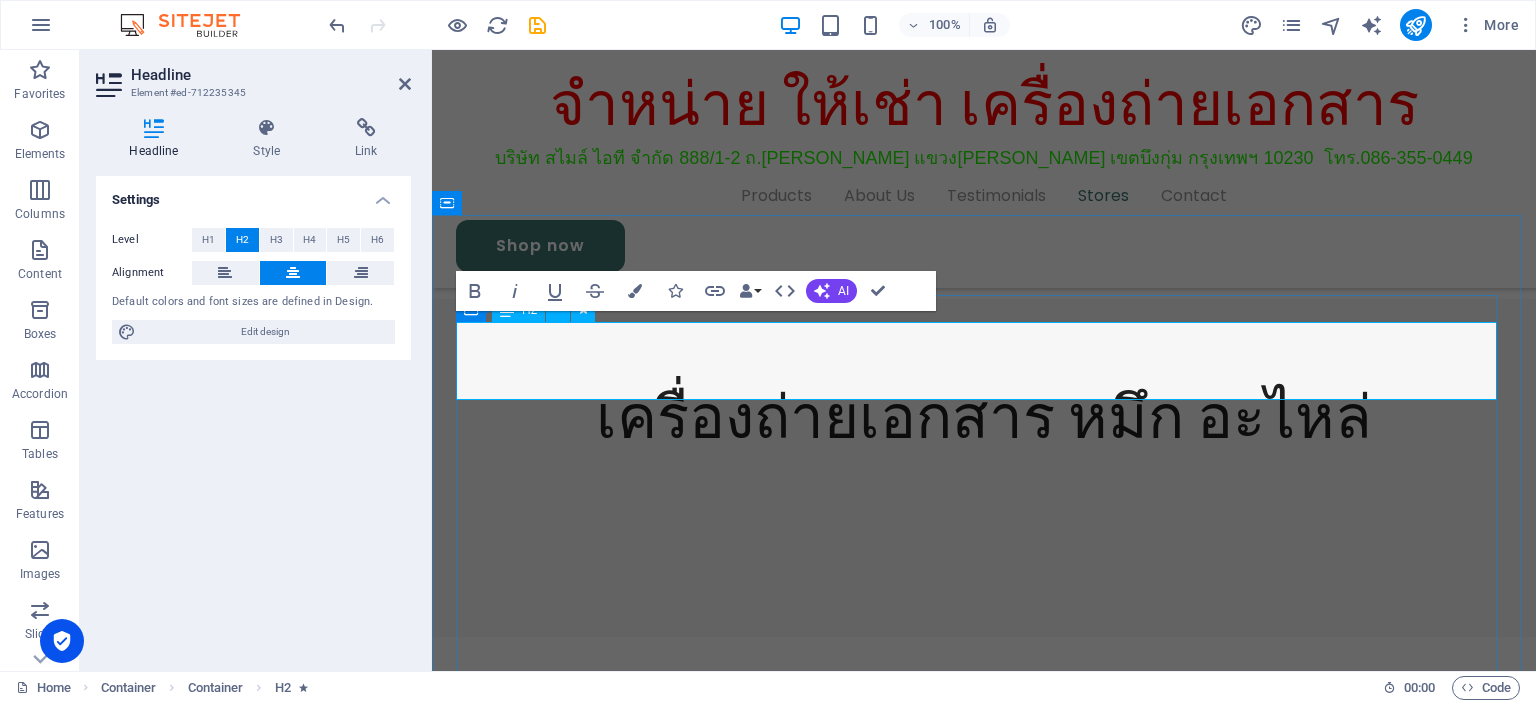 type 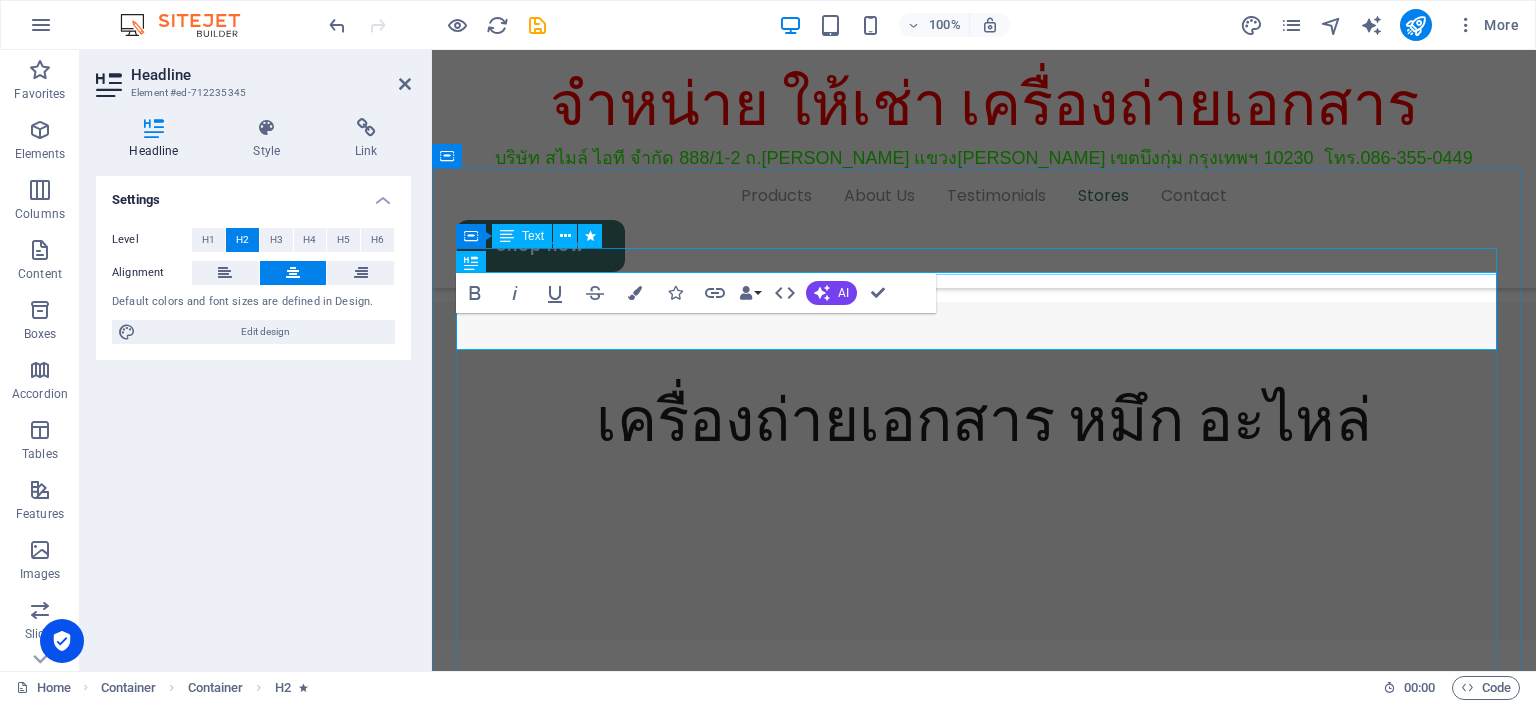 scroll, scrollTop: 2805, scrollLeft: 0, axis: vertical 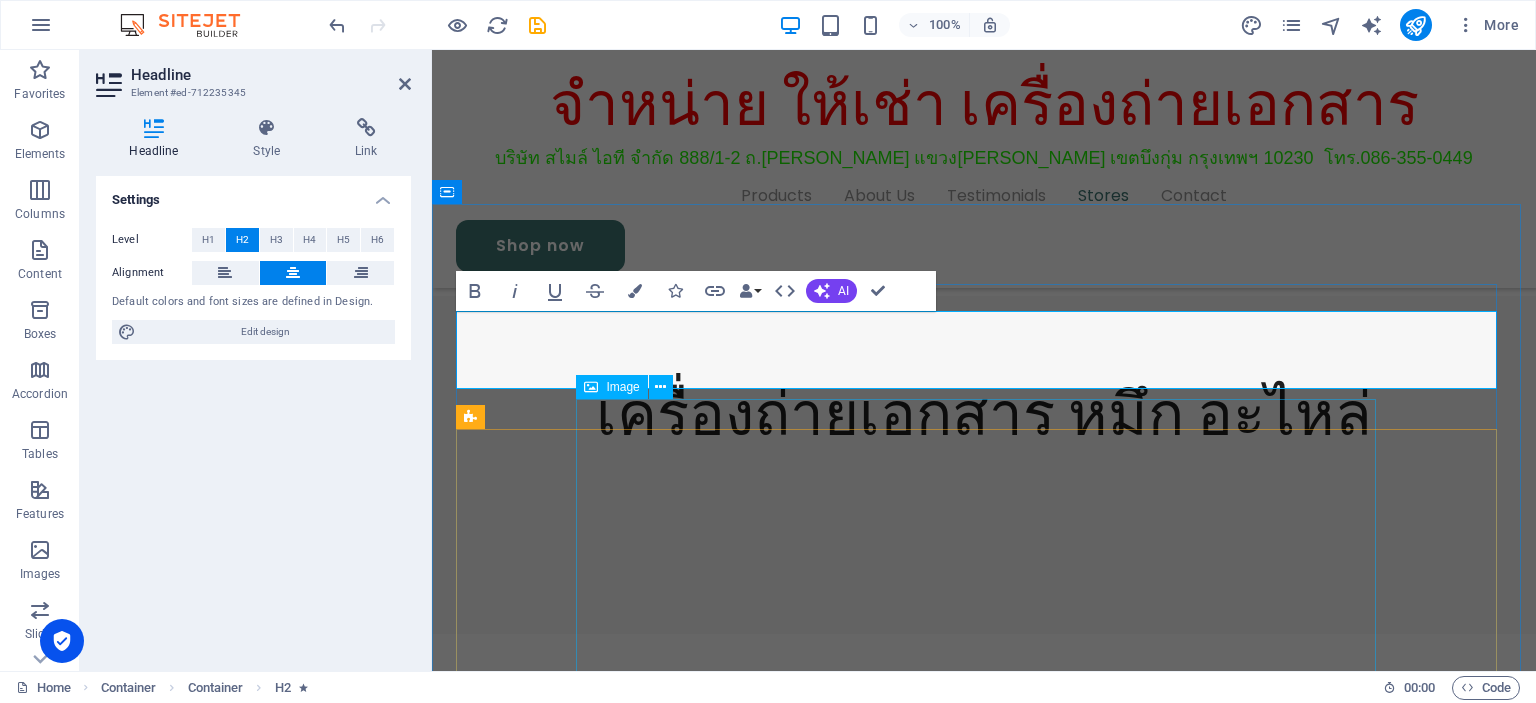 click at bounding box center [826, 3513] 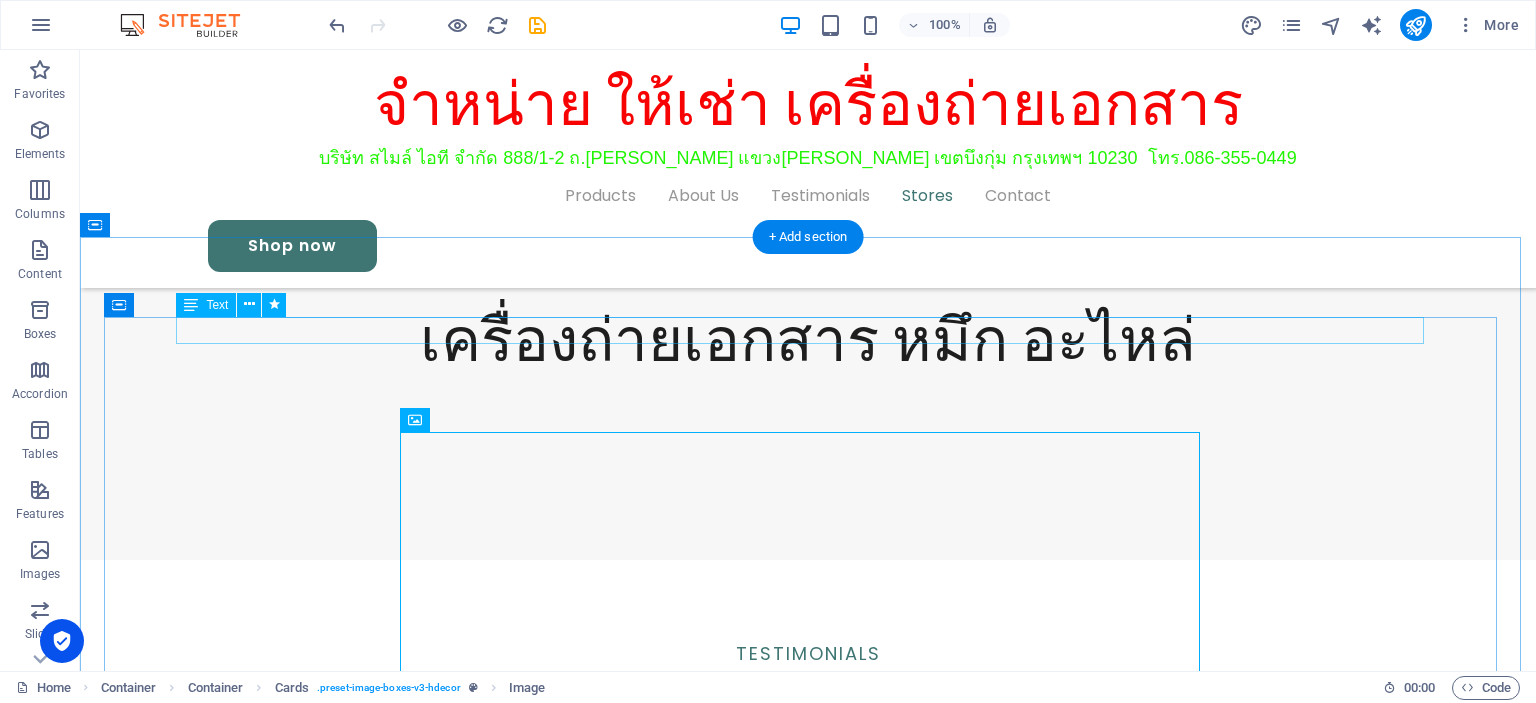 click on "Stores" at bounding box center [808, 3152] 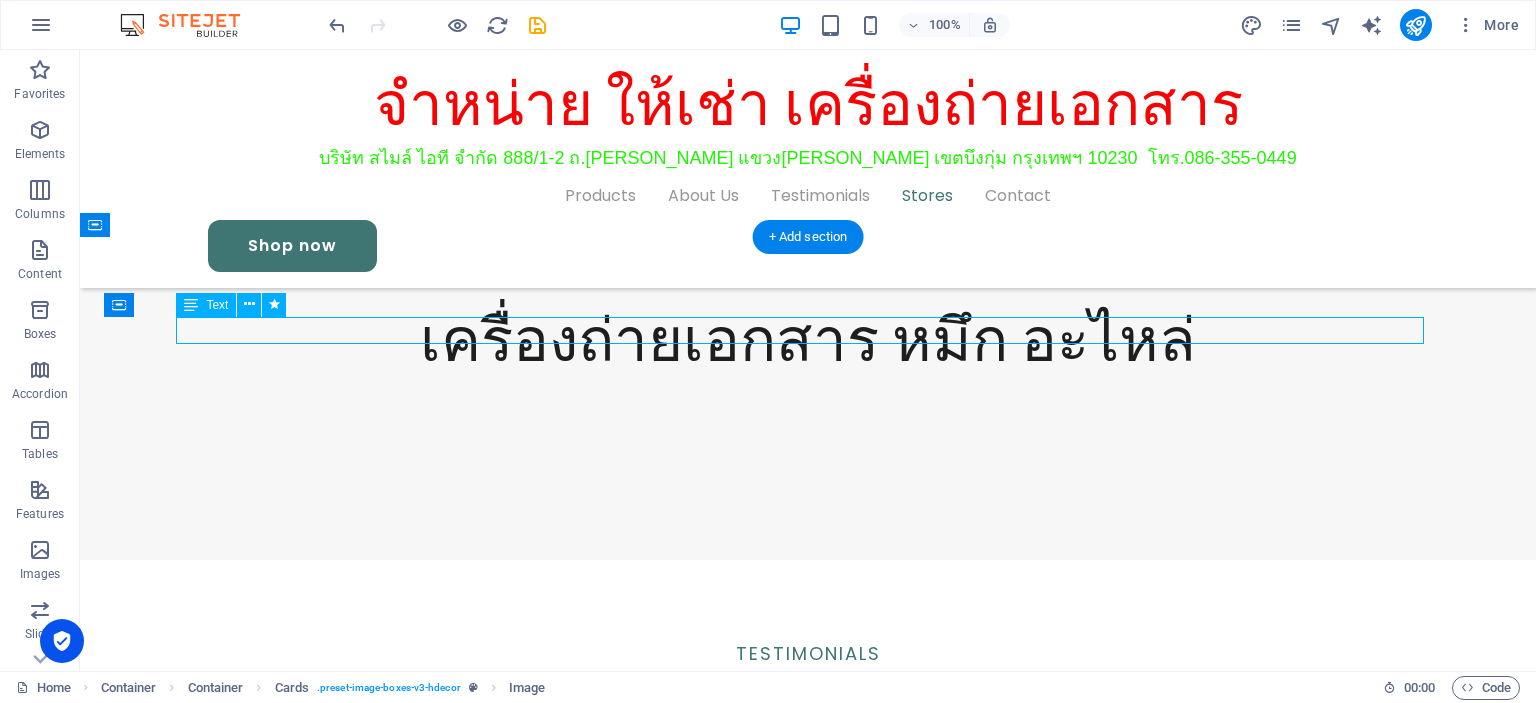click on "Stores" at bounding box center (808, 3152) 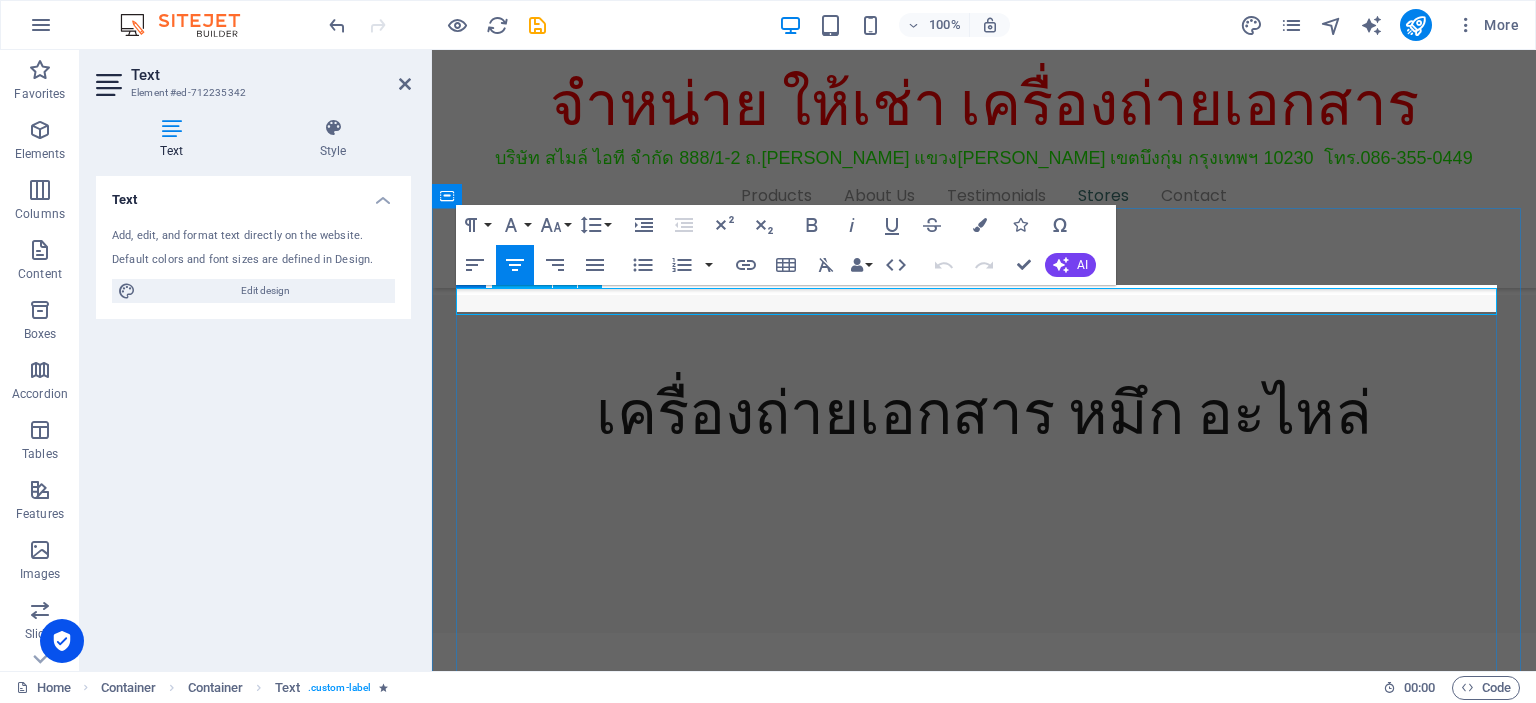 click on "Stores" at bounding box center [984, 3225] 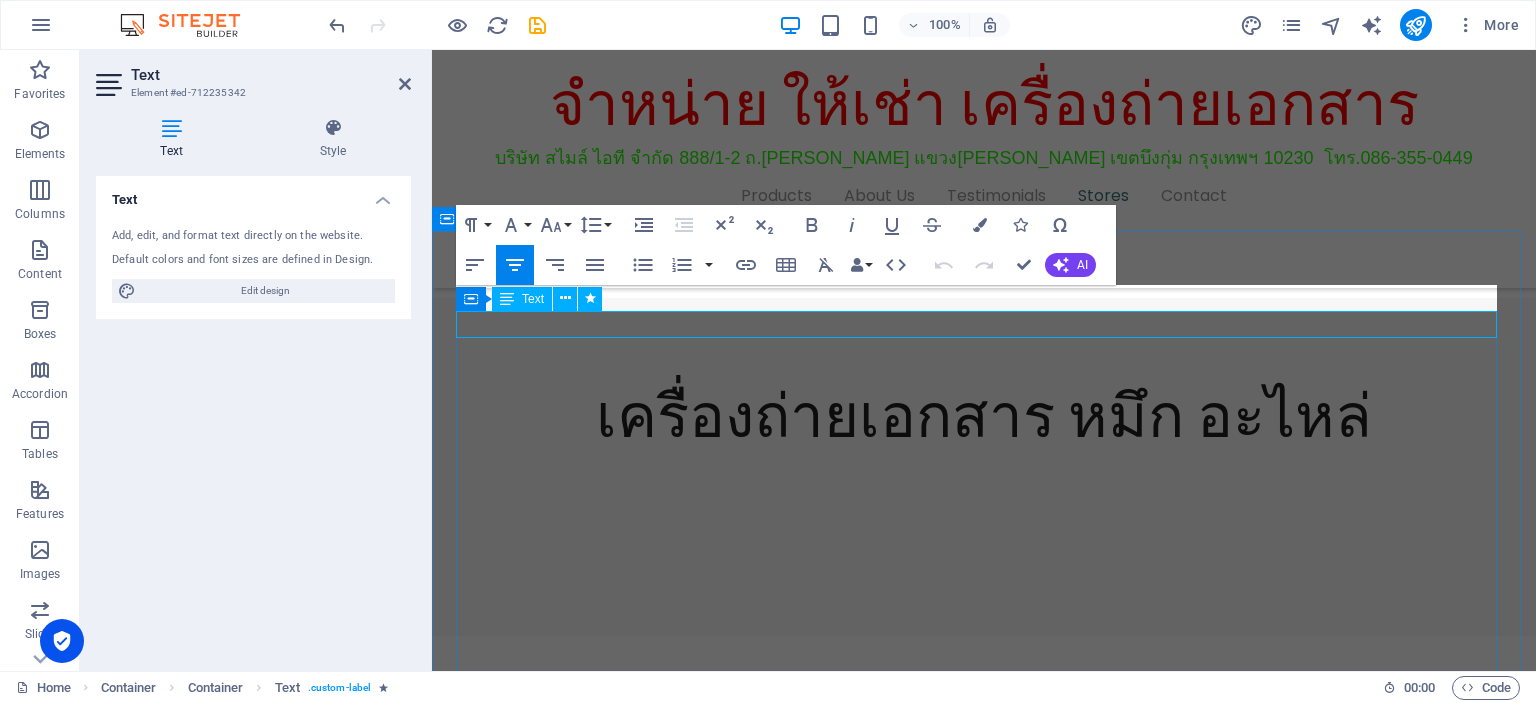scroll, scrollTop: 2778, scrollLeft: 0, axis: vertical 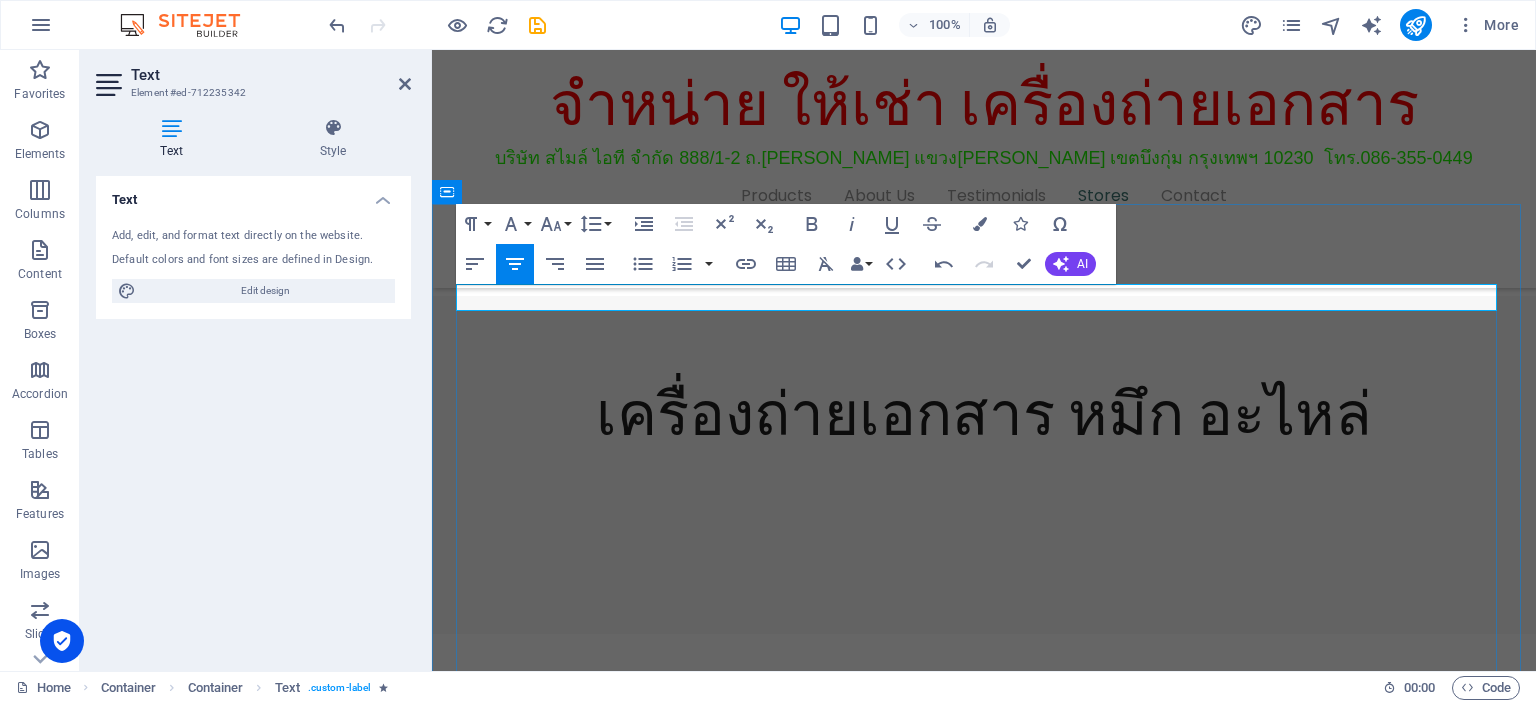 type 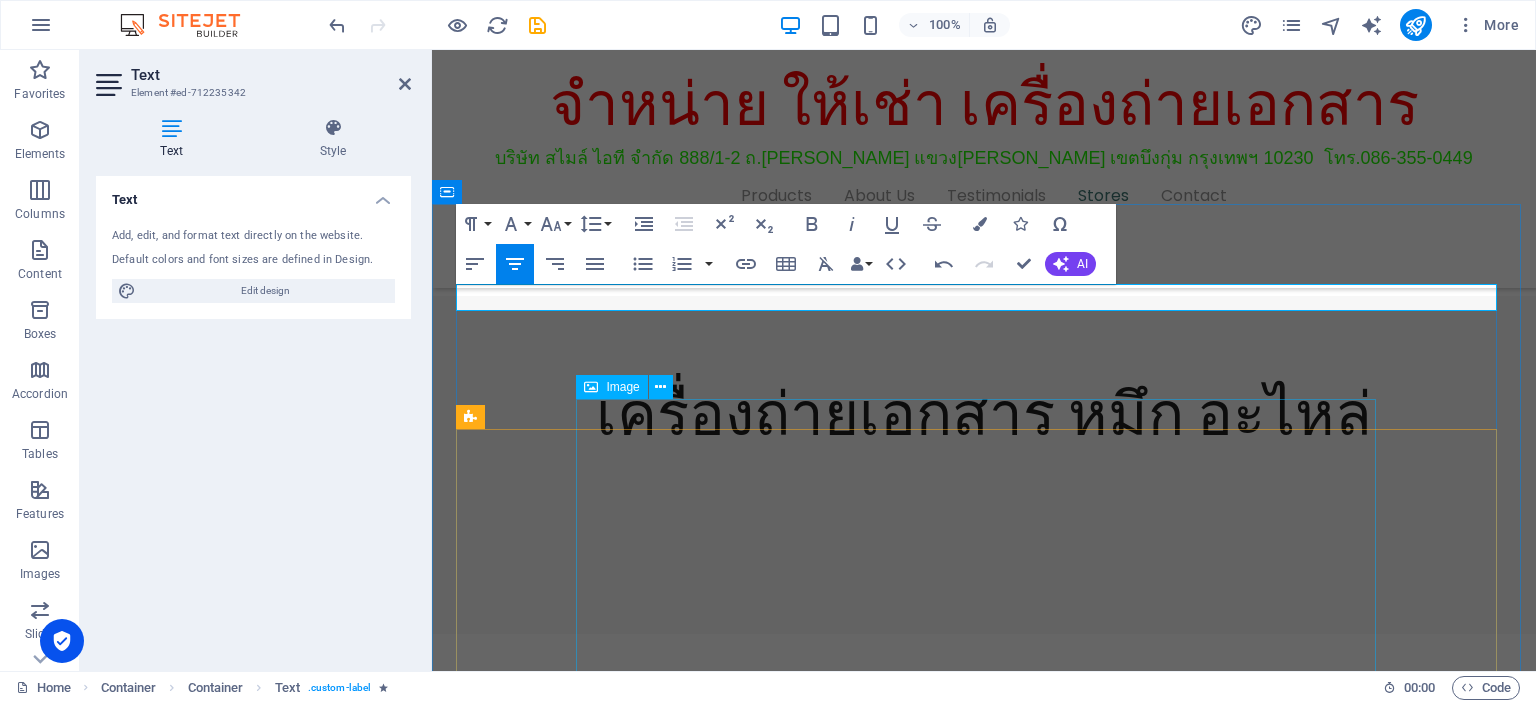 click at bounding box center (826, 3513) 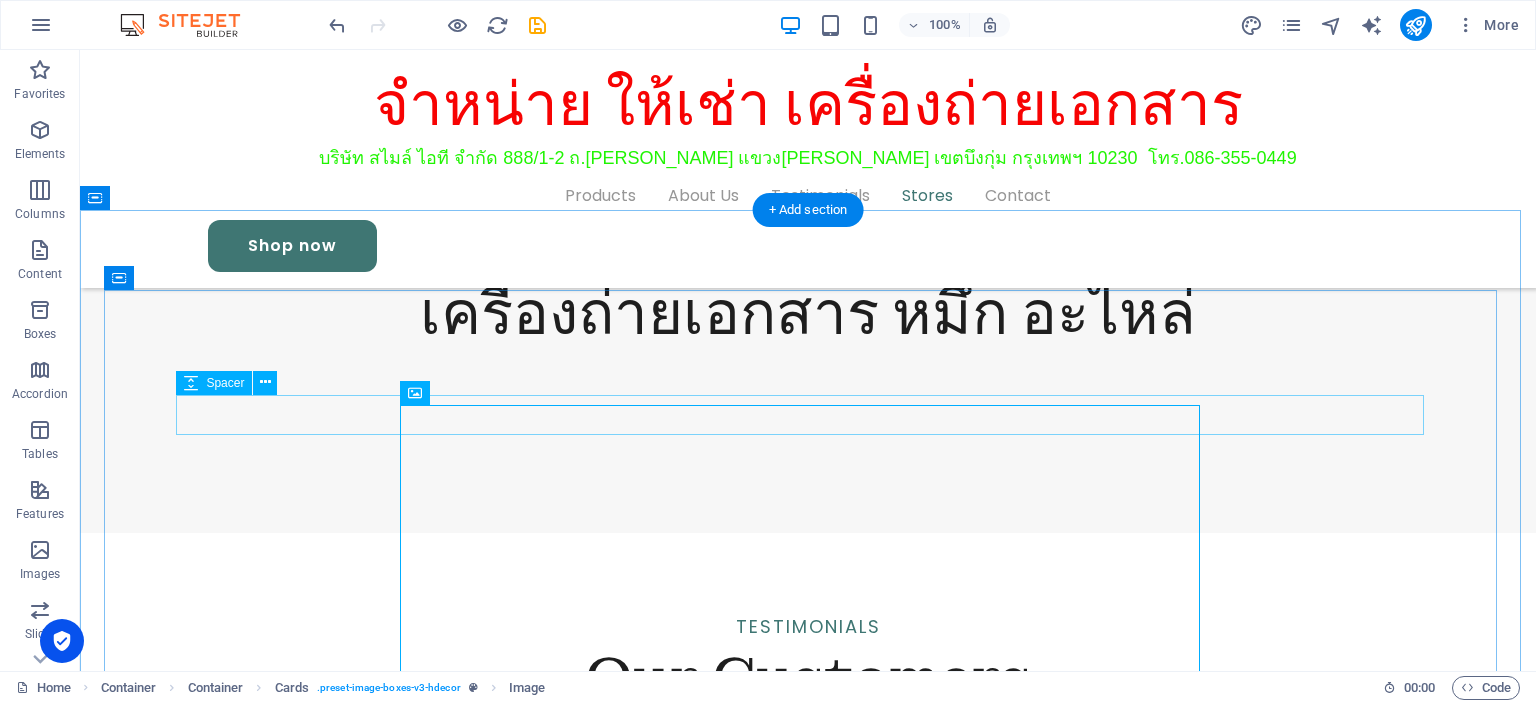click on "Products About Us Testimonials Stores Contact" at bounding box center (808, 196) 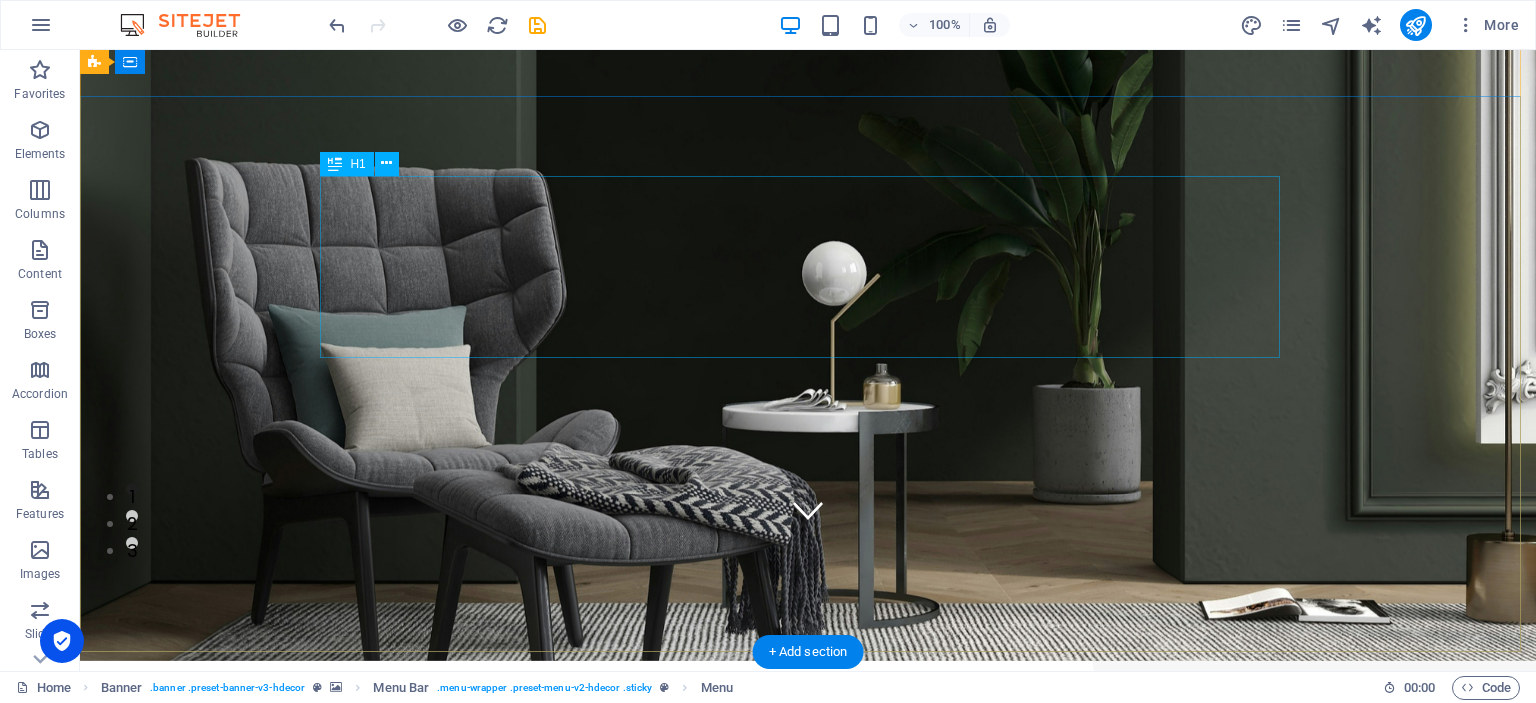 scroll, scrollTop: 0, scrollLeft: 0, axis: both 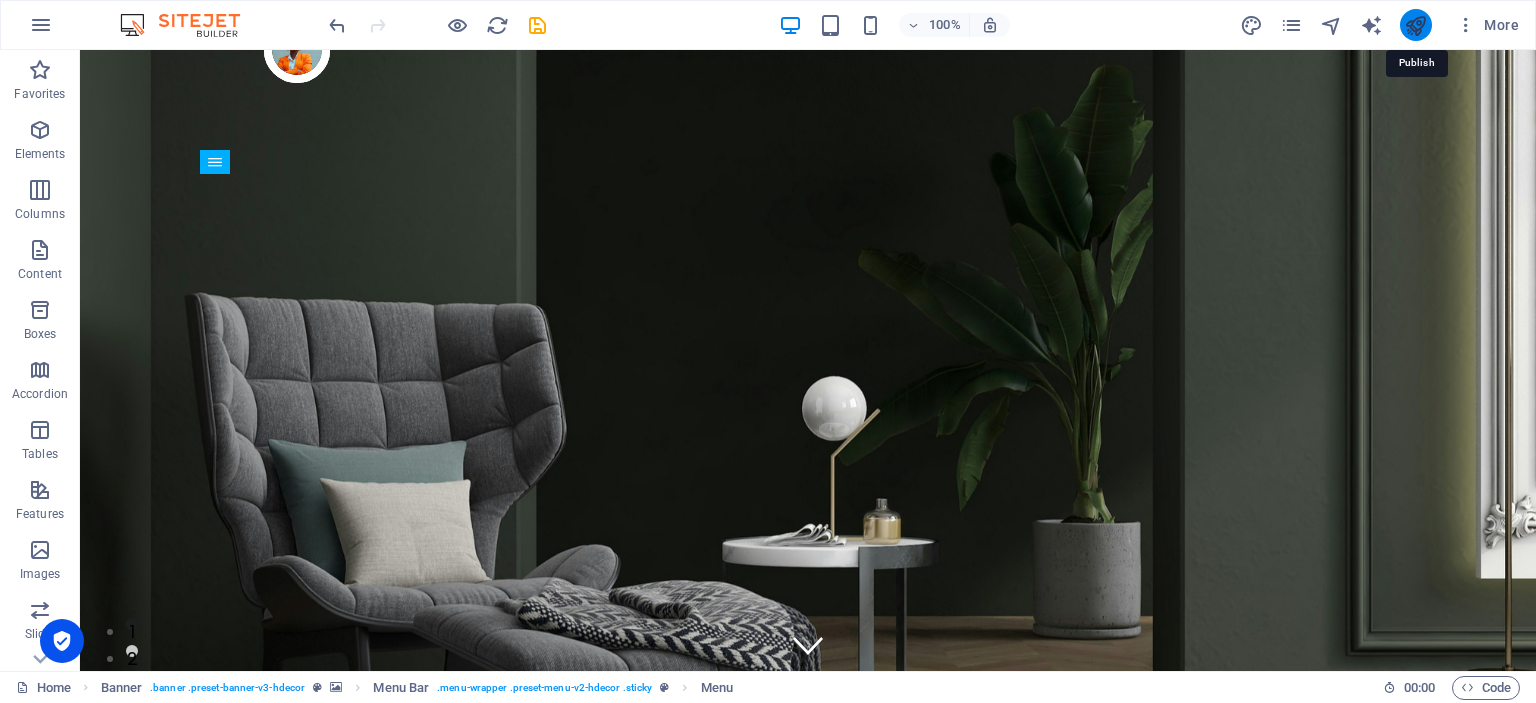click at bounding box center (1415, 25) 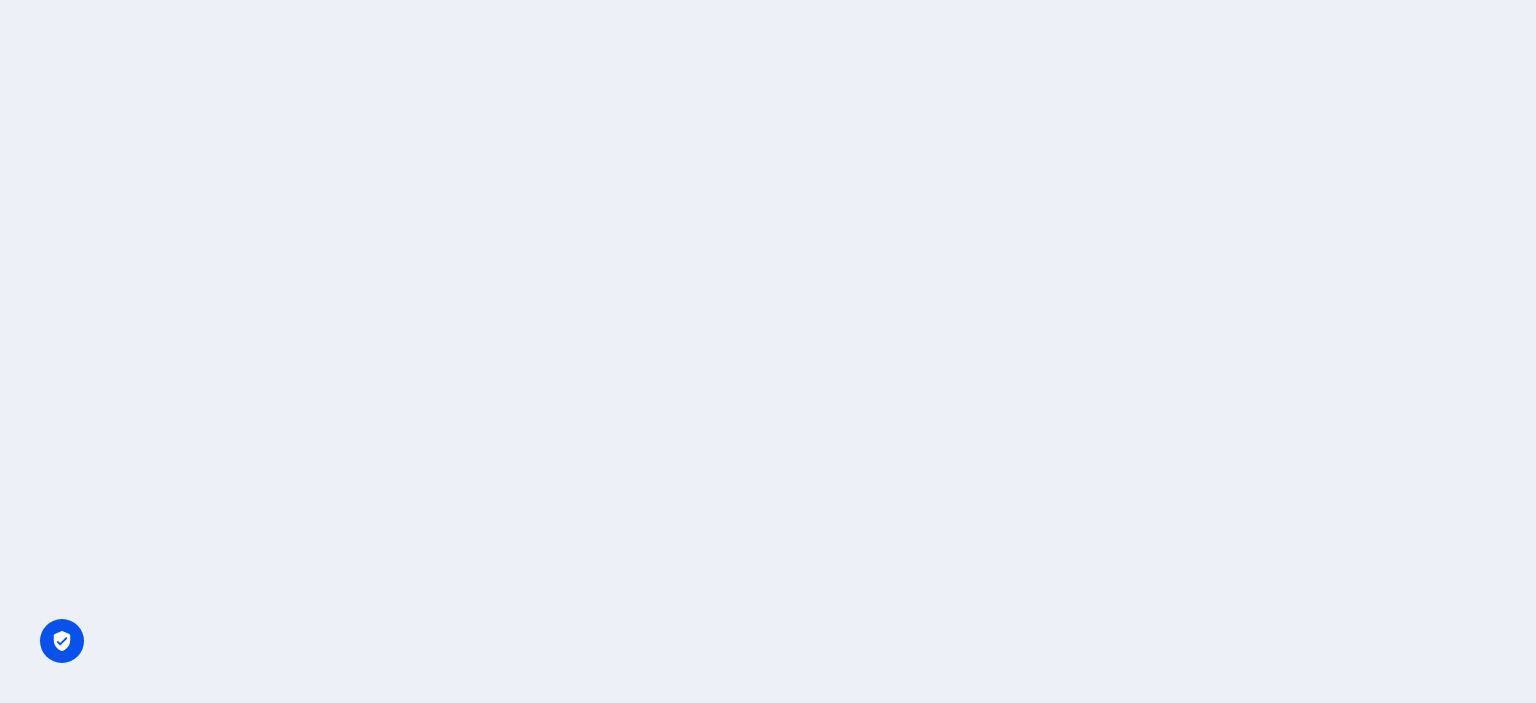 scroll, scrollTop: 0, scrollLeft: 0, axis: both 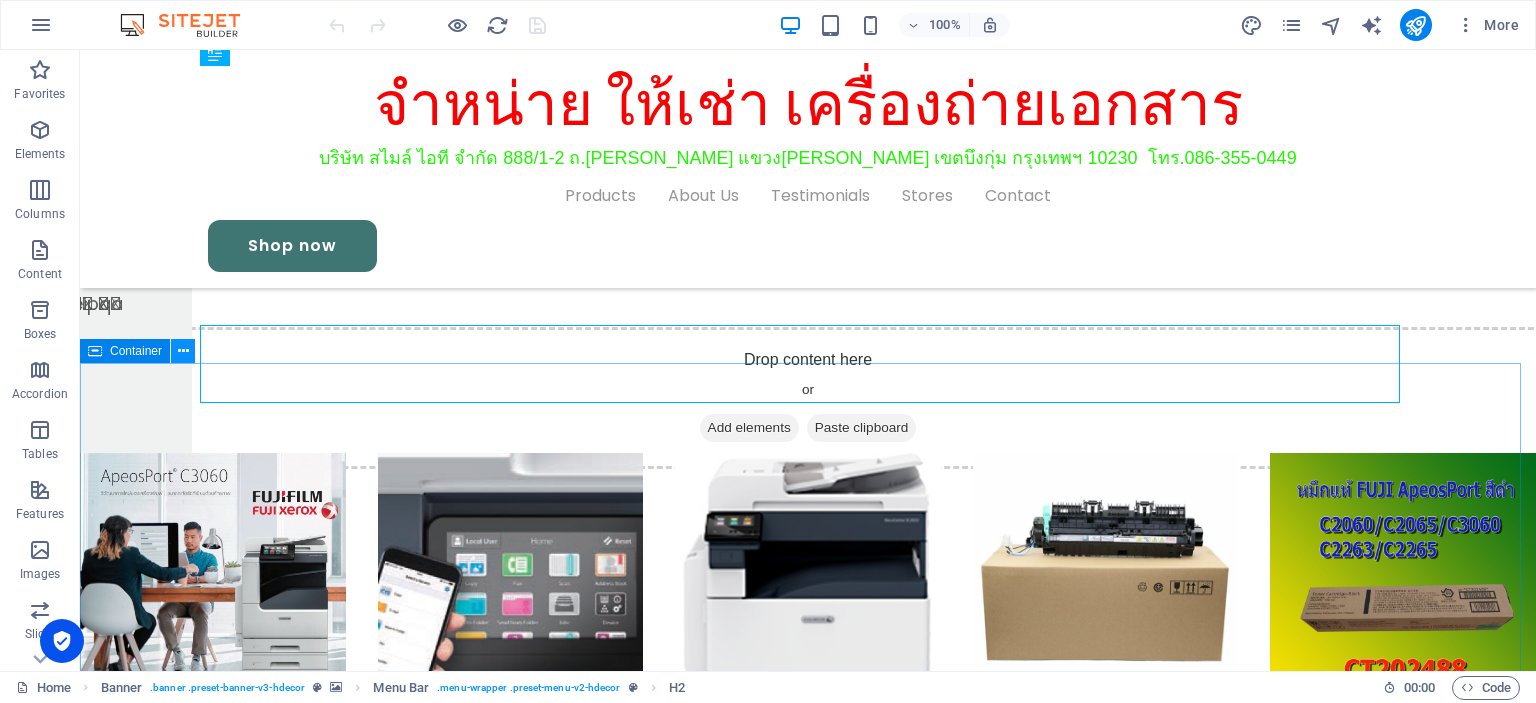 click at bounding box center [183, 351] 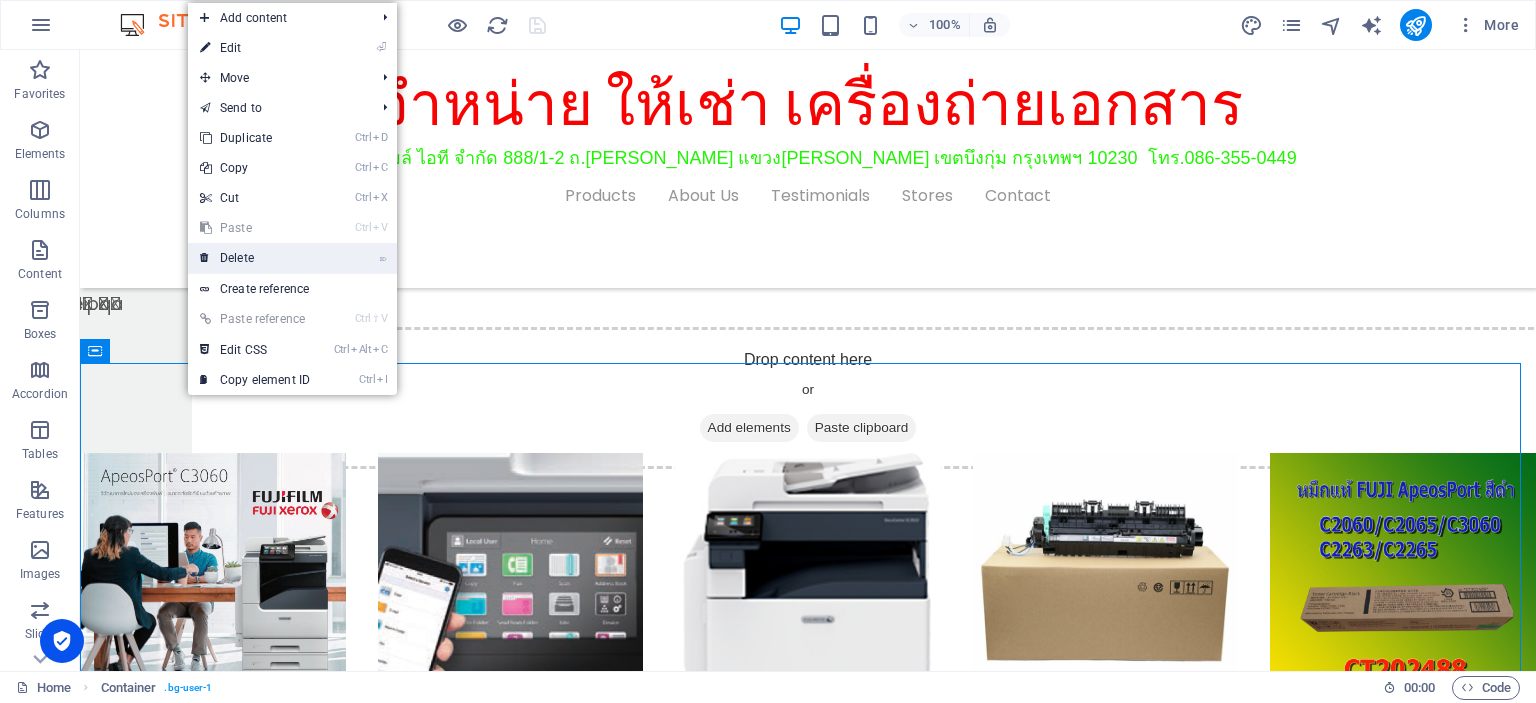 click on "⌦  Delete" at bounding box center [255, 258] 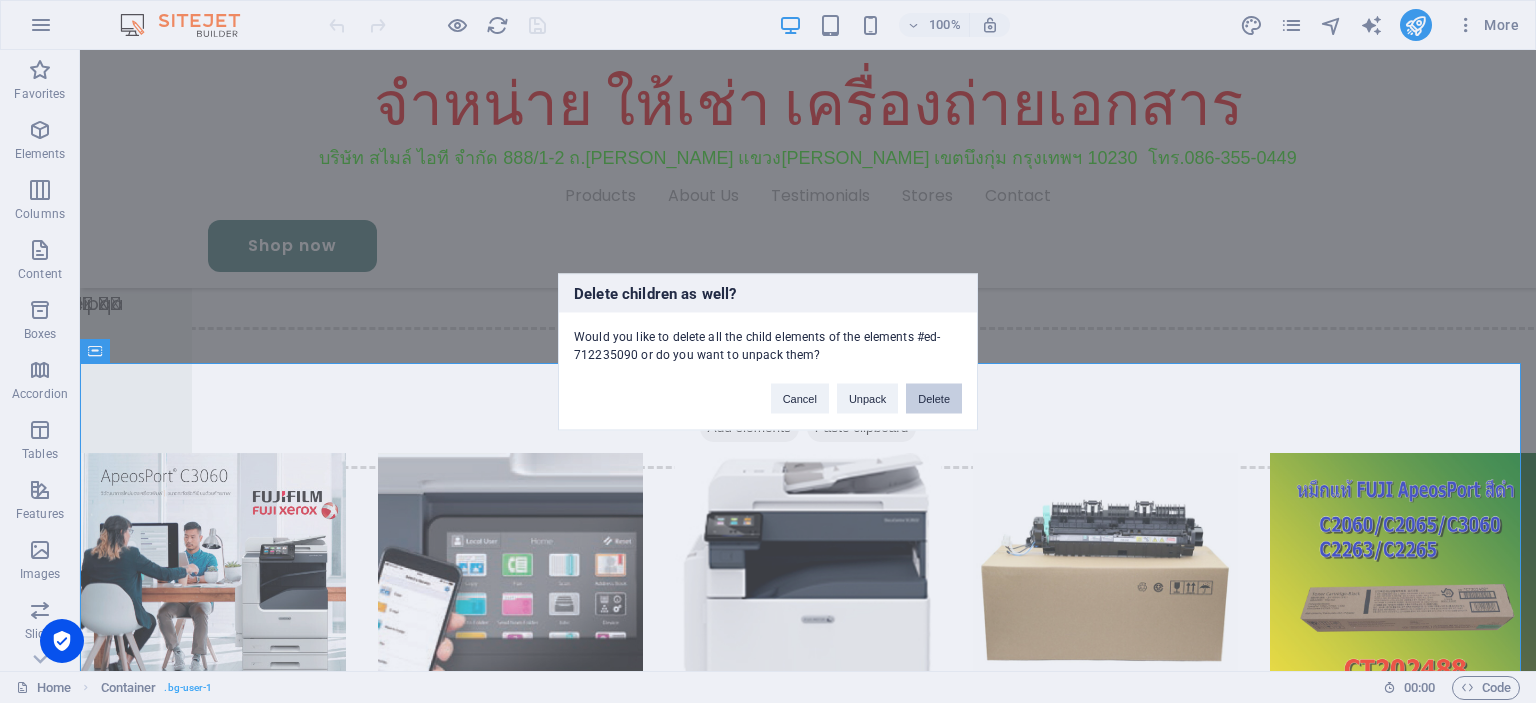 click on "Delete" at bounding box center [934, 398] 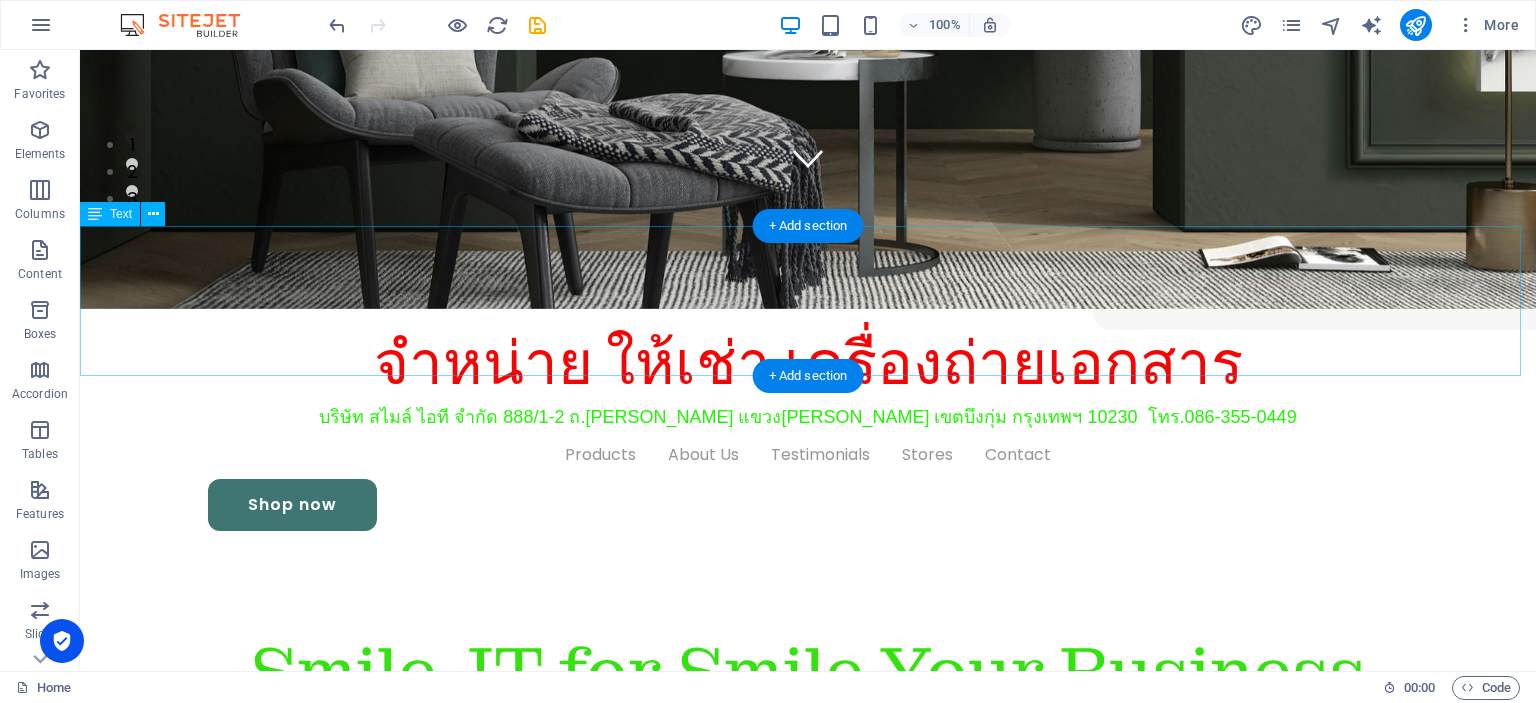 scroll, scrollTop: 0, scrollLeft: 0, axis: both 